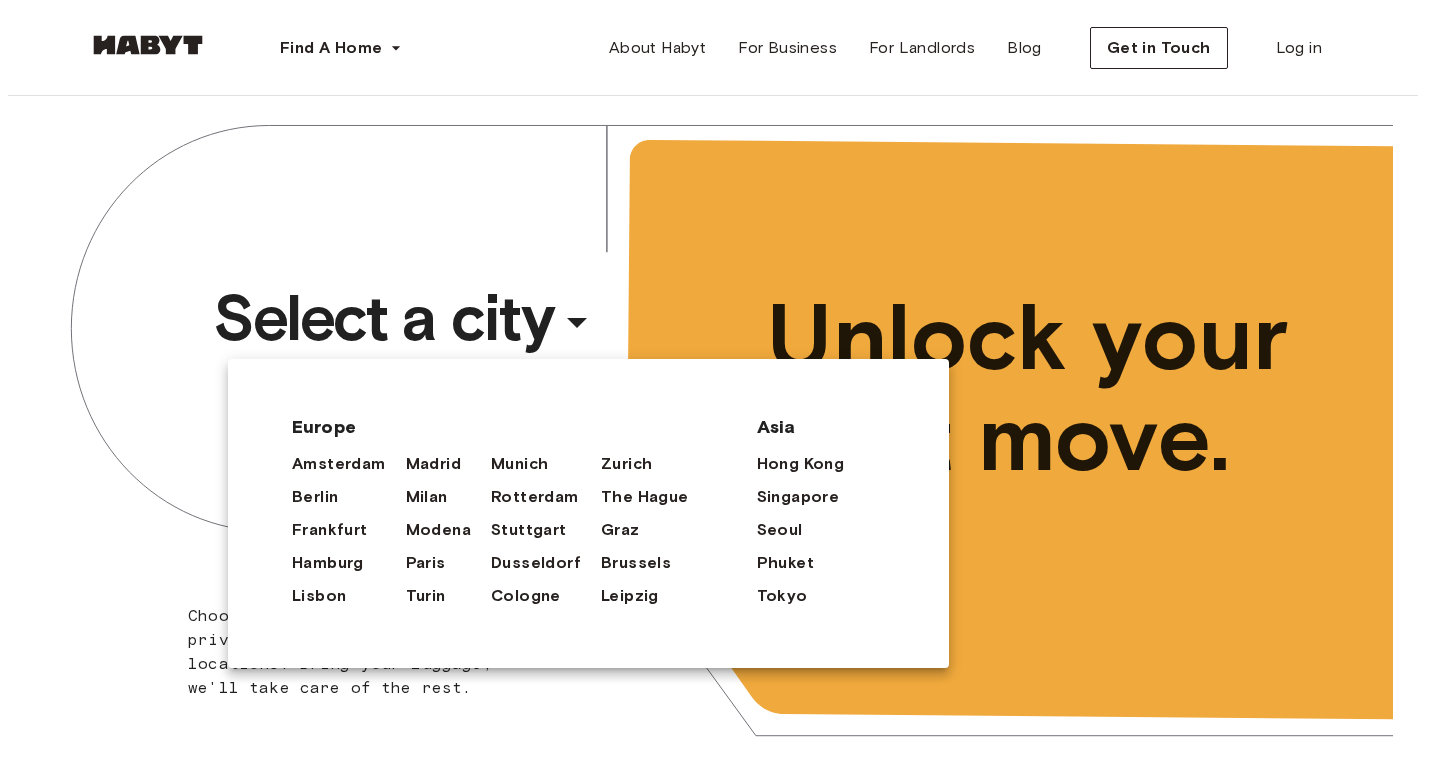 scroll, scrollTop: 0, scrollLeft: 0, axis: both 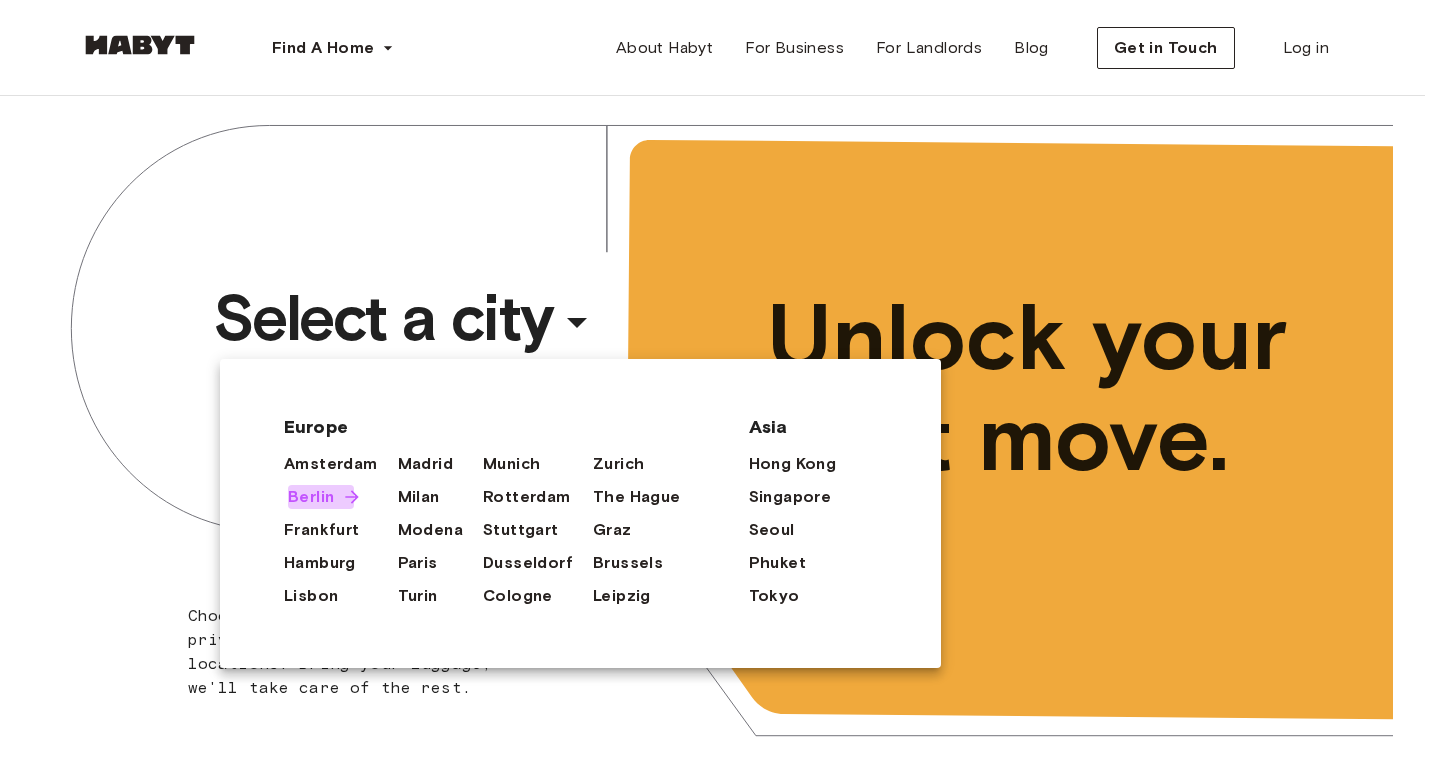 click on "Berlin" at bounding box center [311, 497] 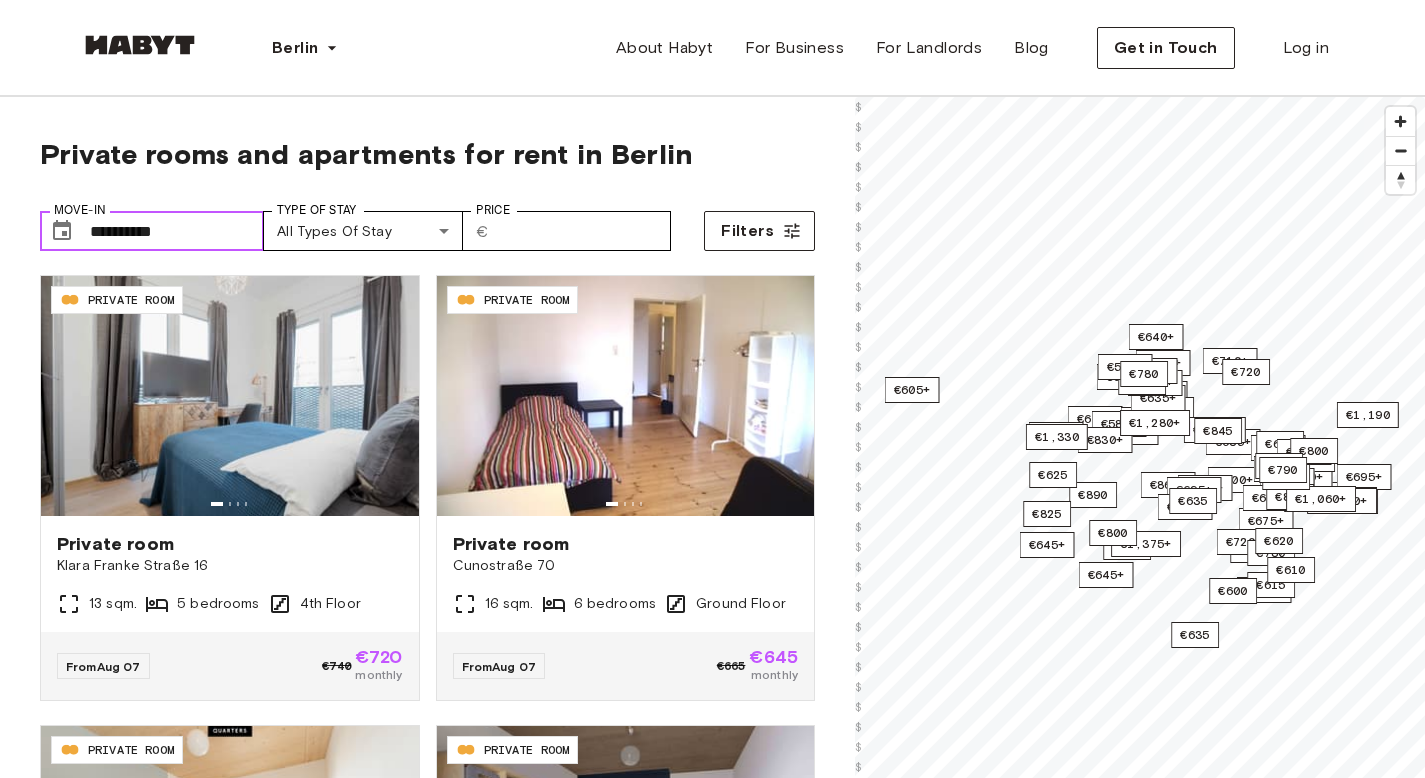 click on "**********" at bounding box center (177, 231) 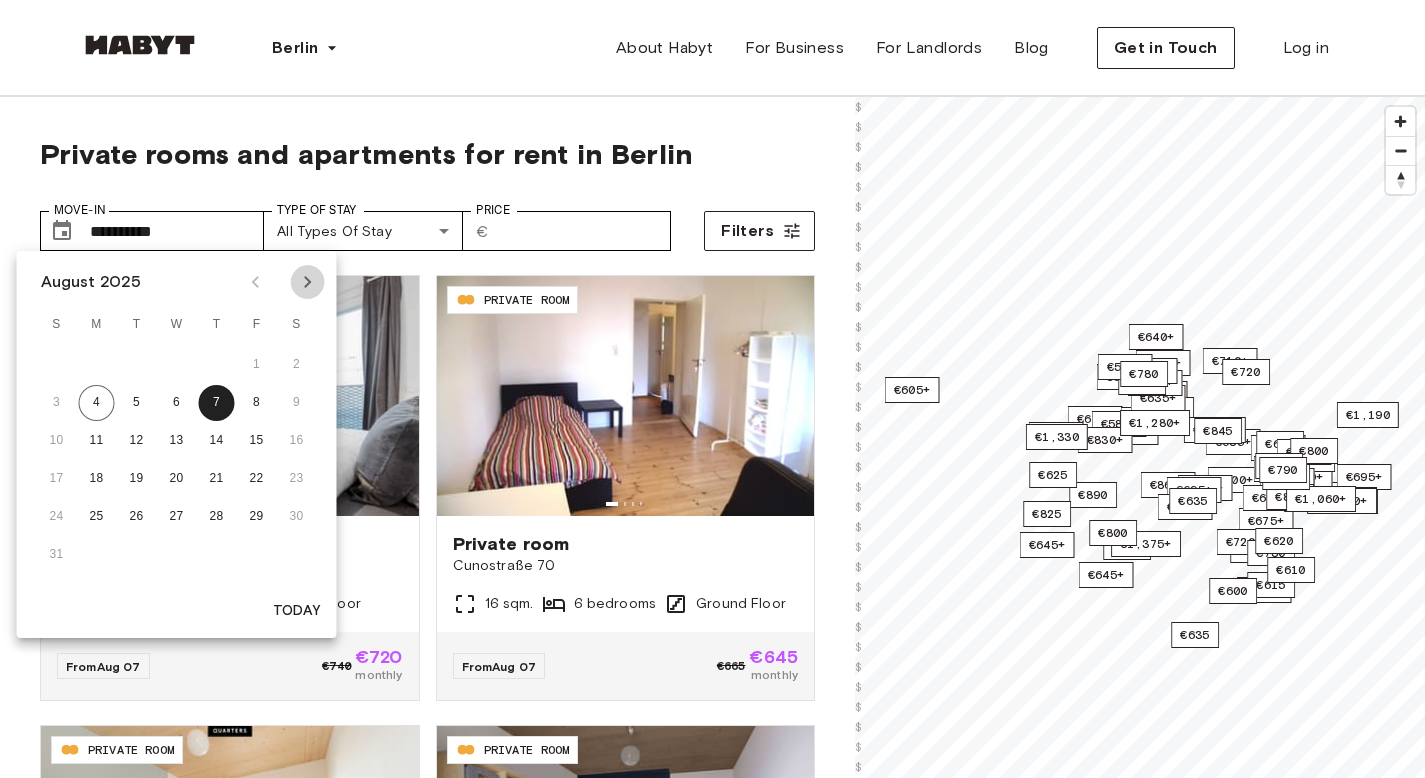 click 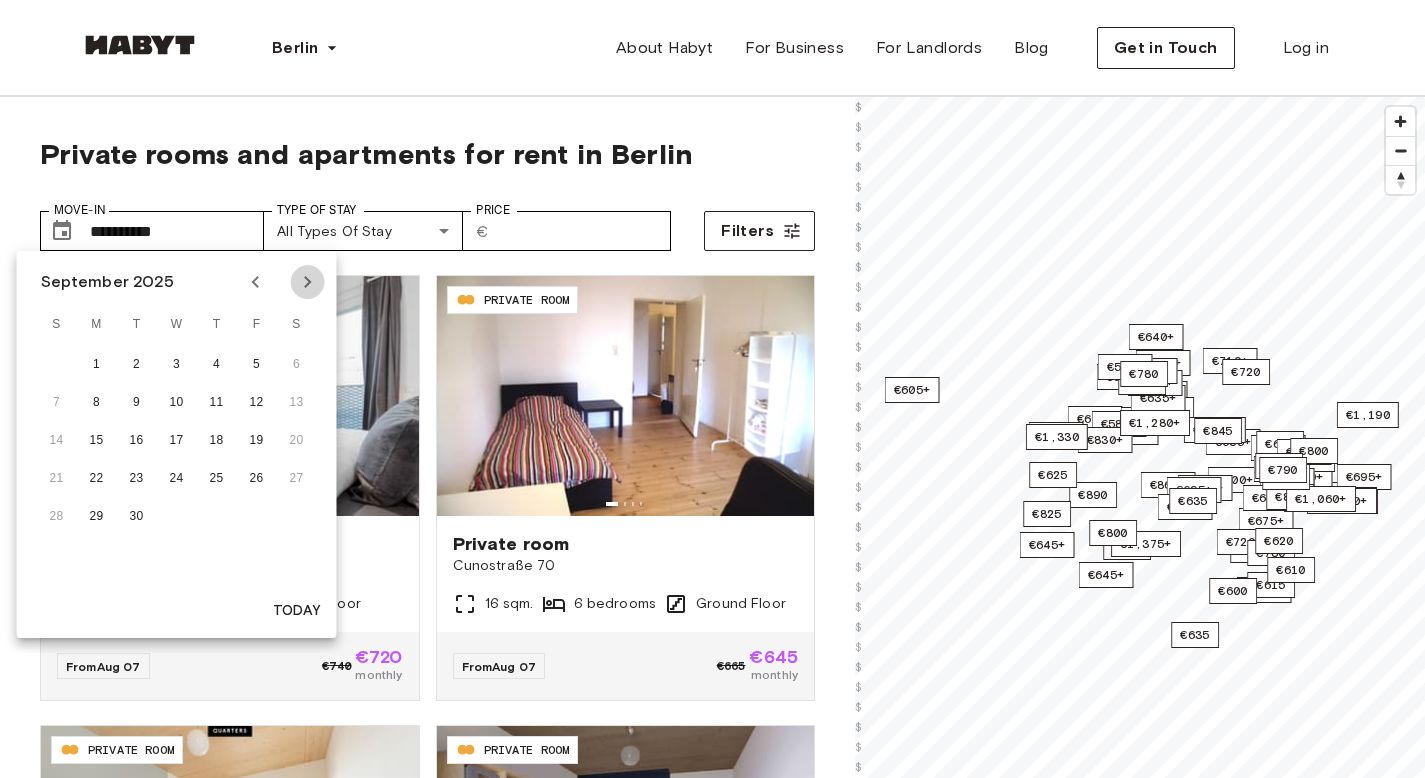 click 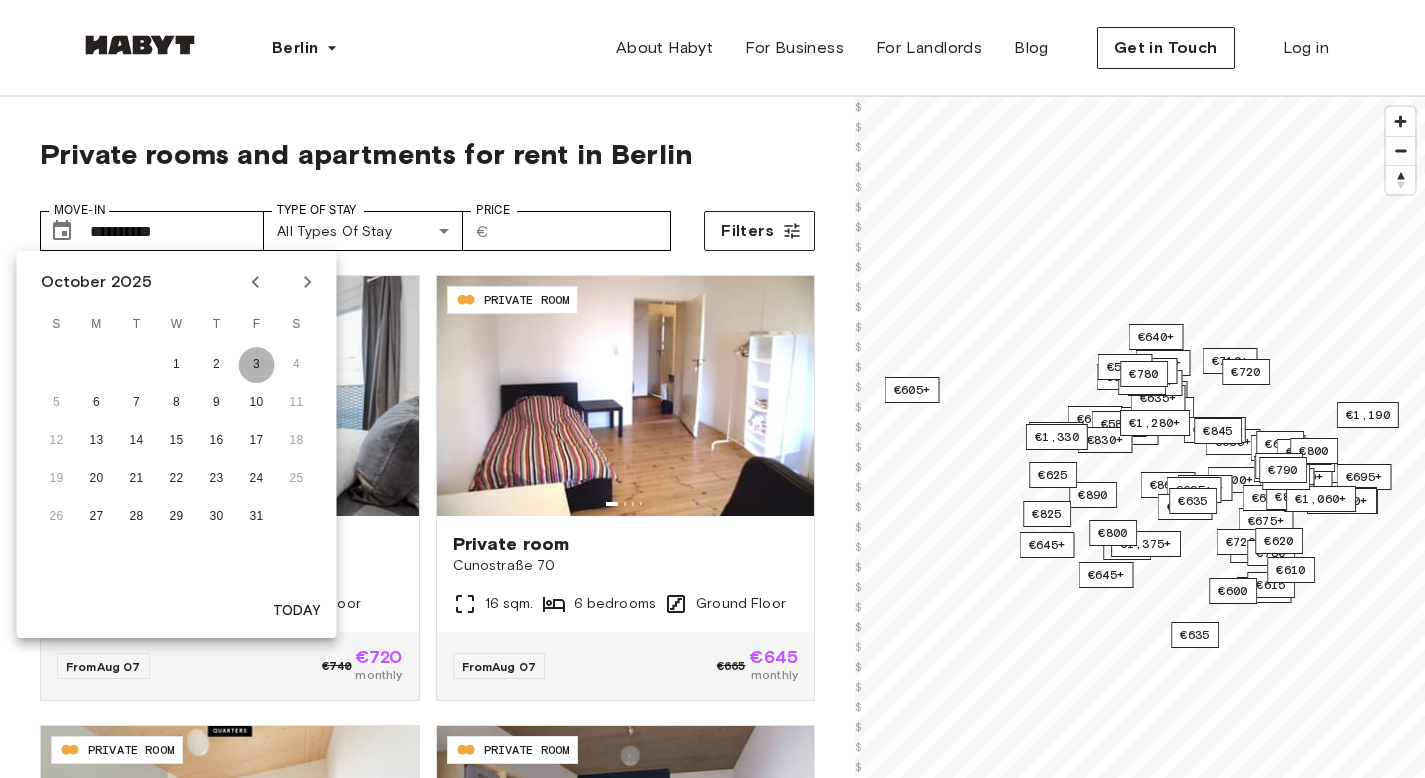 click on "3" at bounding box center [257, 365] 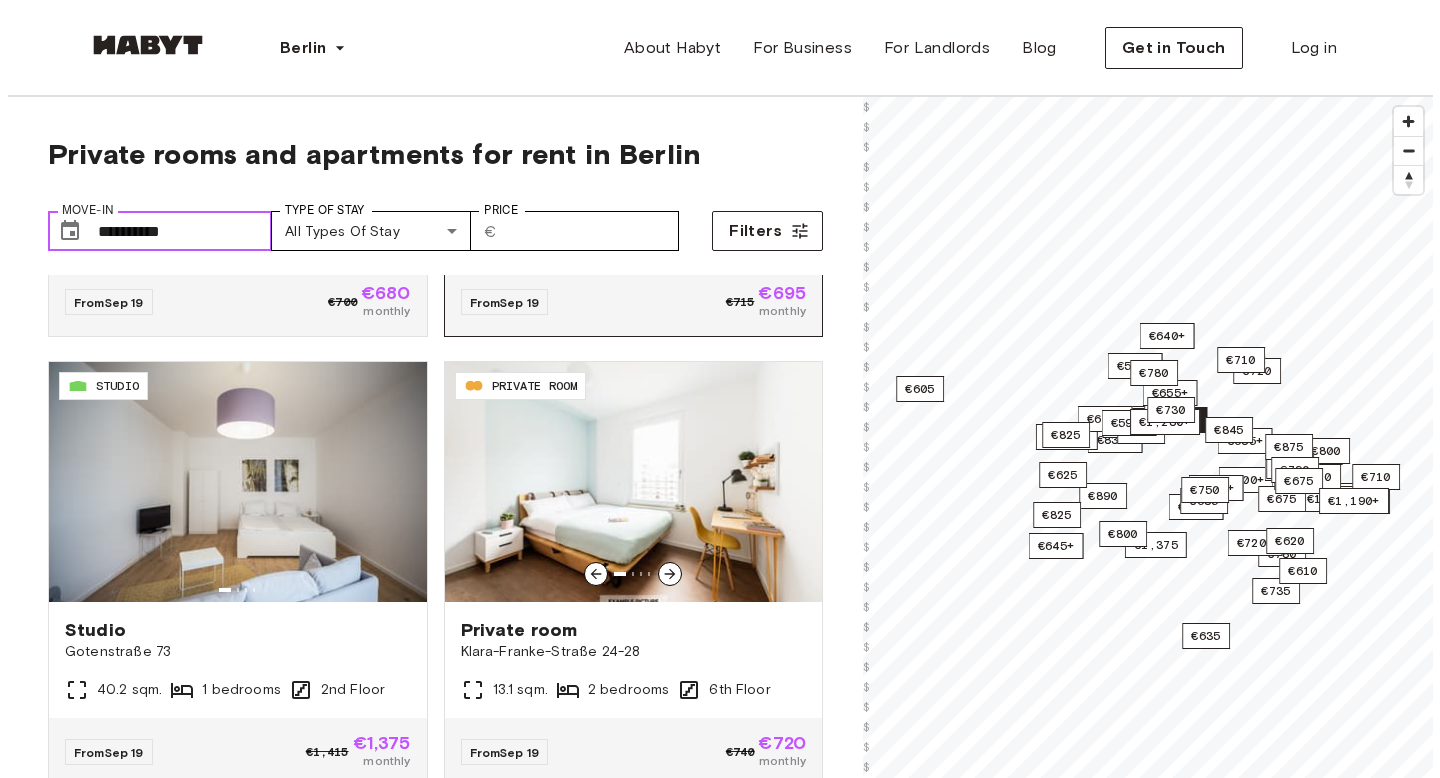 scroll, scrollTop: 346, scrollLeft: 0, axis: vertical 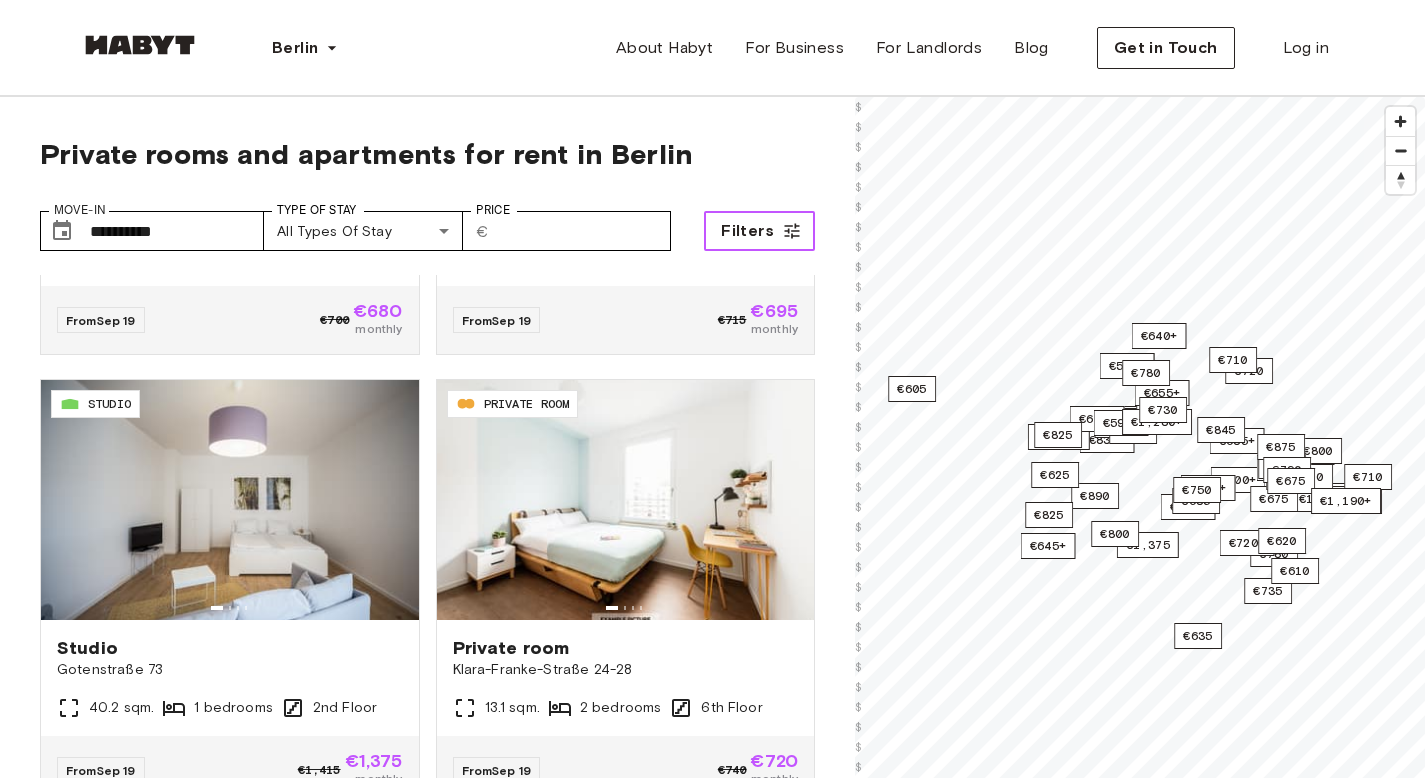 click on "Filters" at bounding box center [759, 231] 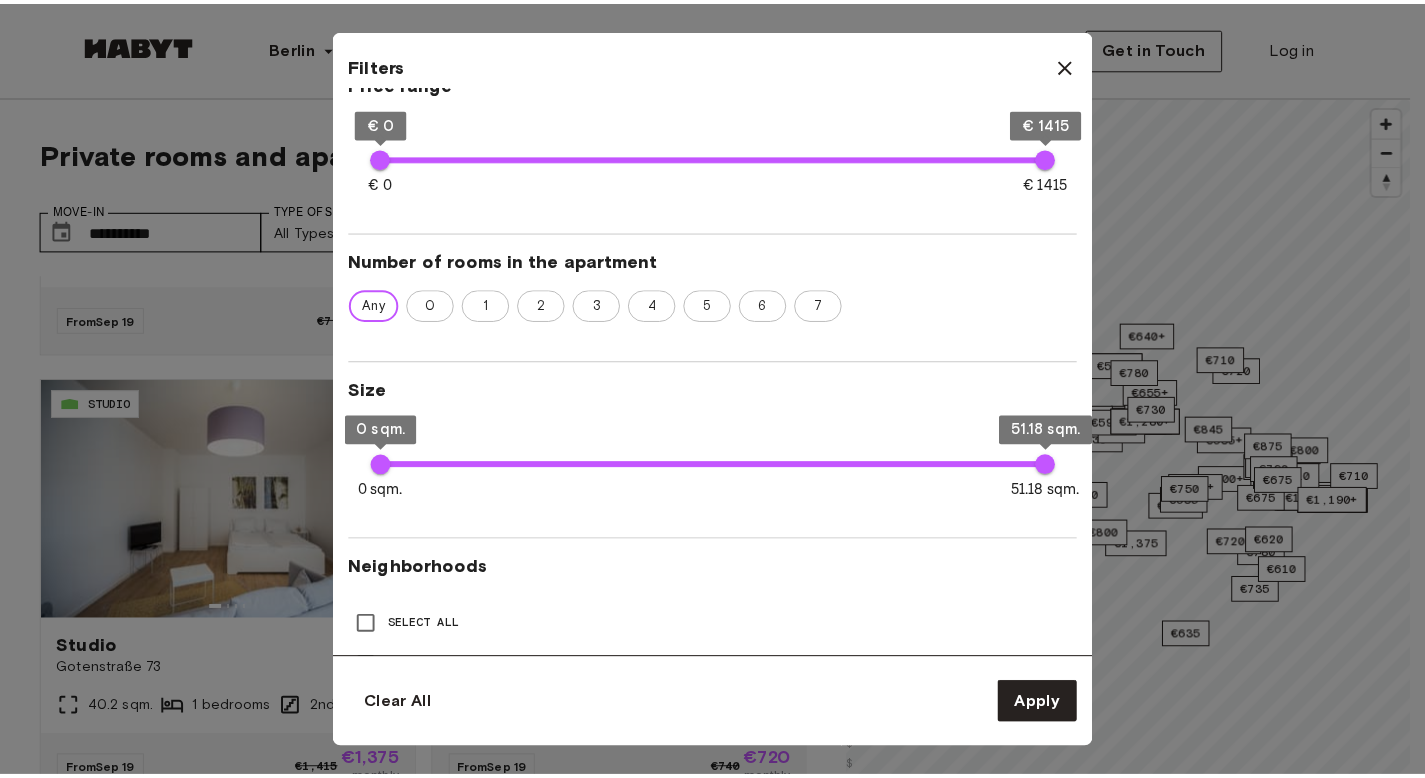 scroll, scrollTop: 496, scrollLeft: 0, axis: vertical 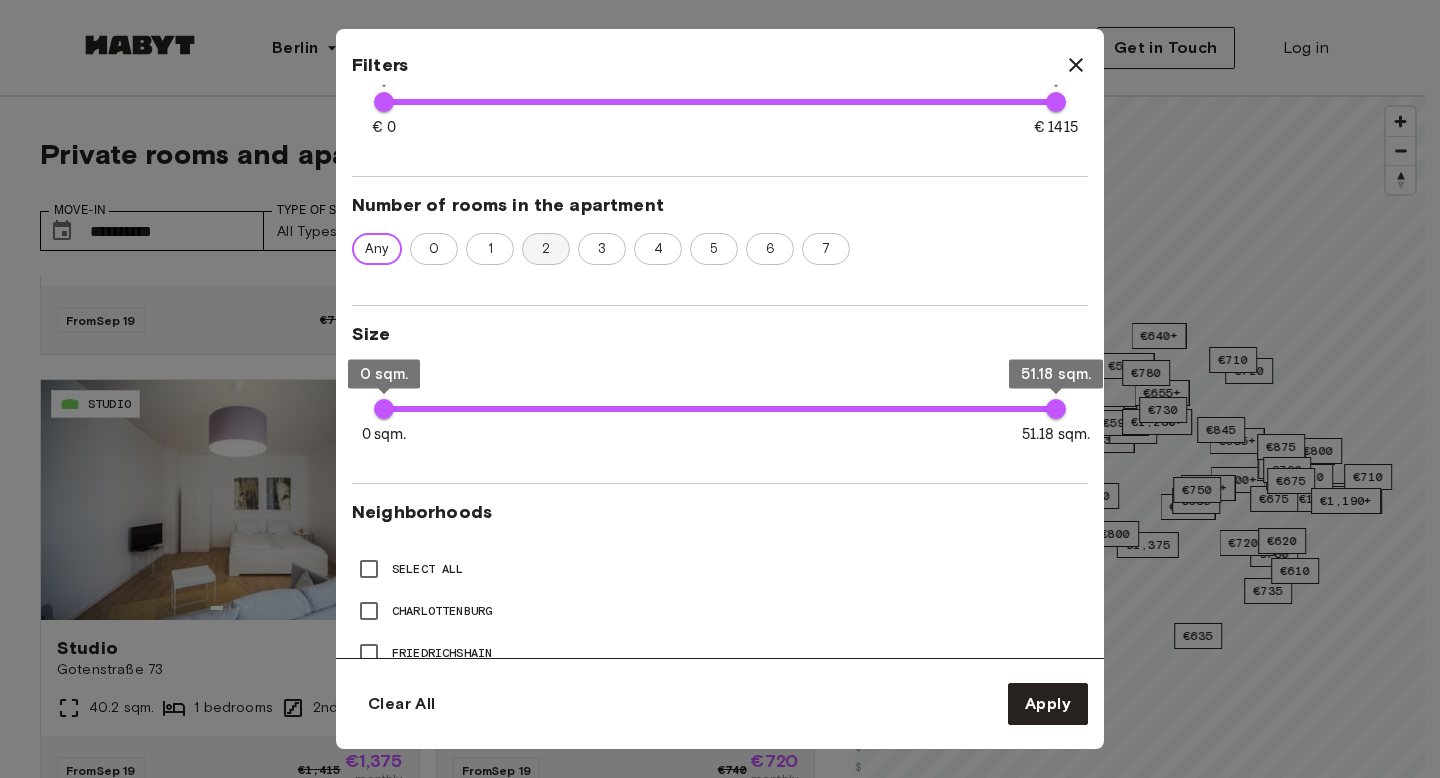 click on "2" at bounding box center (546, 249) 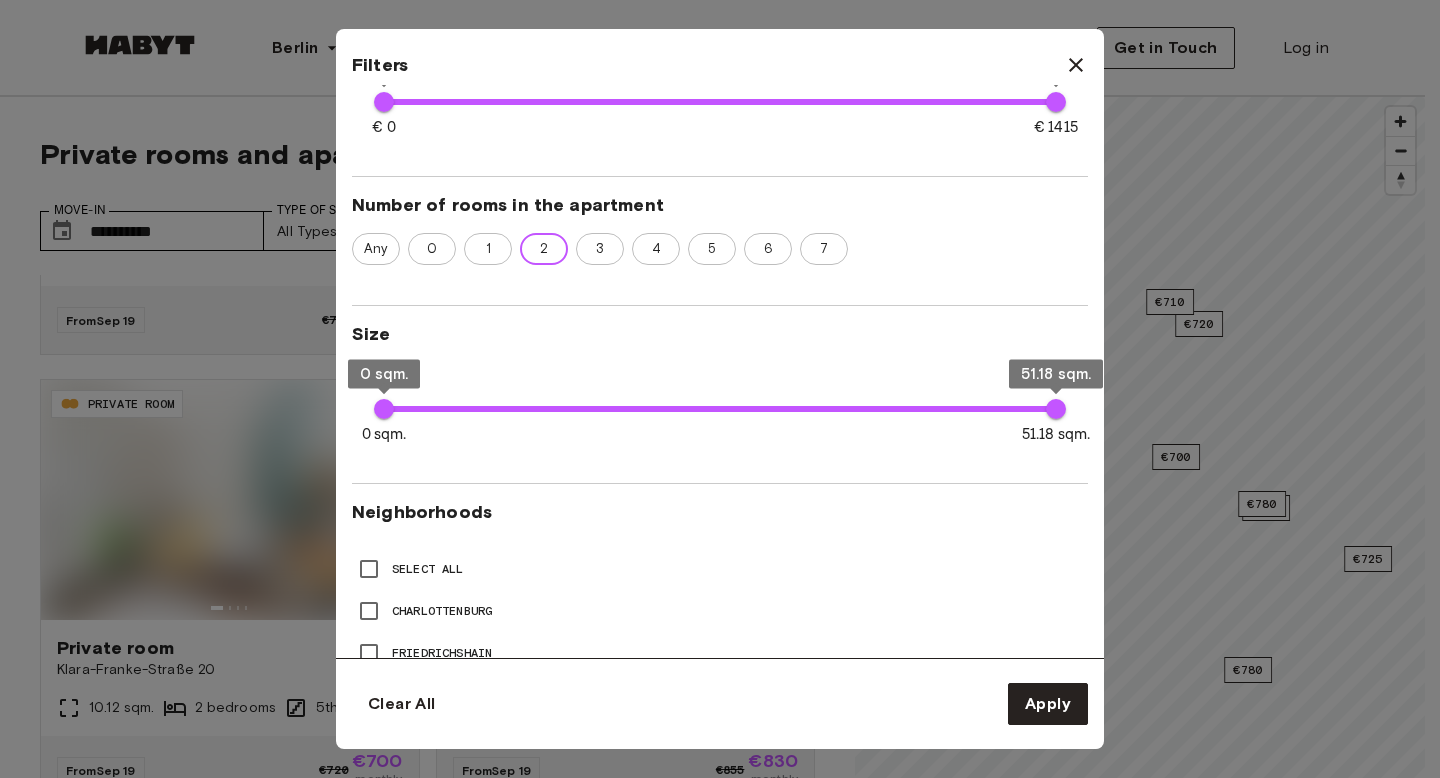 type on "**" 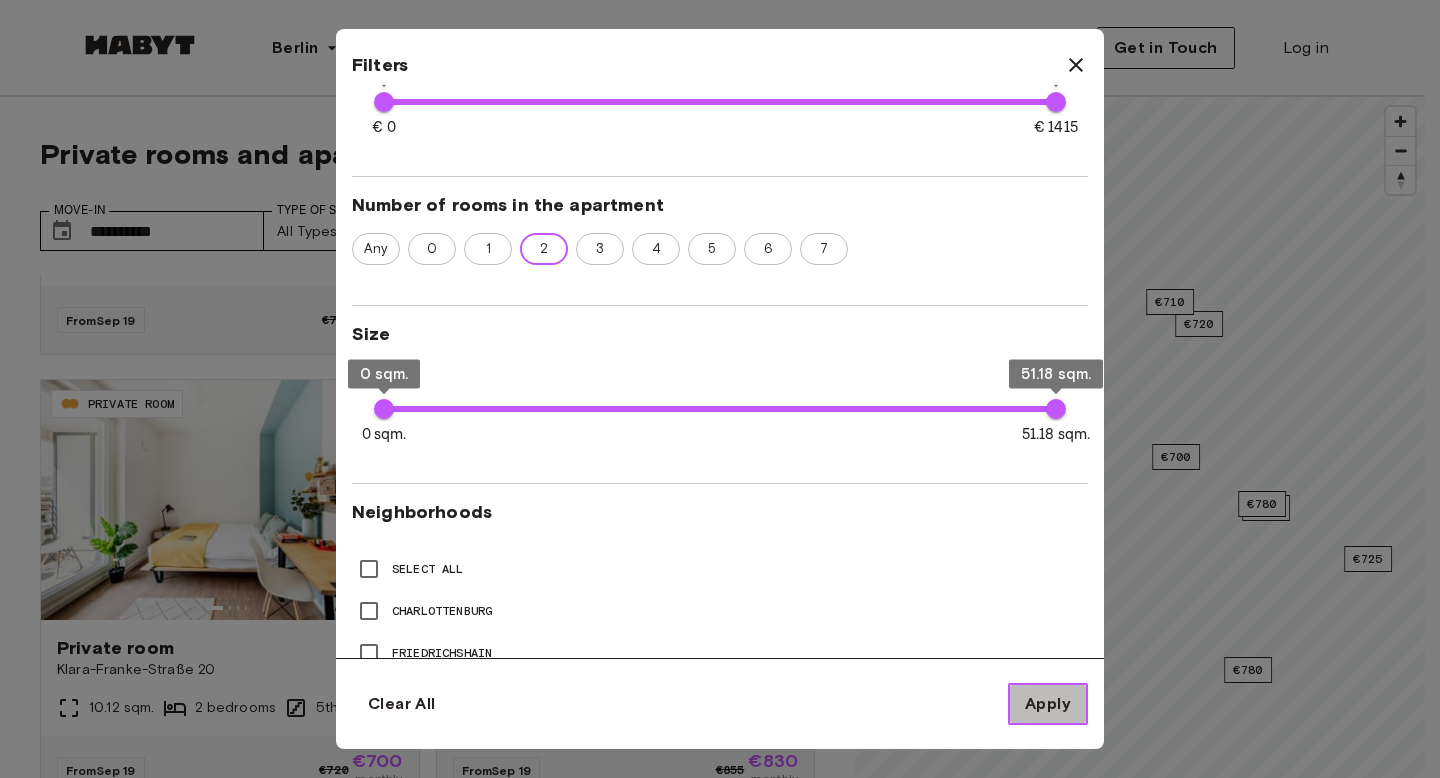 click on "Apply" at bounding box center [1048, 704] 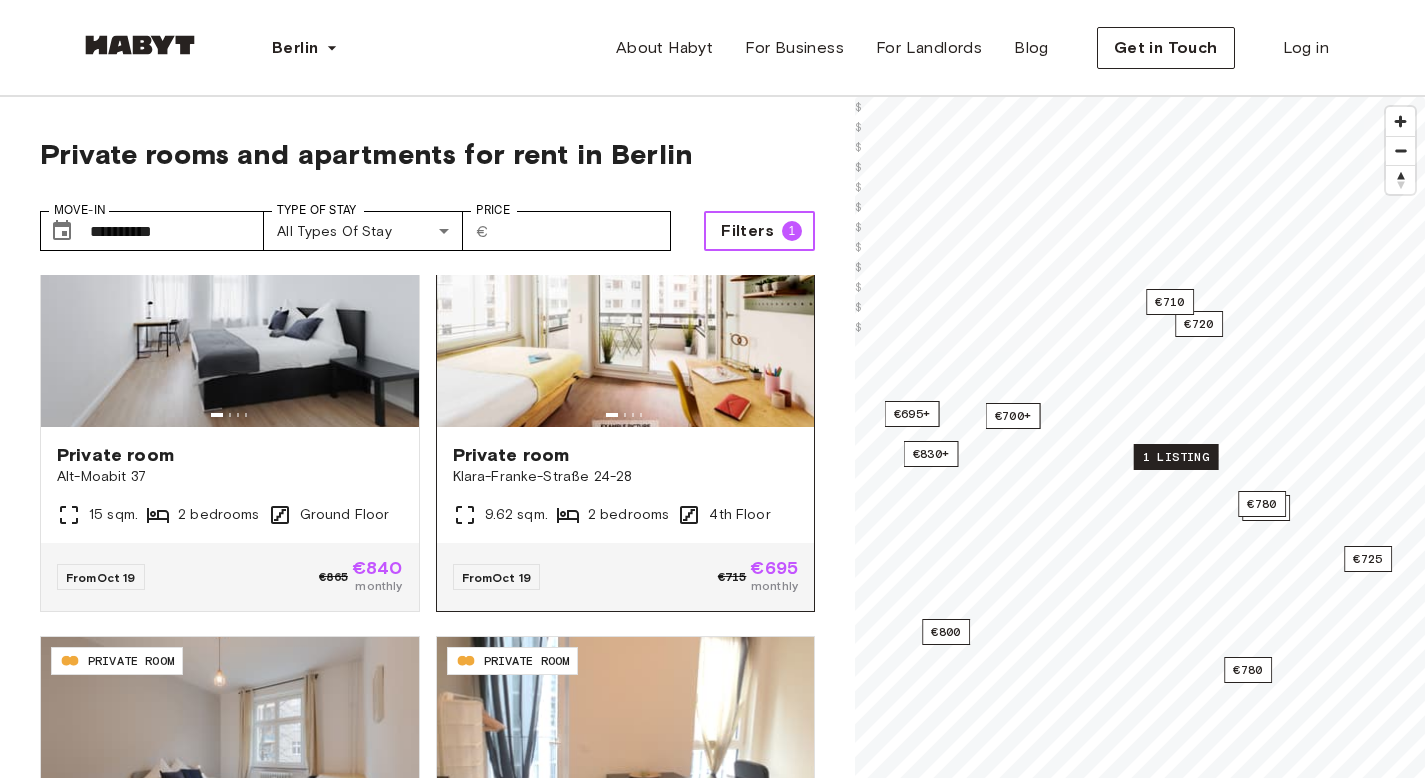 scroll, scrollTop: 3827, scrollLeft: 0, axis: vertical 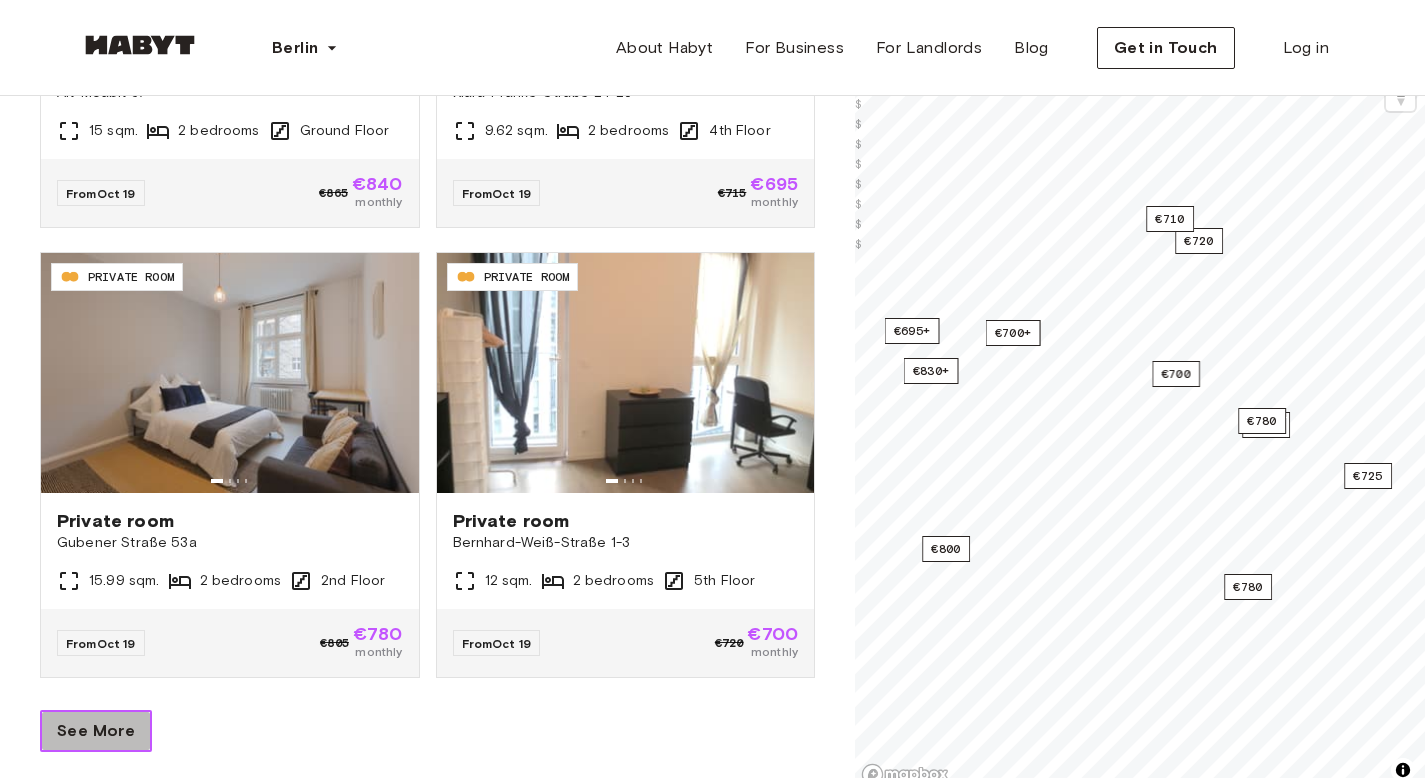 click on "See More" at bounding box center (96, 731) 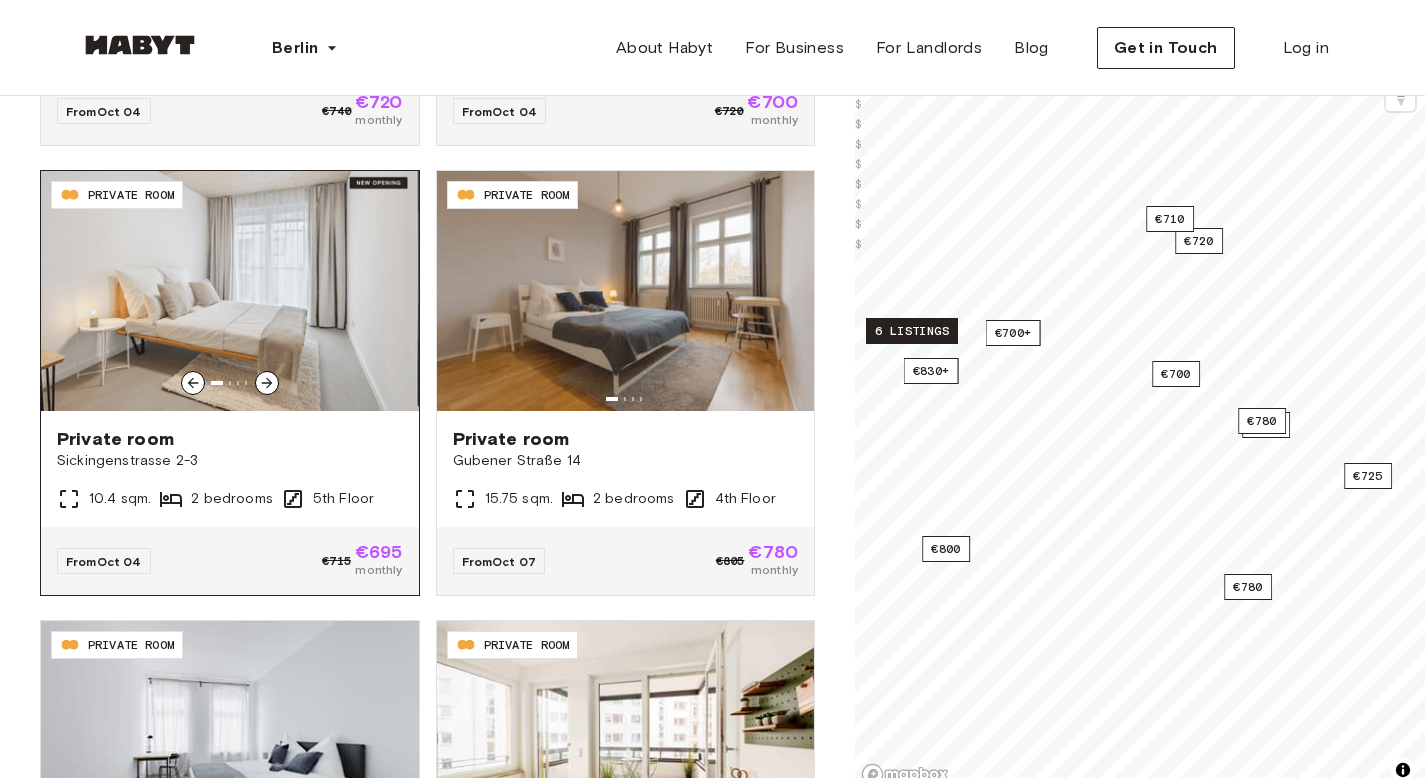 scroll, scrollTop: 2996, scrollLeft: 0, axis: vertical 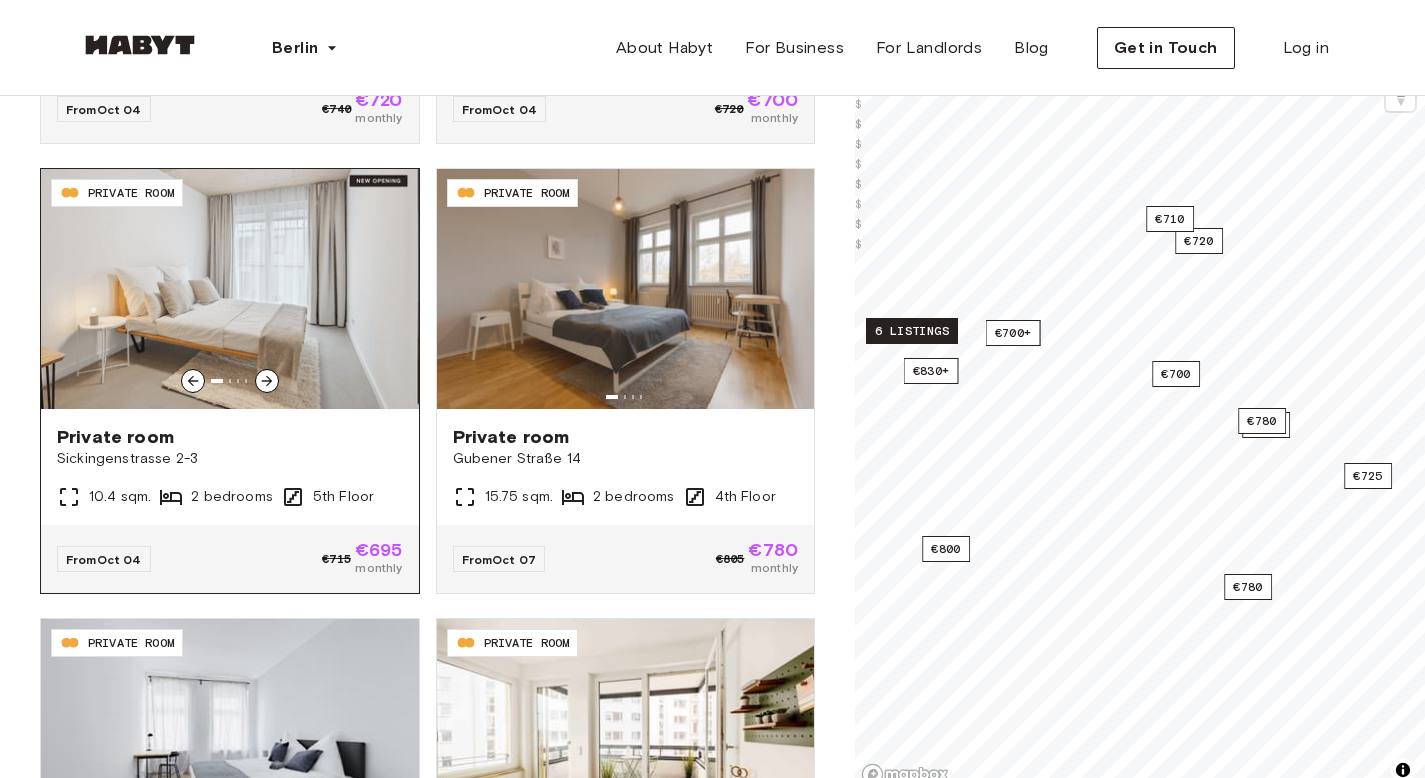 click 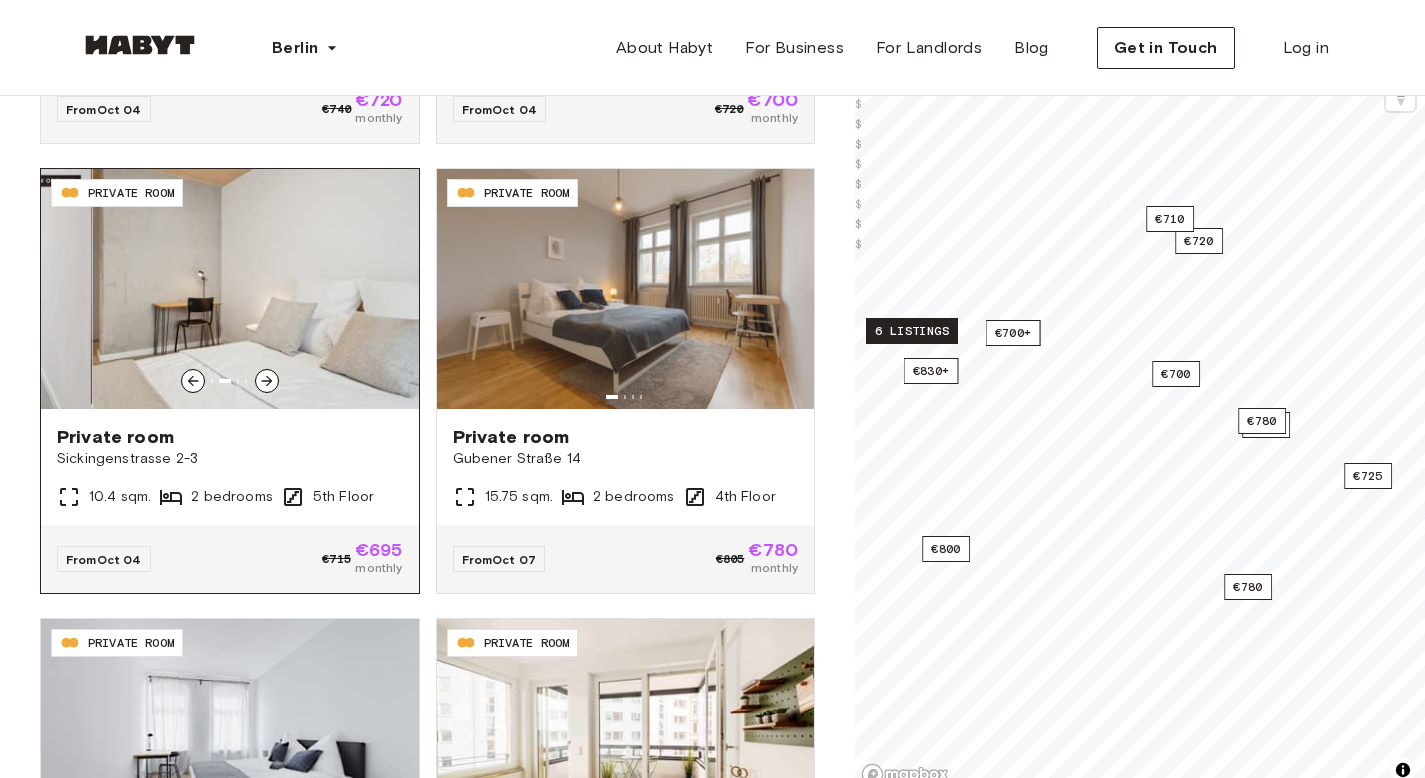 click 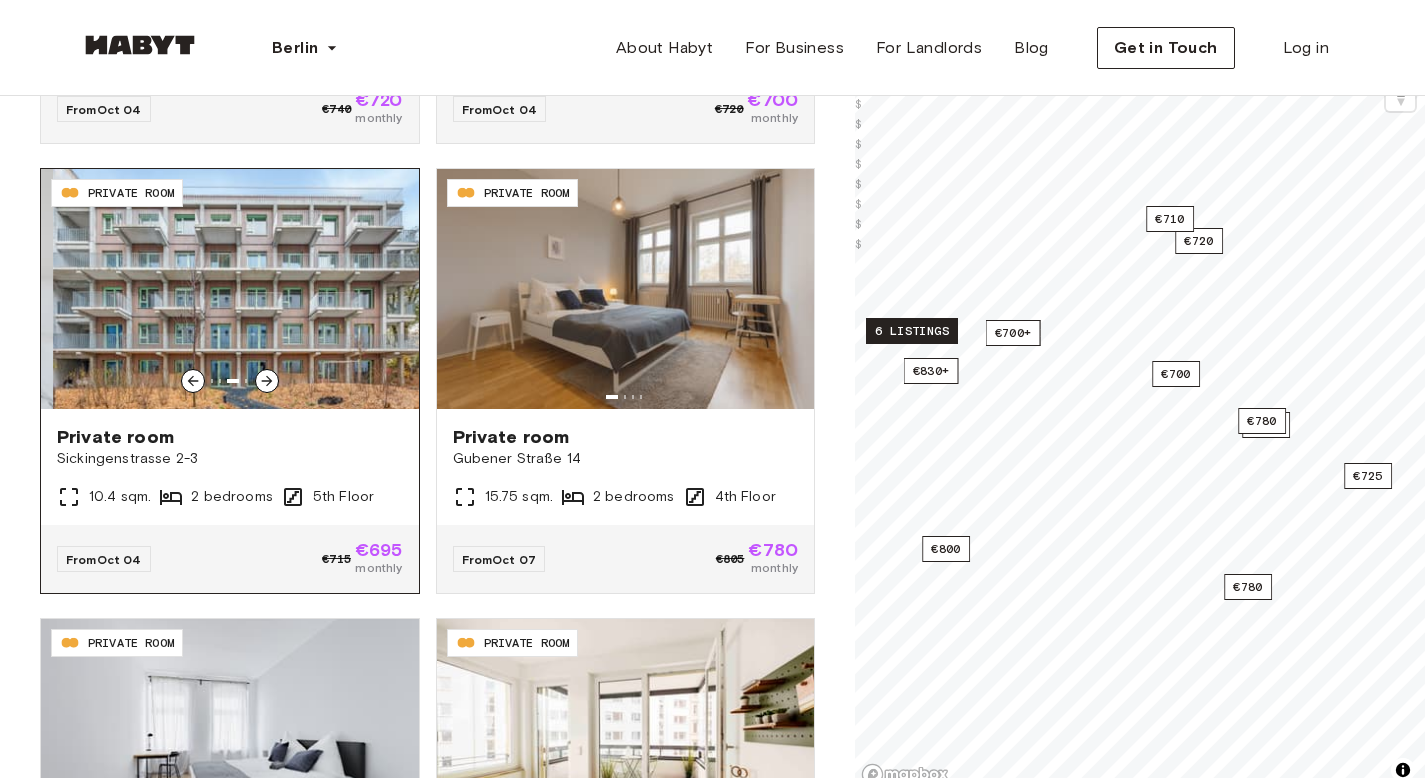 click 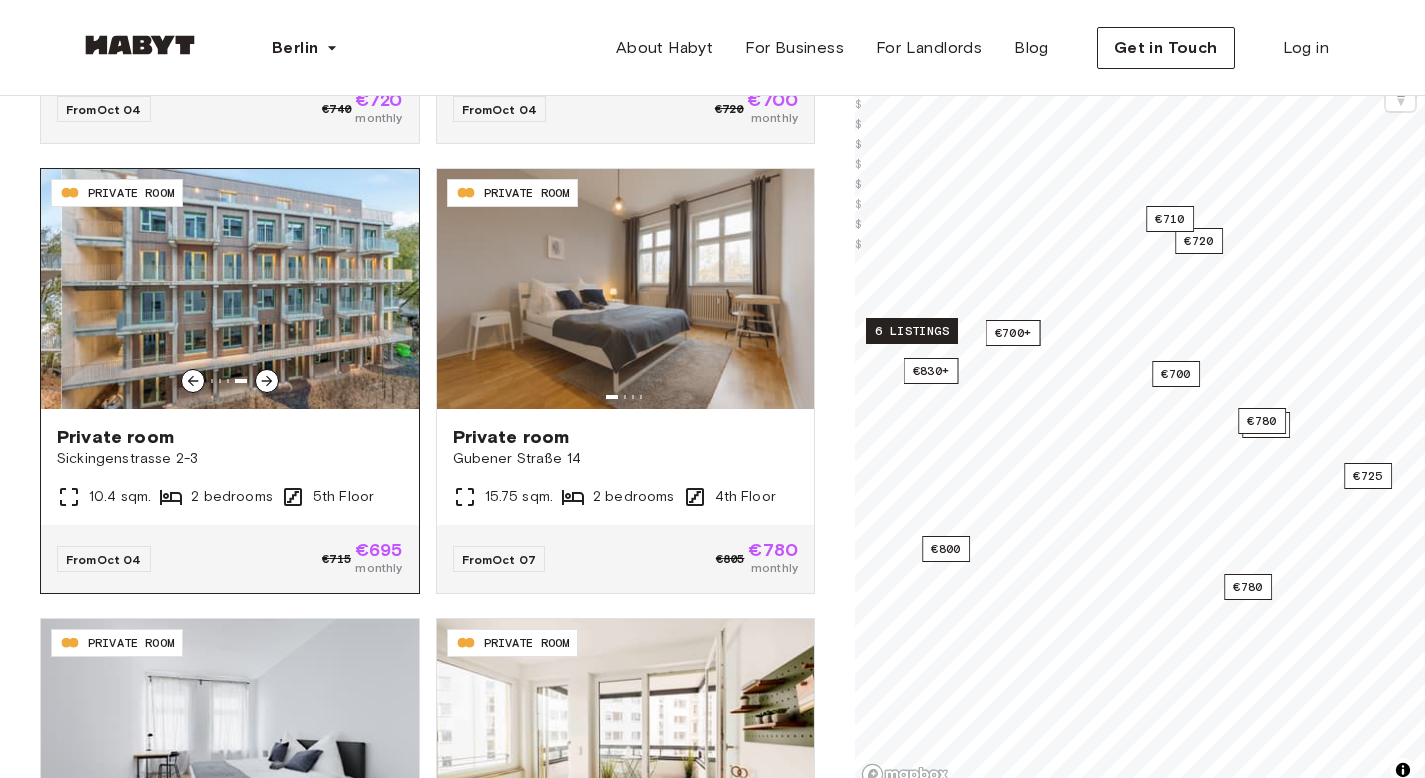 click 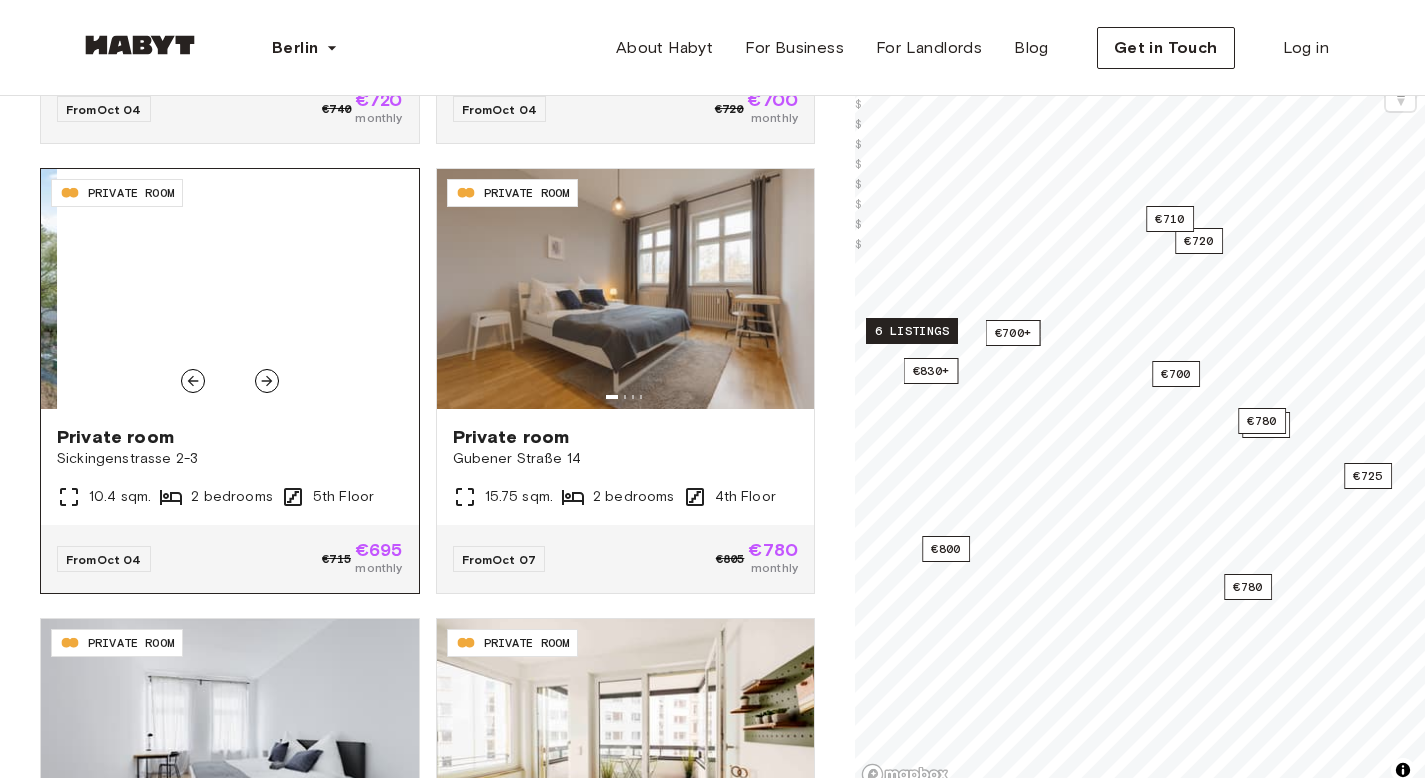 click 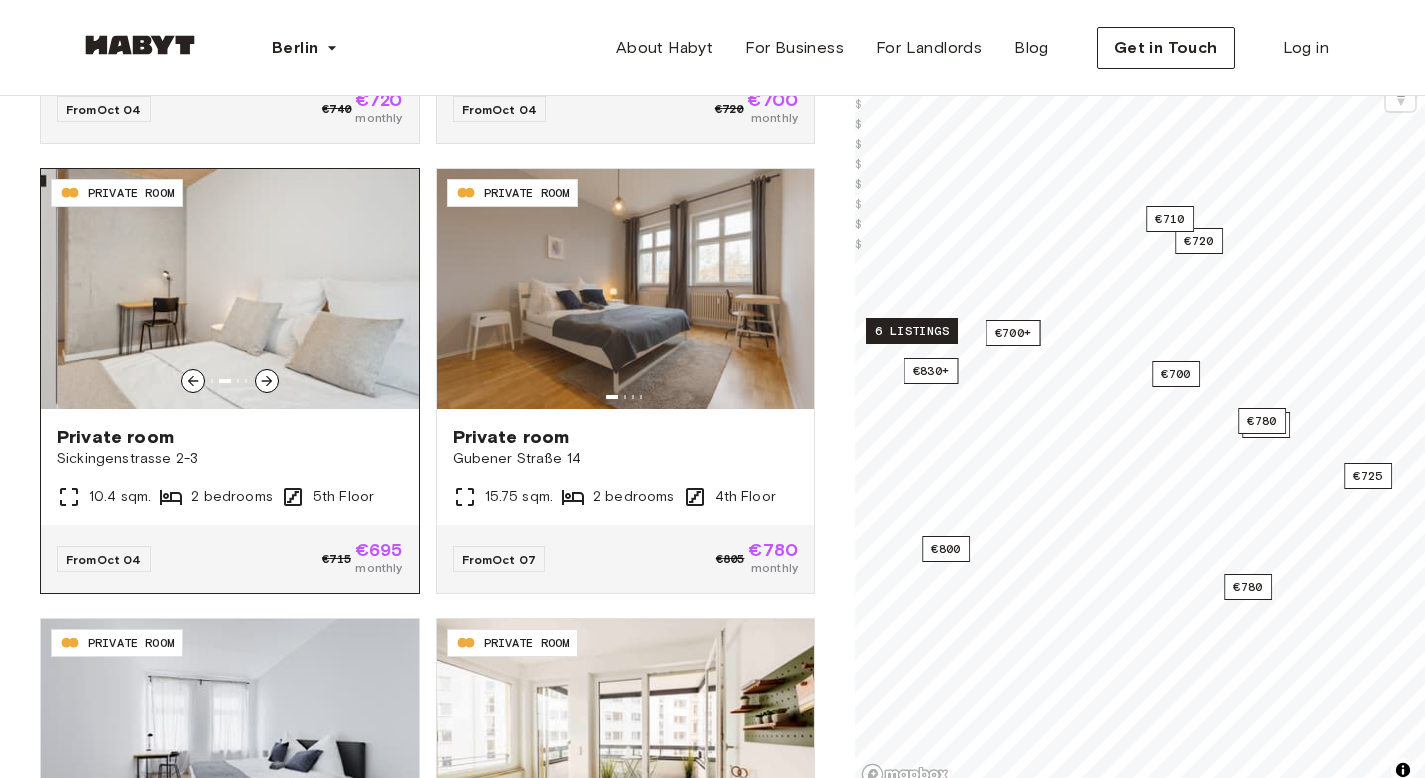 click 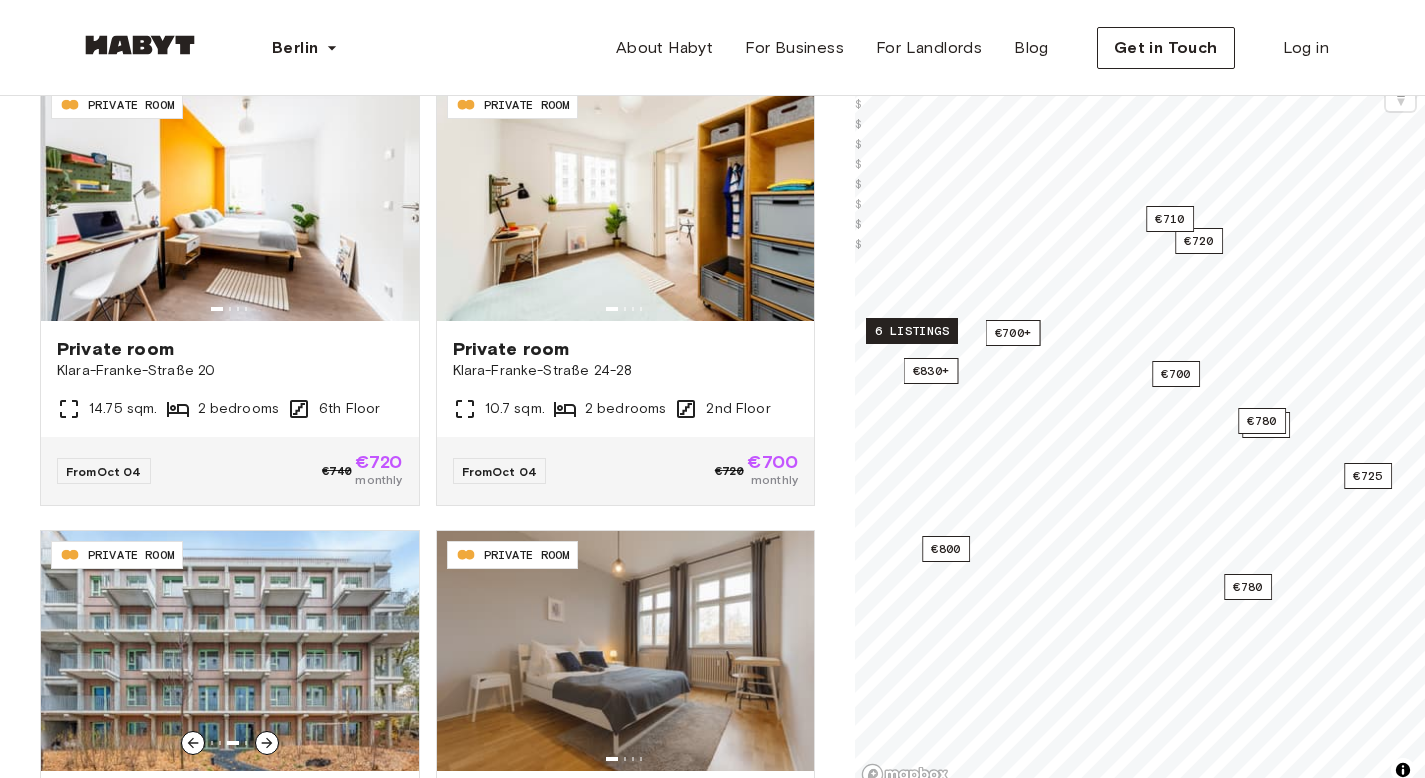 scroll, scrollTop: 2469, scrollLeft: 0, axis: vertical 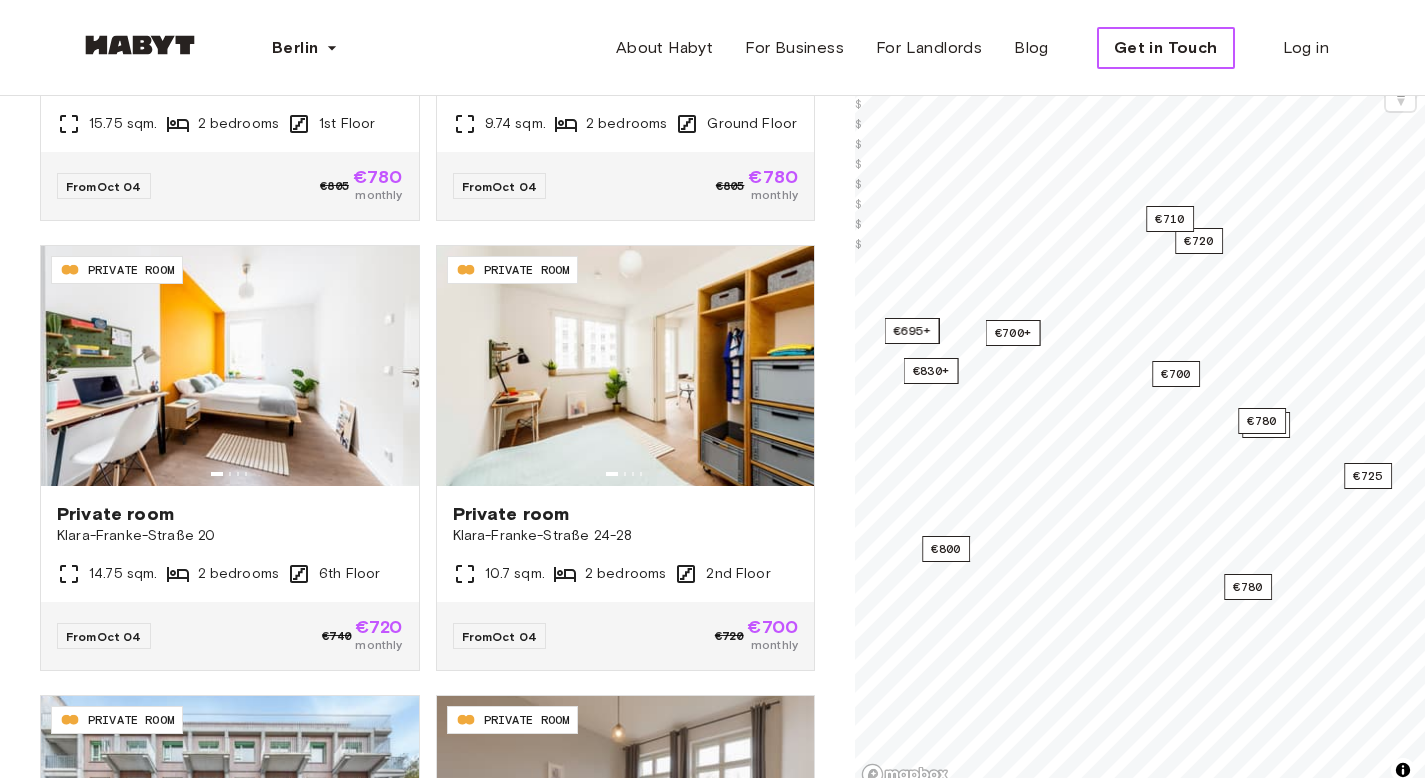 click on "Get in Touch" at bounding box center [1166, 48] 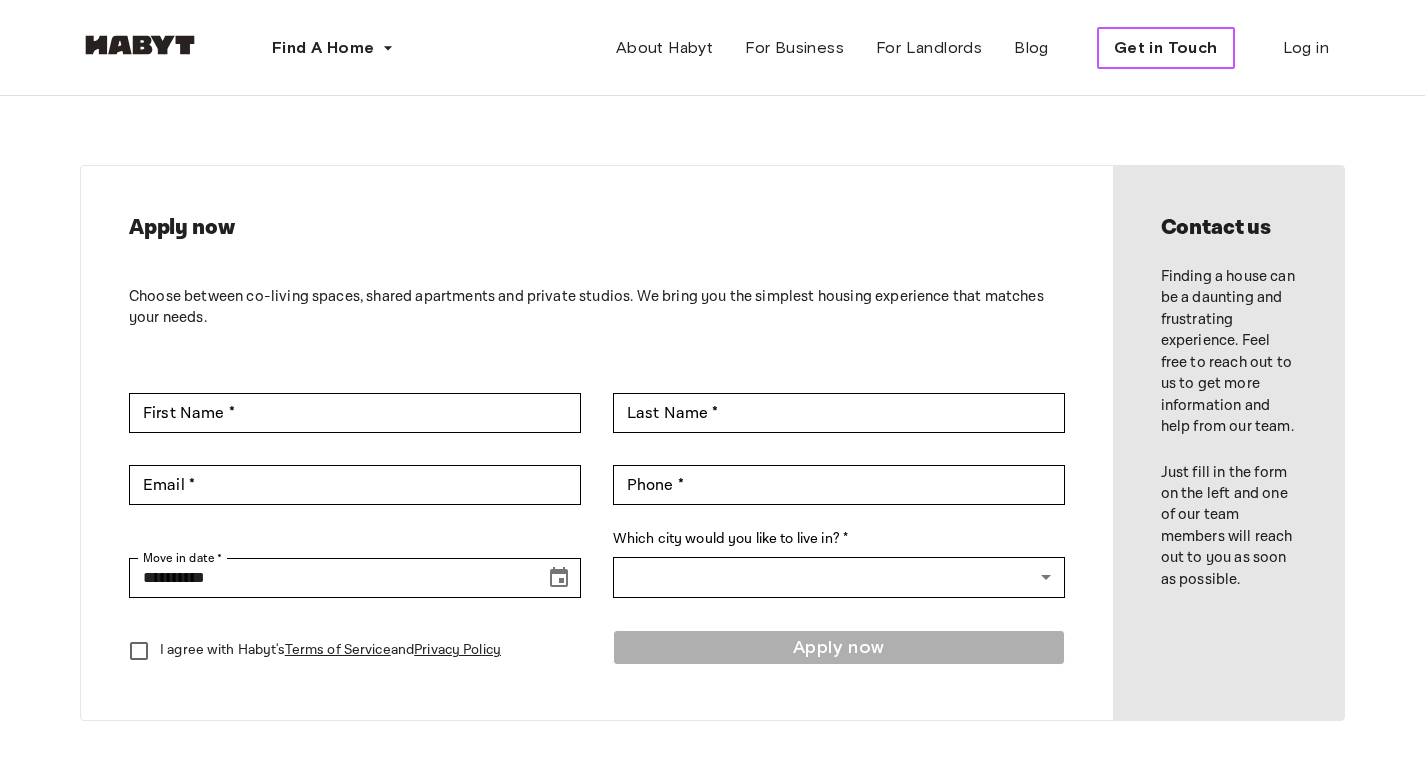 scroll, scrollTop: 0, scrollLeft: 0, axis: both 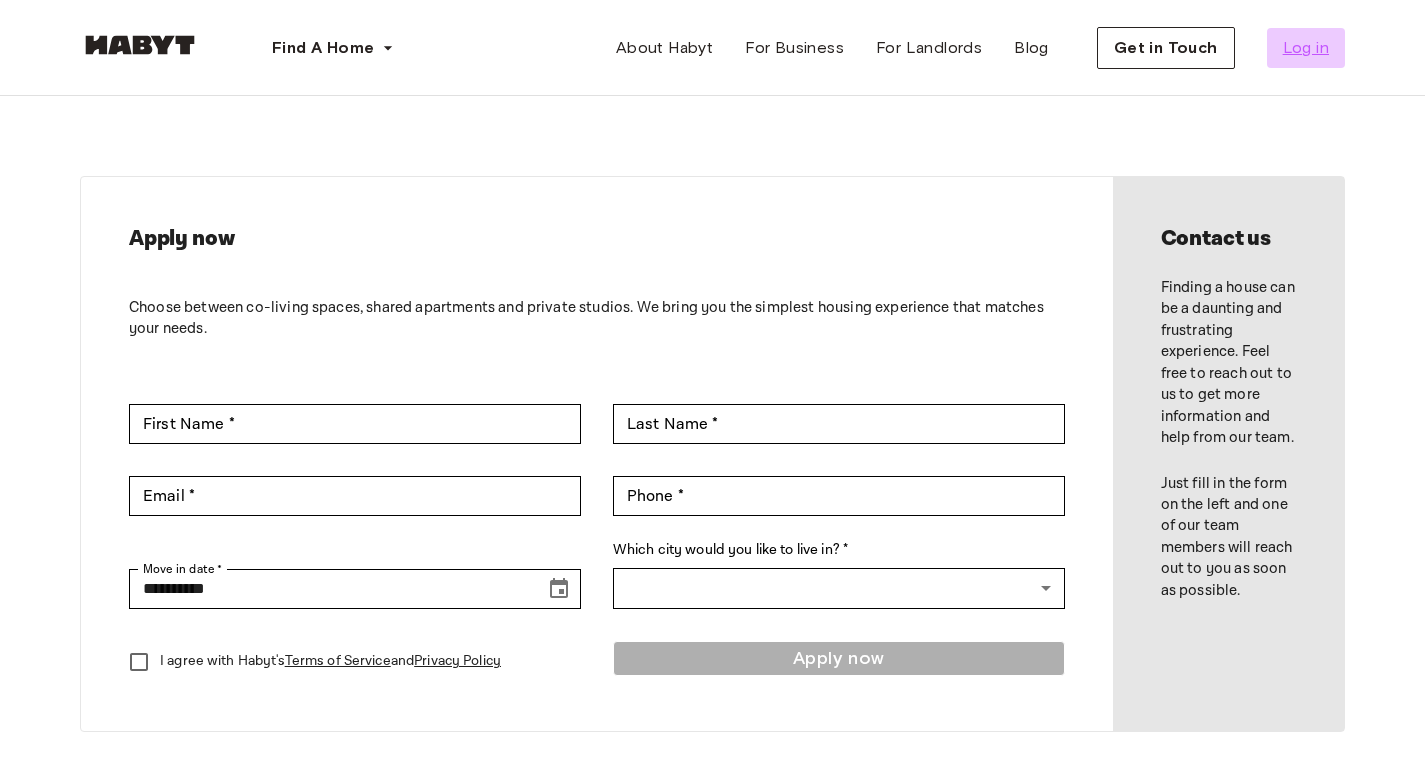 click on "Log in" at bounding box center (1306, 48) 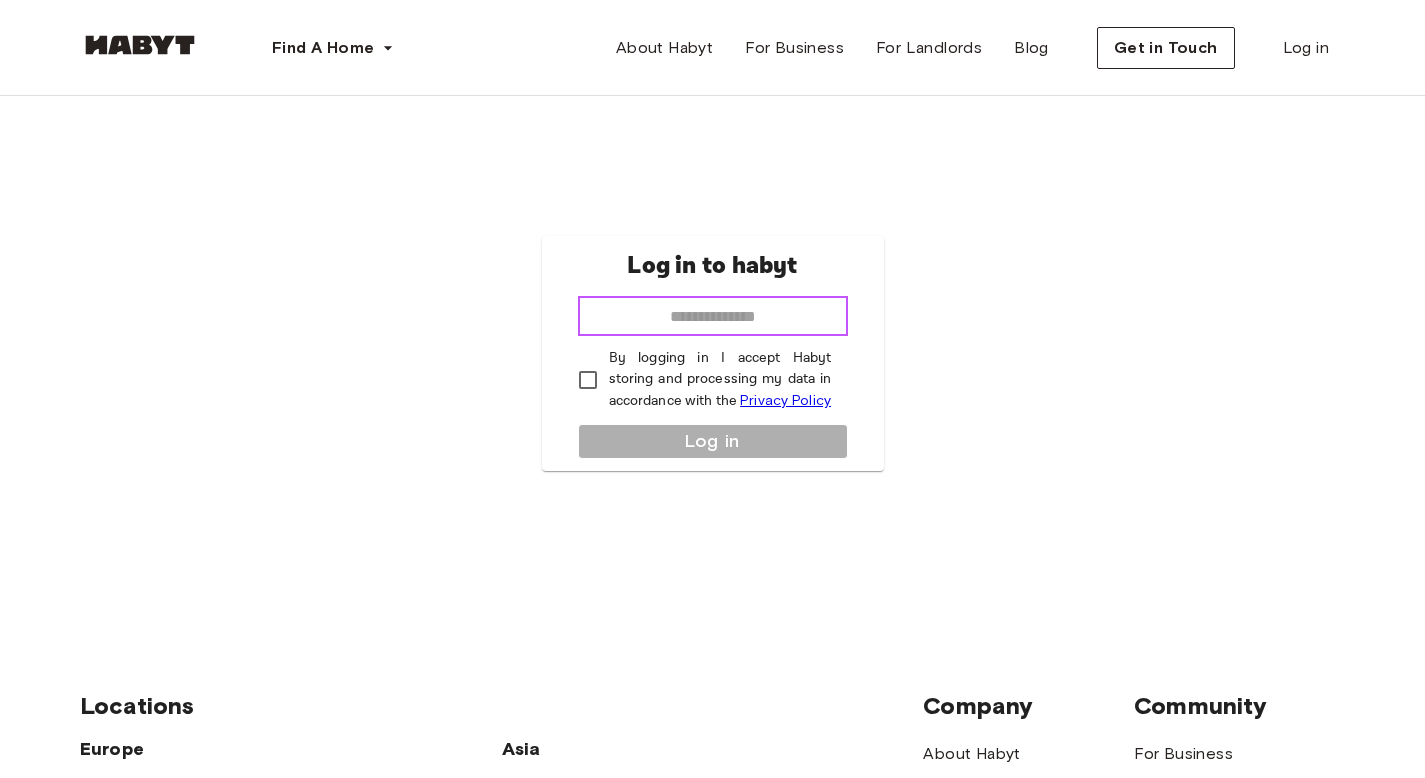 click at bounding box center [713, 316] 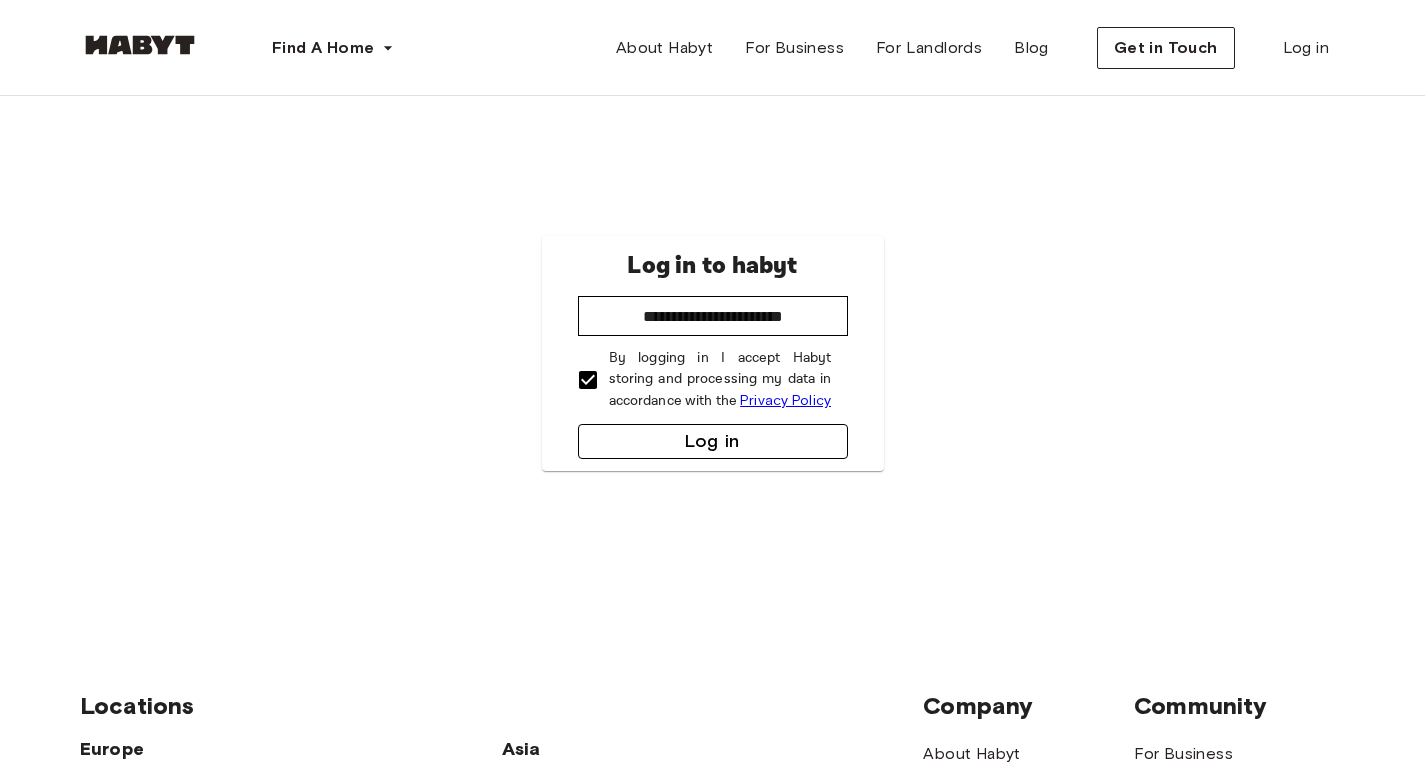 click on "Log in" at bounding box center (713, 441) 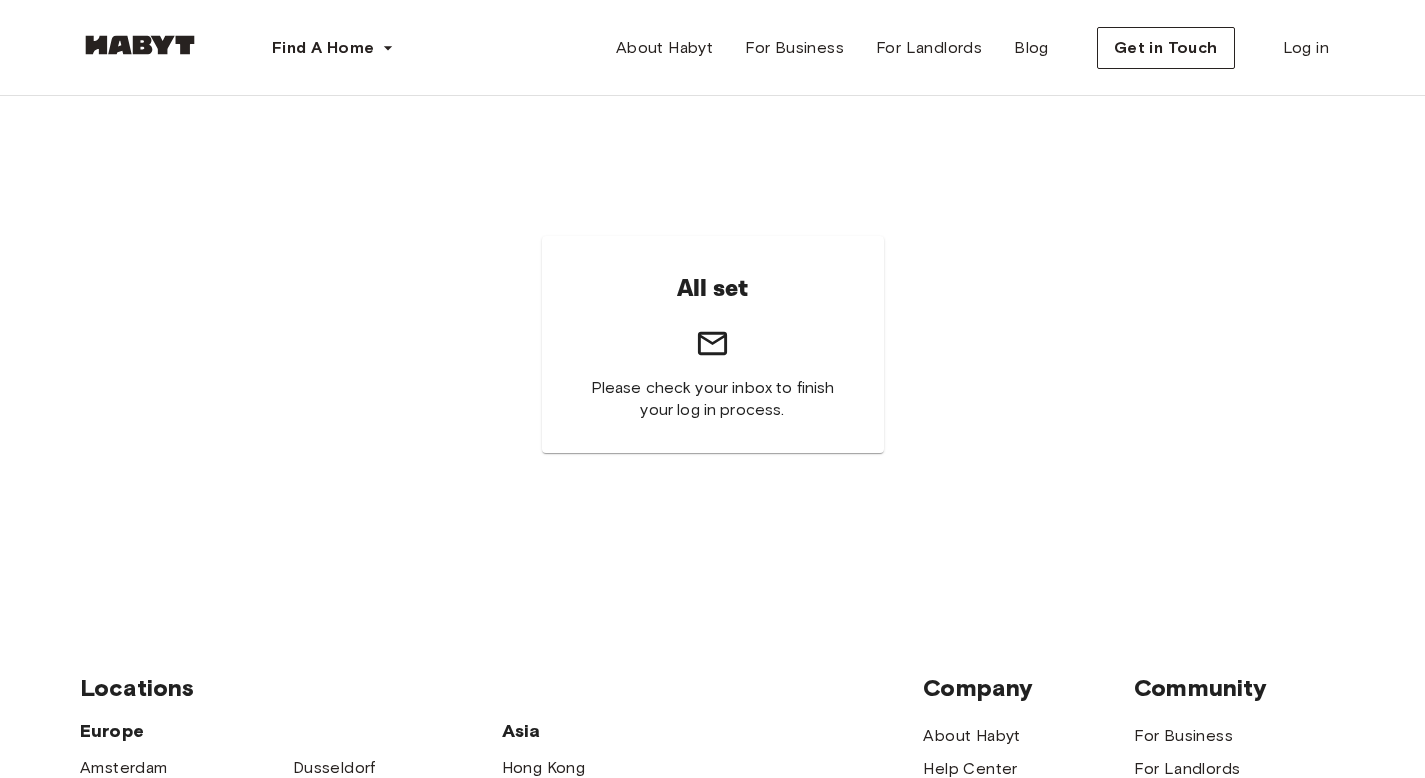 scroll, scrollTop: 0, scrollLeft: 0, axis: both 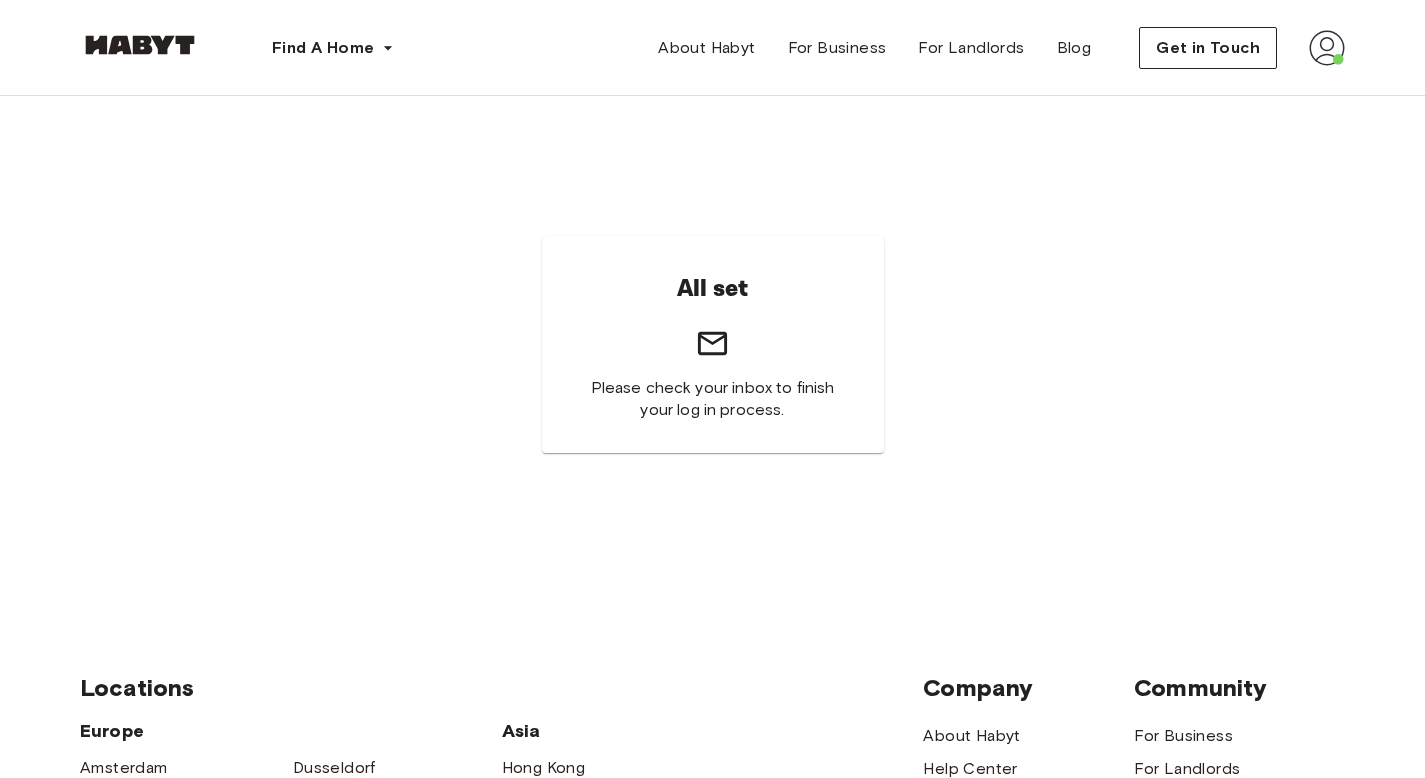 click at bounding box center (140, 45) 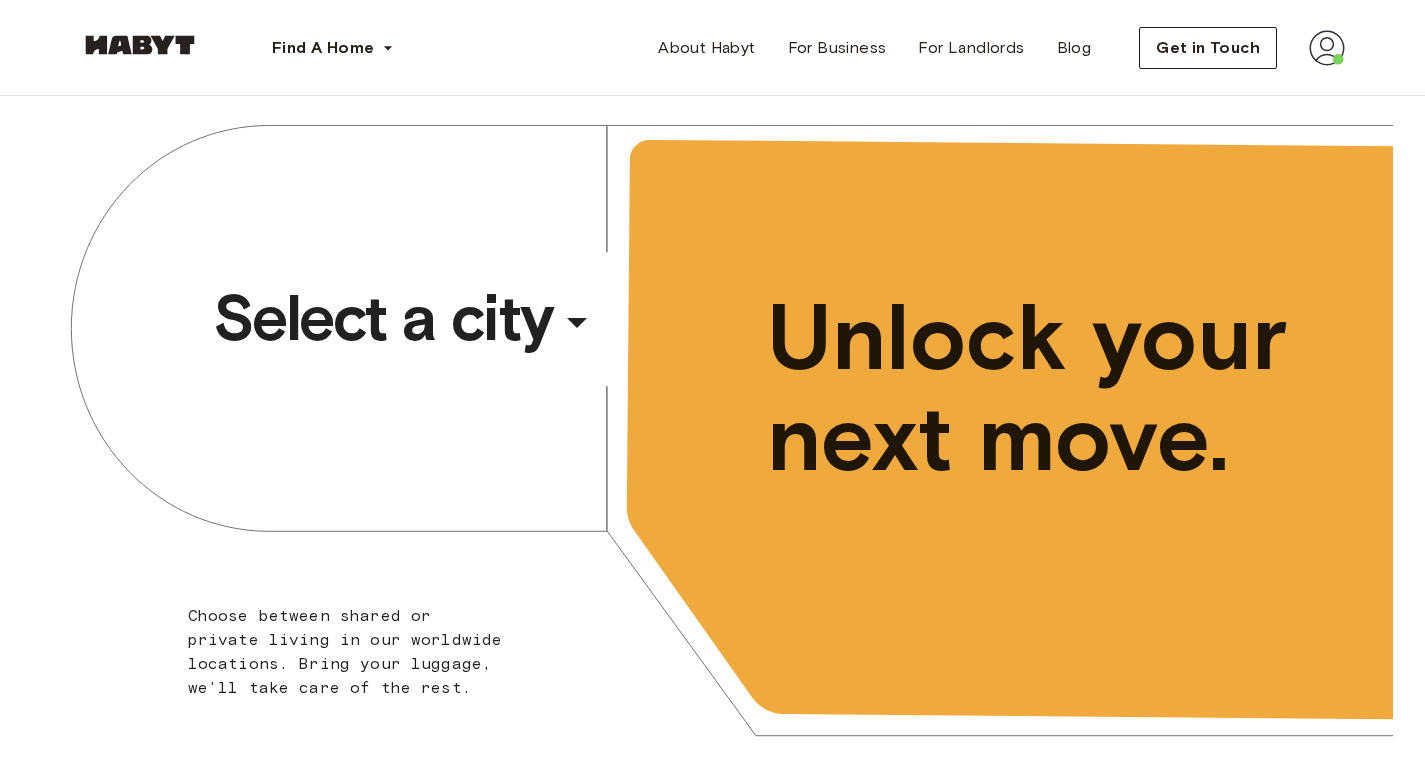 click on "​" at bounding box center (604, 338) 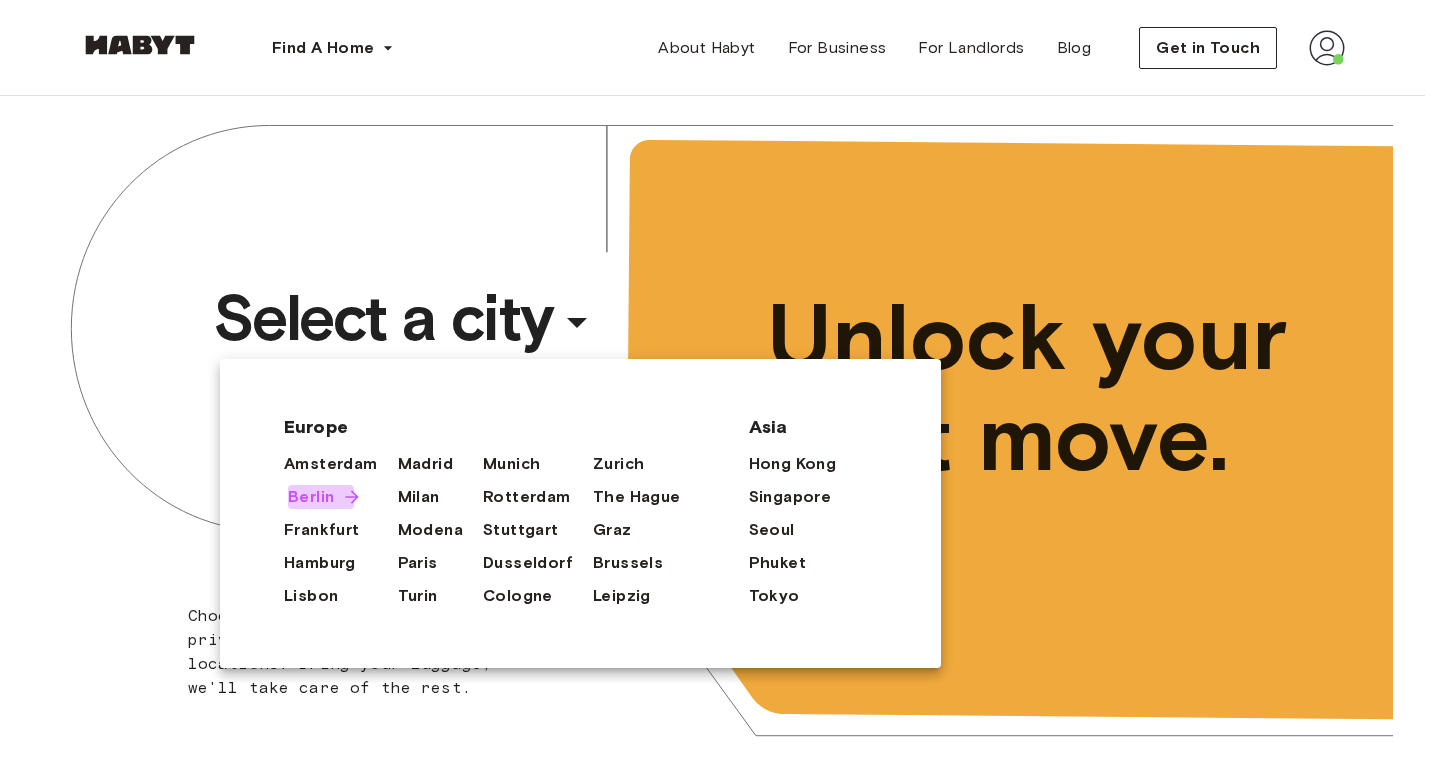 click on "Berlin" at bounding box center (311, 497) 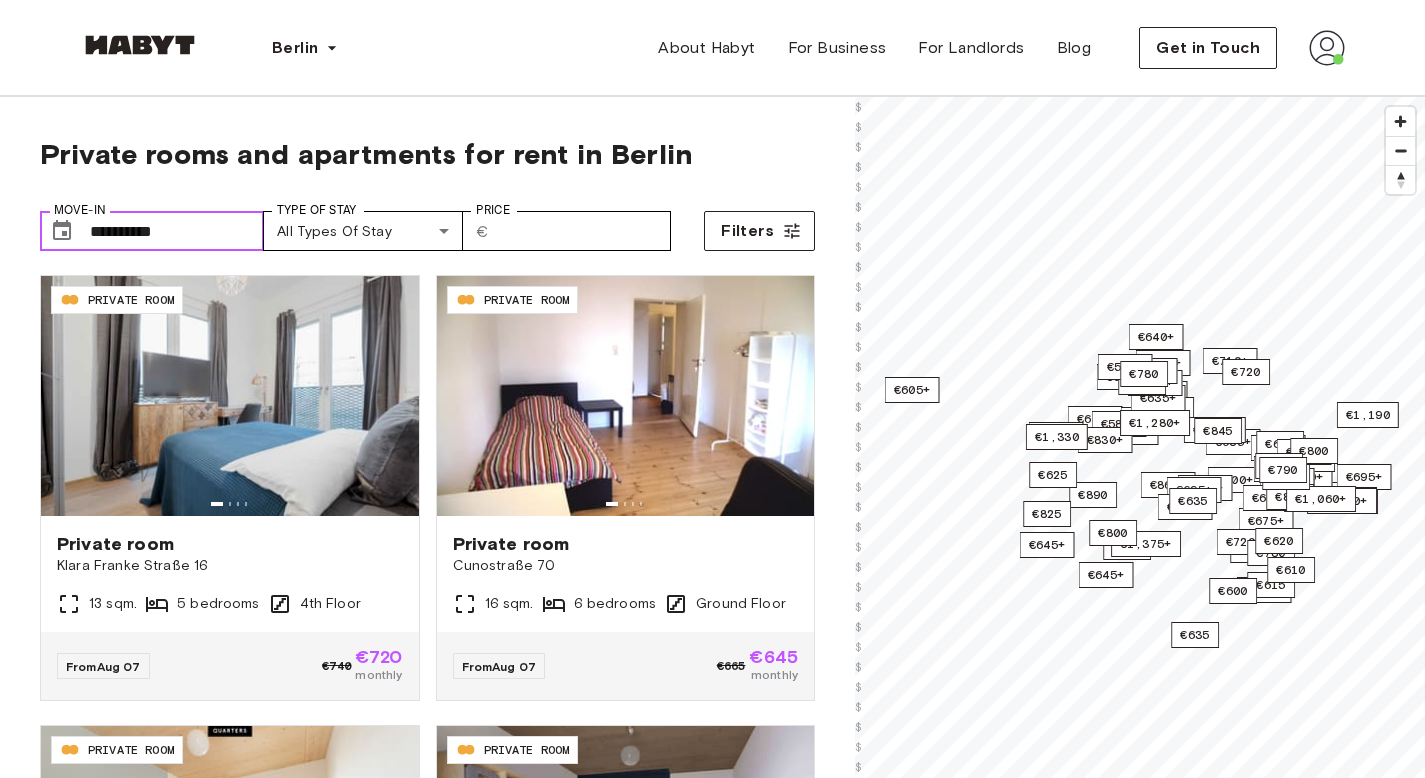 click on "**********" at bounding box center (177, 231) 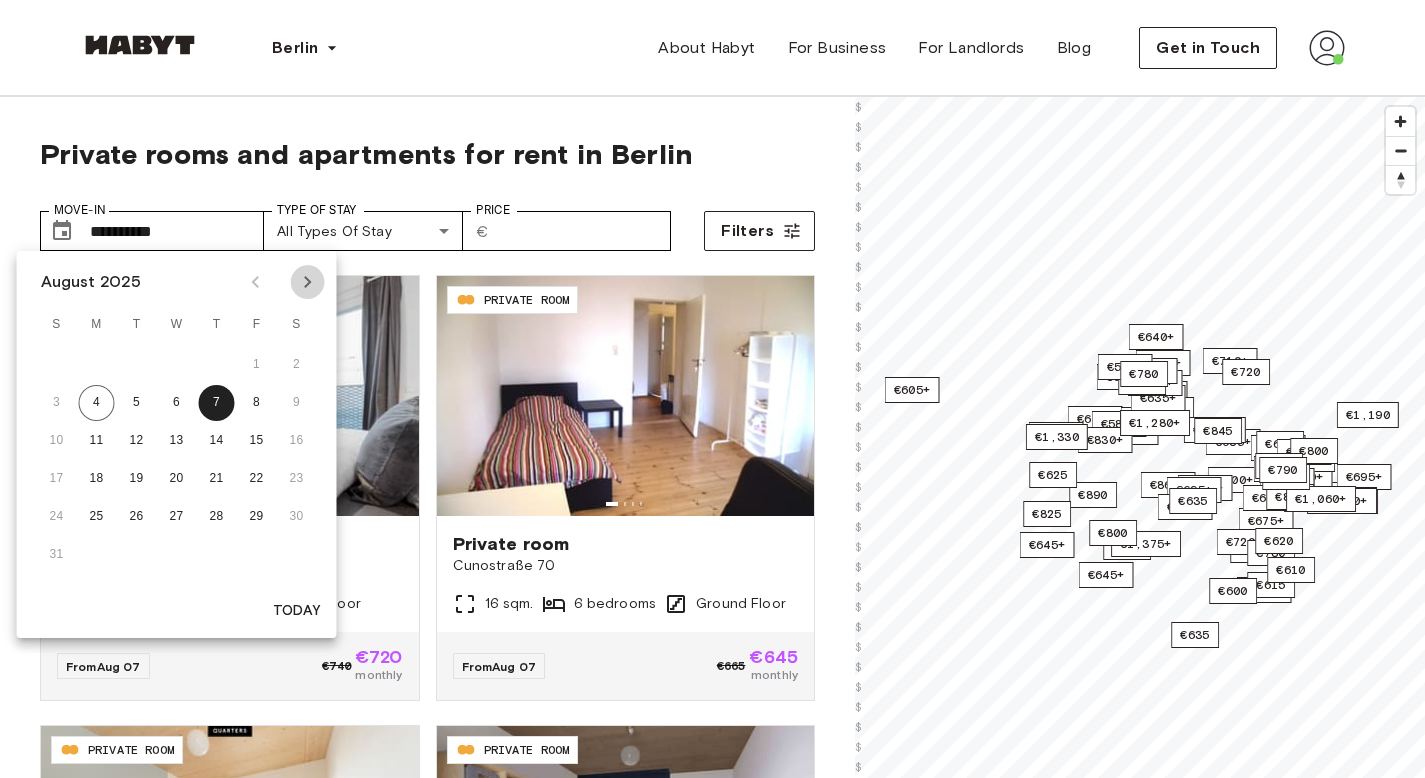 click at bounding box center [308, 282] 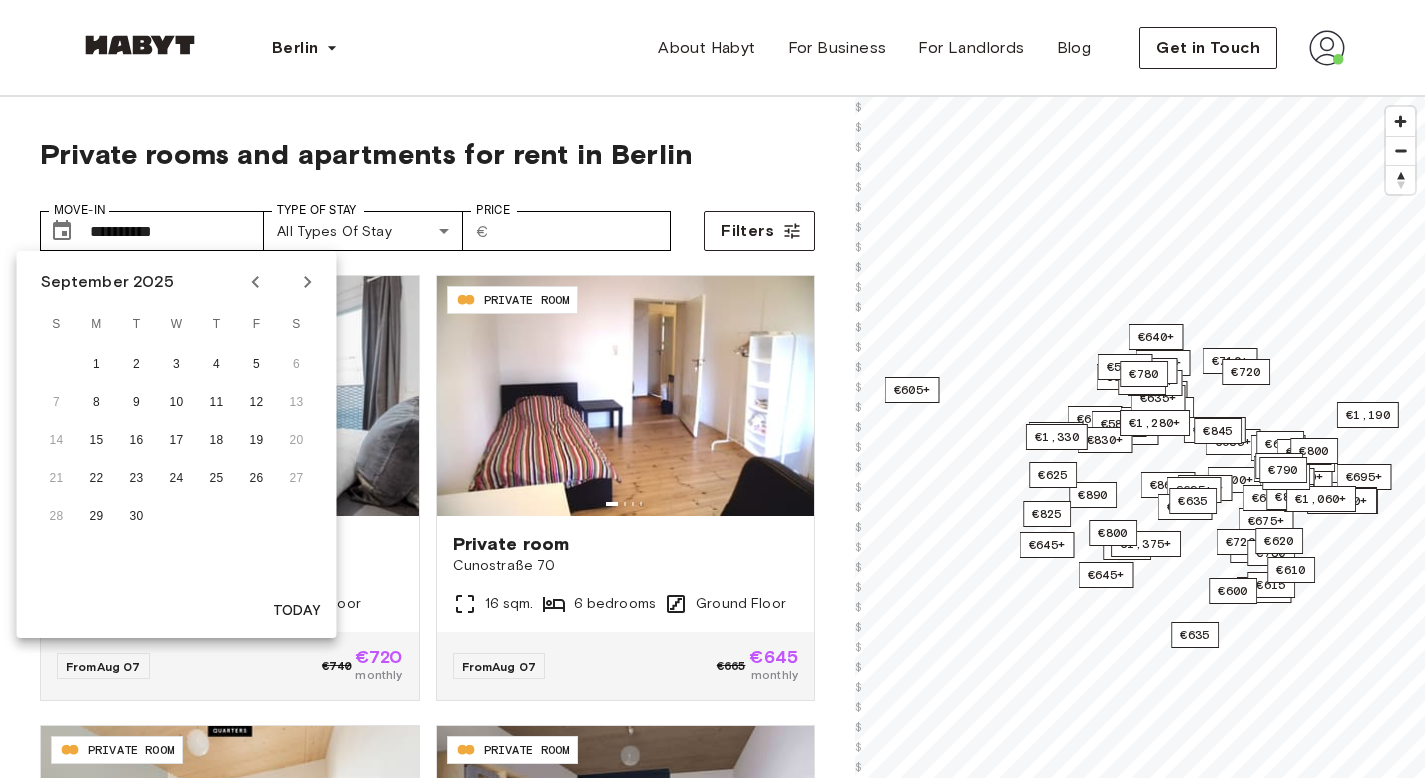 click at bounding box center [308, 282] 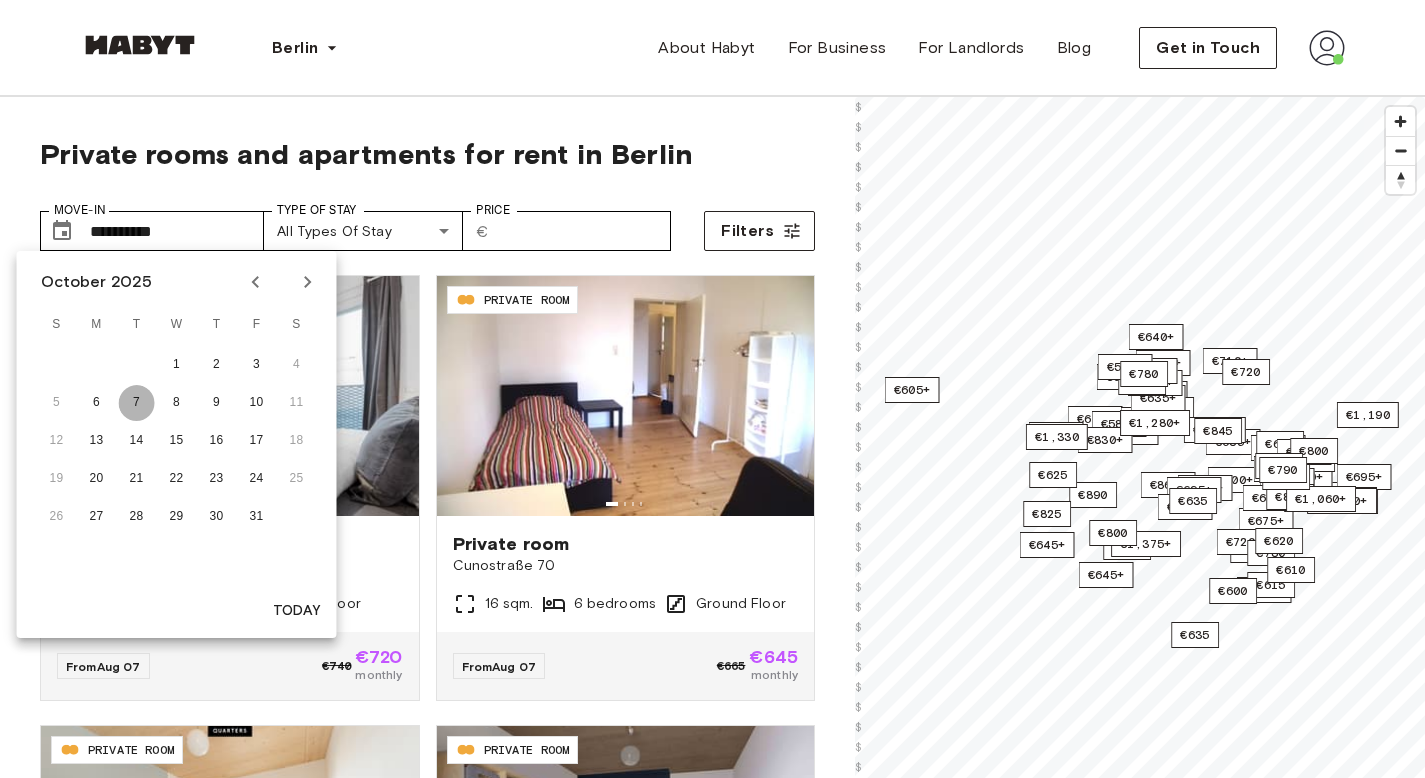 click on "7" at bounding box center (137, 403) 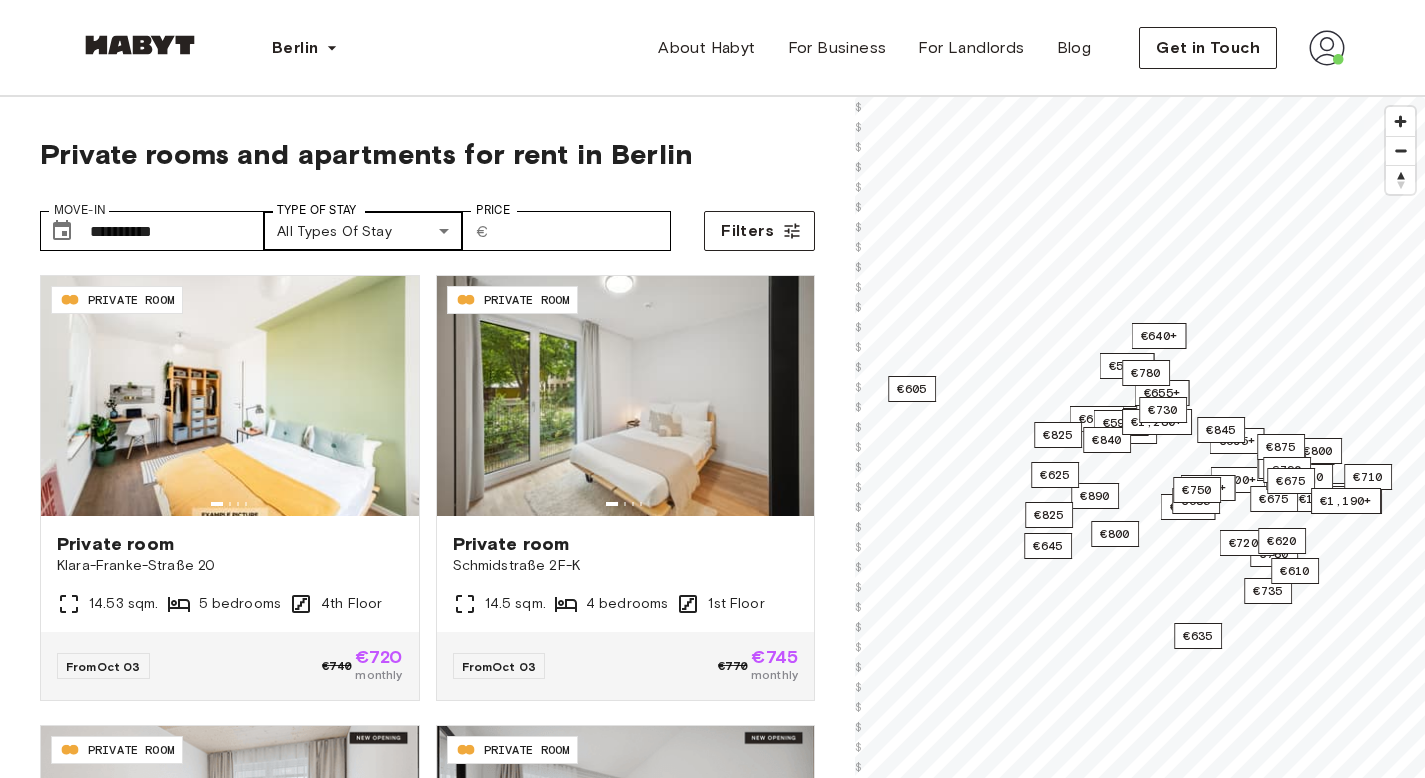 click on "**********" at bounding box center [712, 2420] 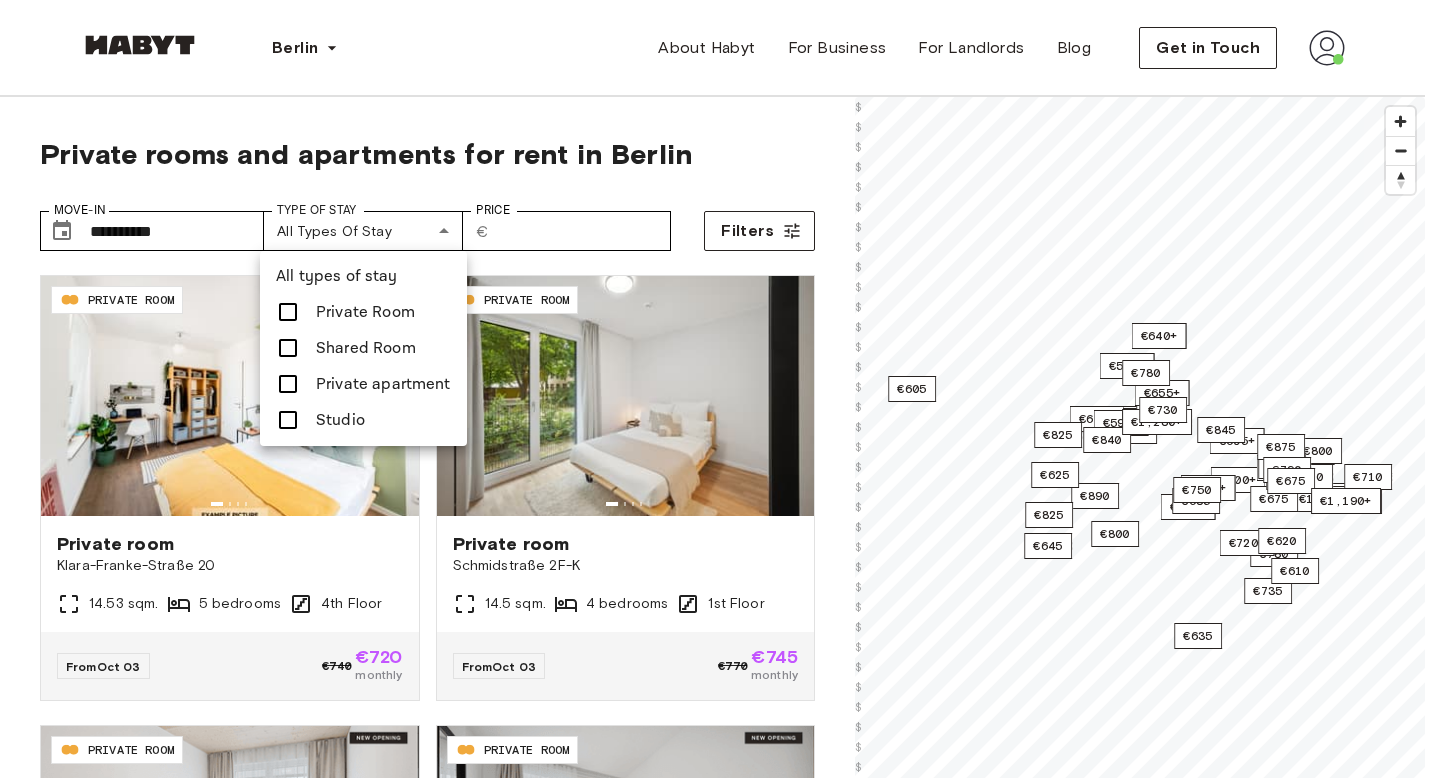 click at bounding box center [720, 389] 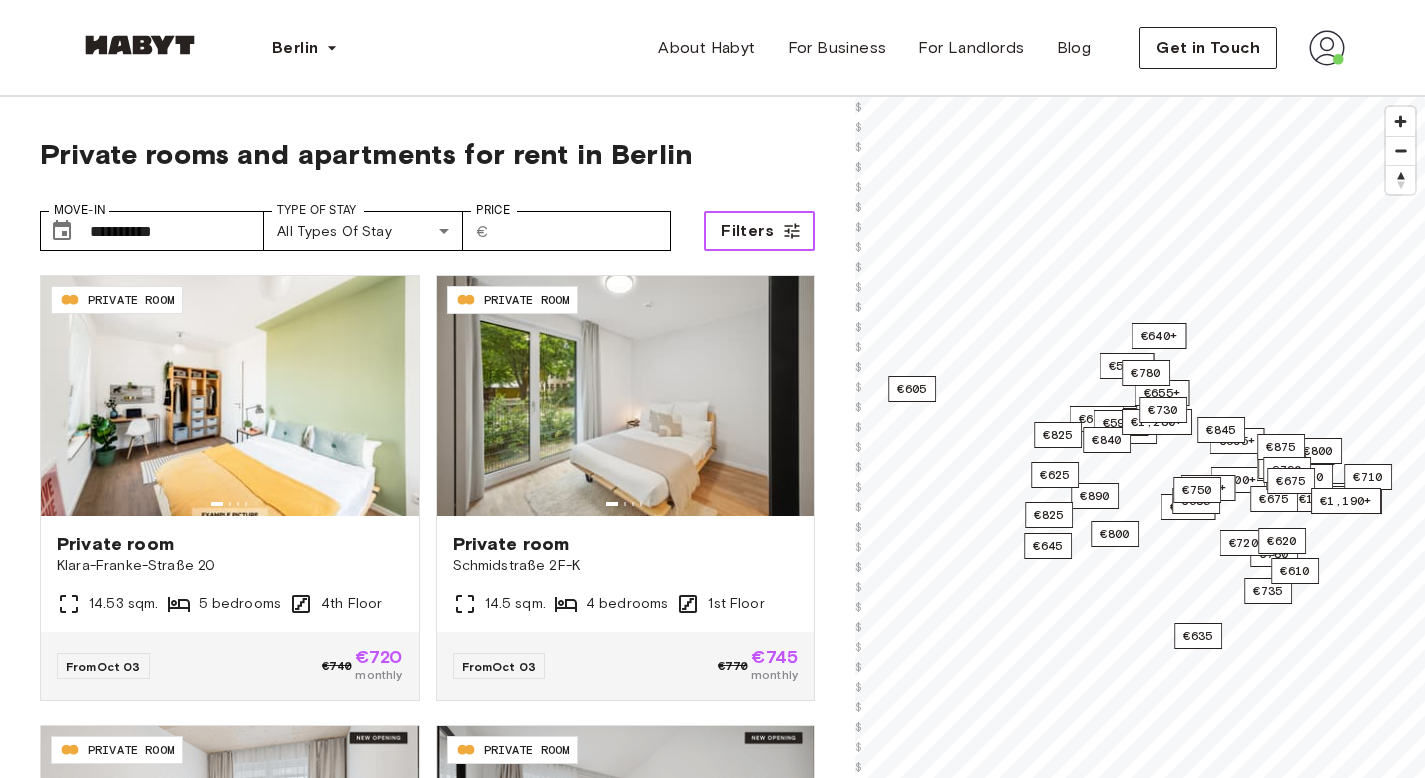 click on "Filters" at bounding box center (747, 231) 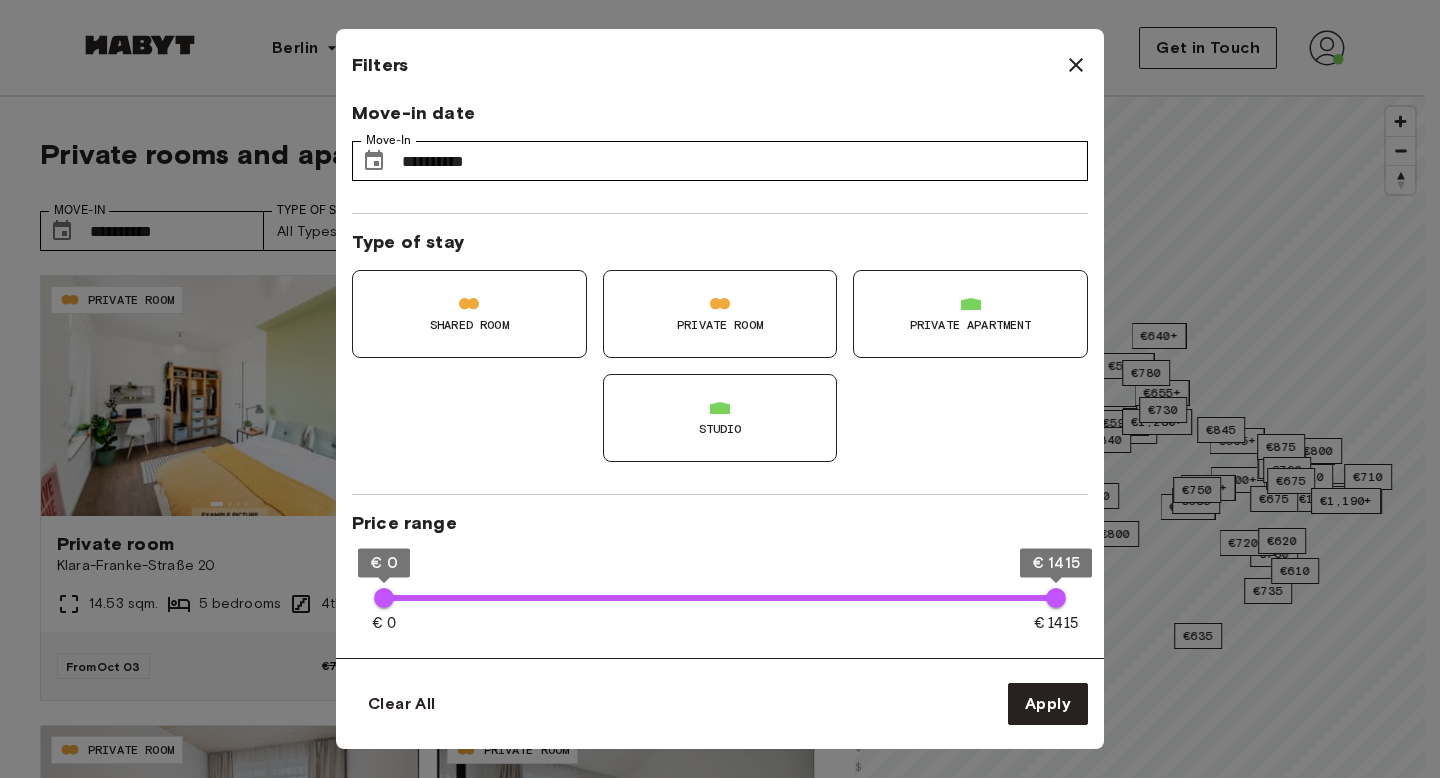 click on "Private Room" at bounding box center [720, 314] 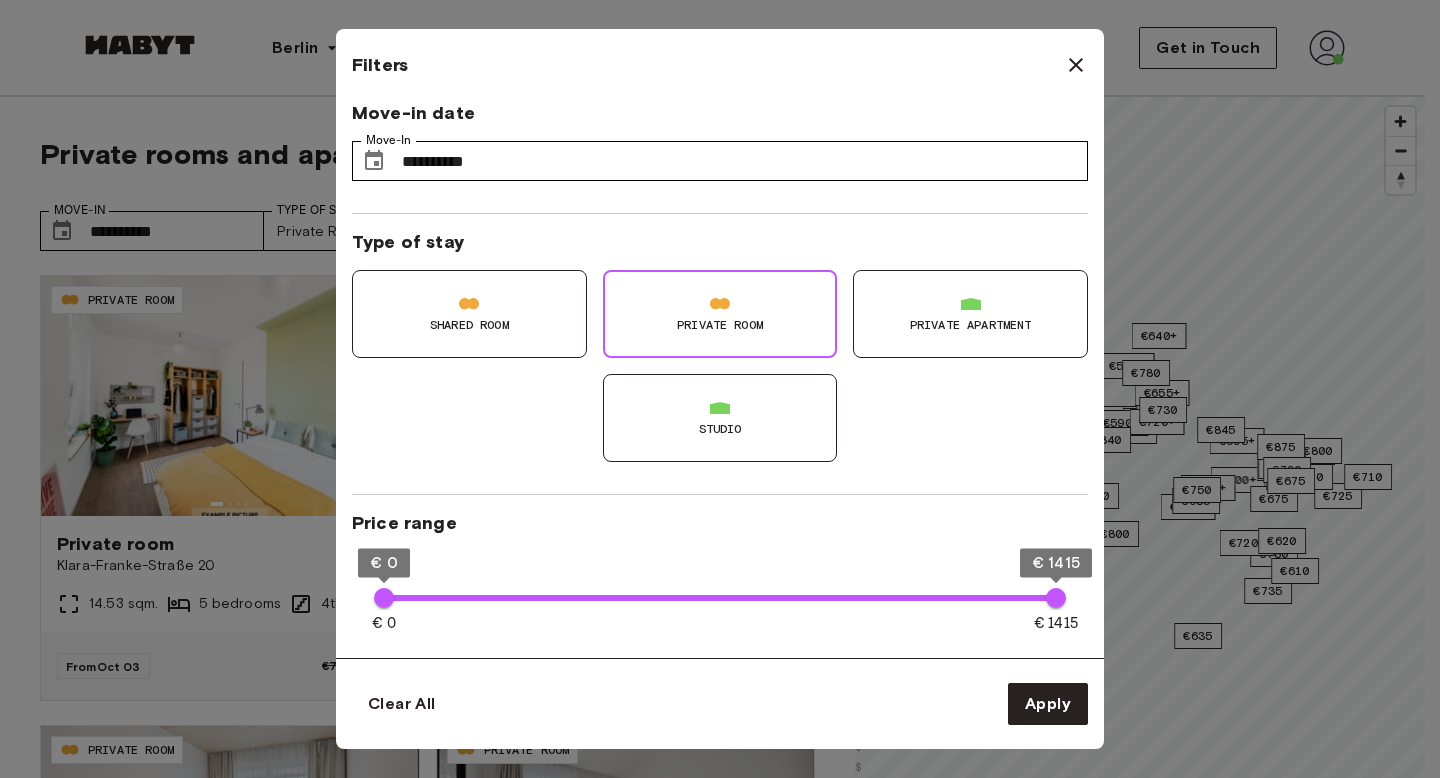 type on "**" 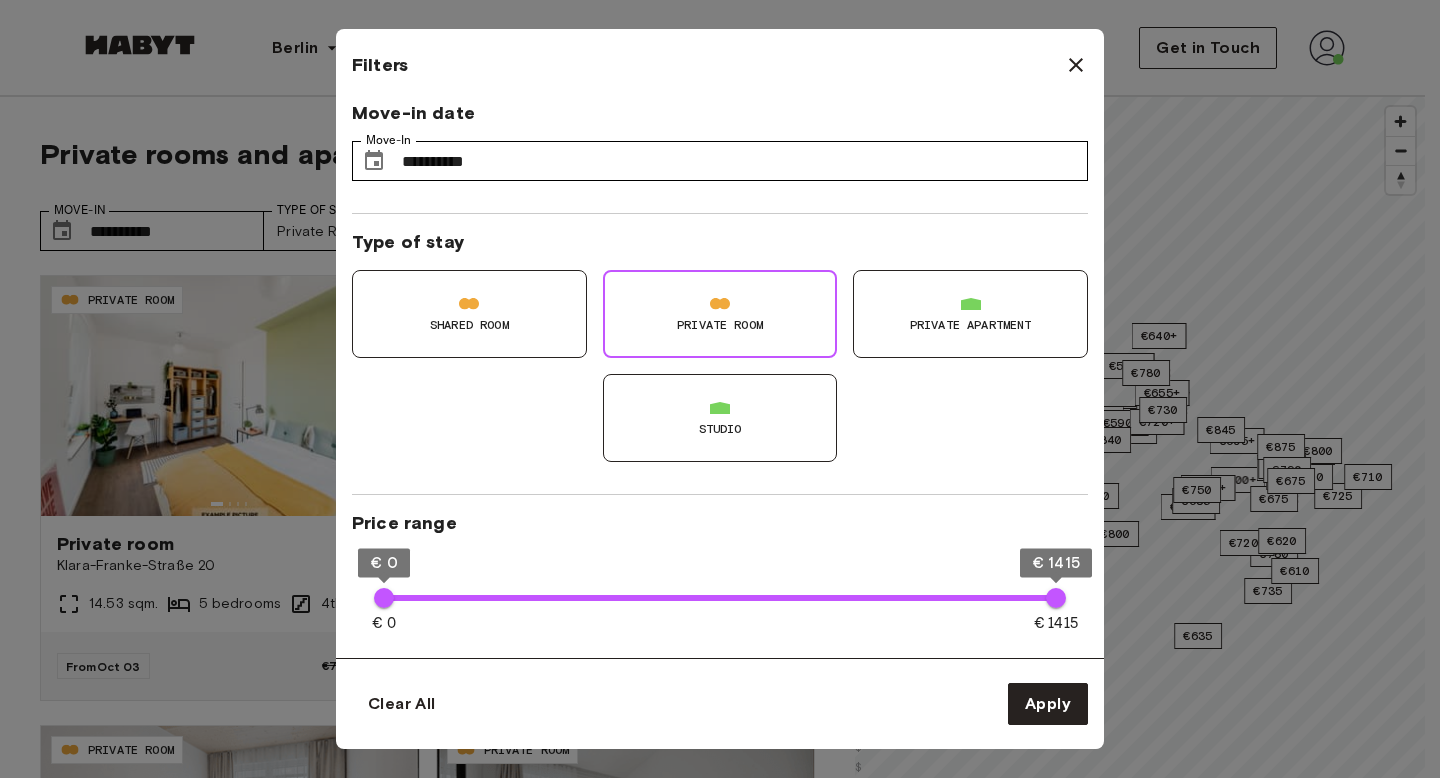 click on "Private Room" at bounding box center [720, 314] 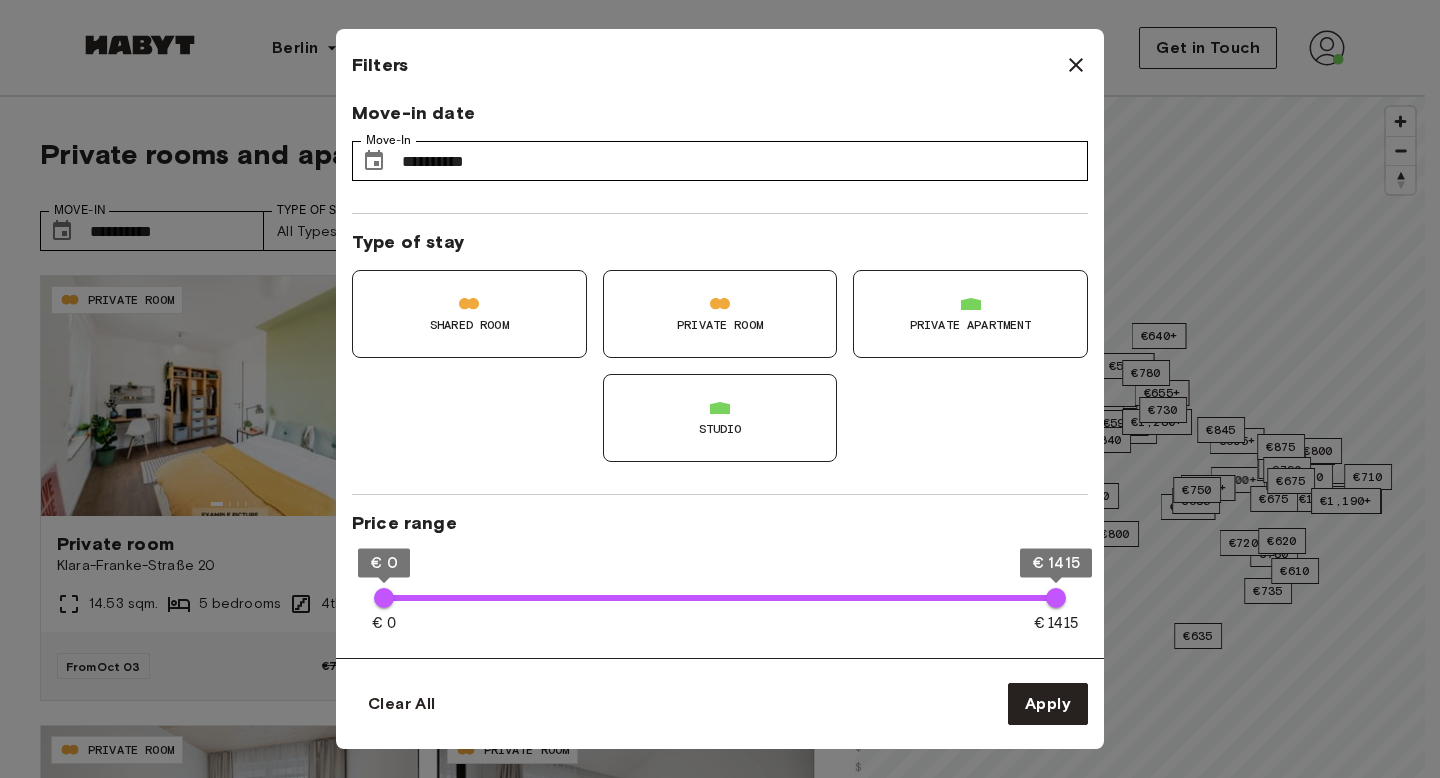 type on "**" 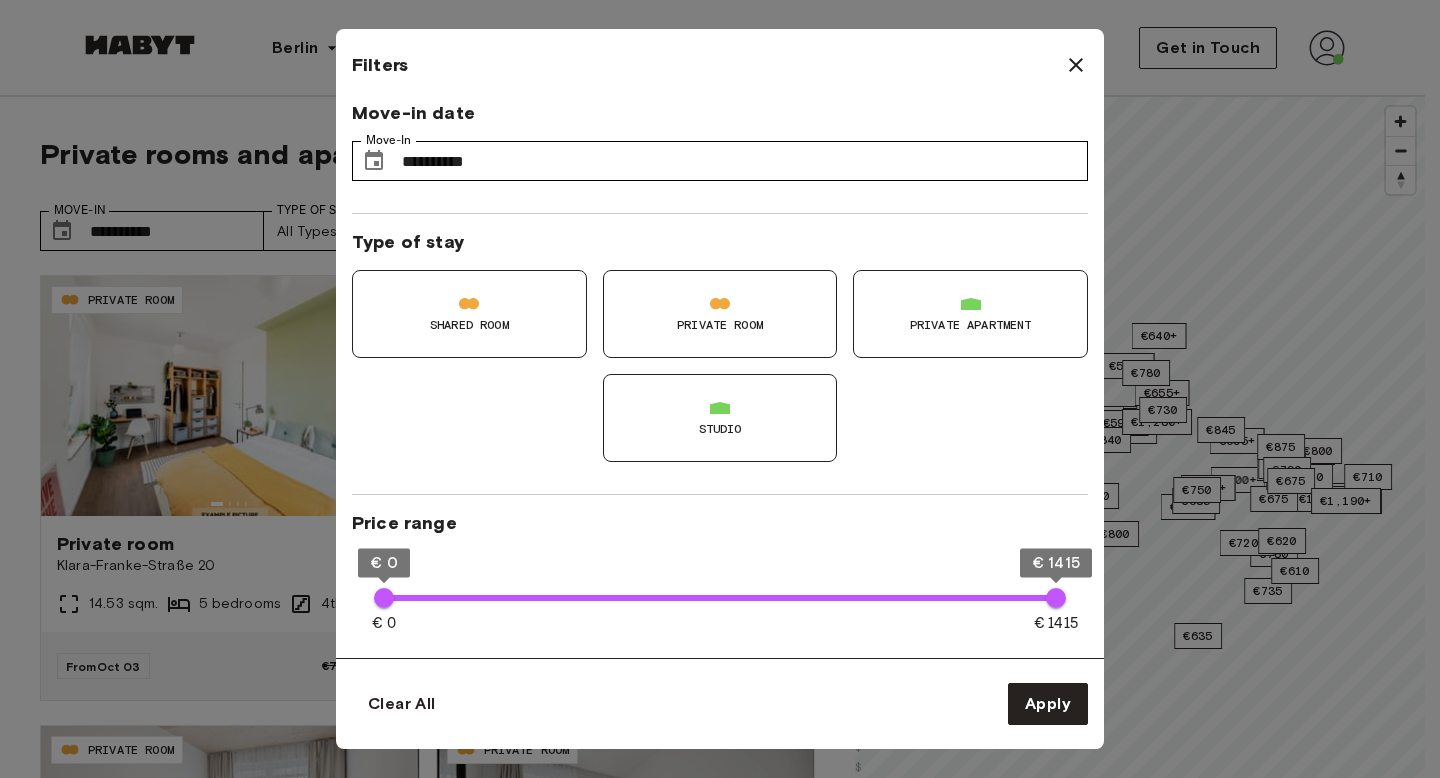 click at bounding box center [720, 389] 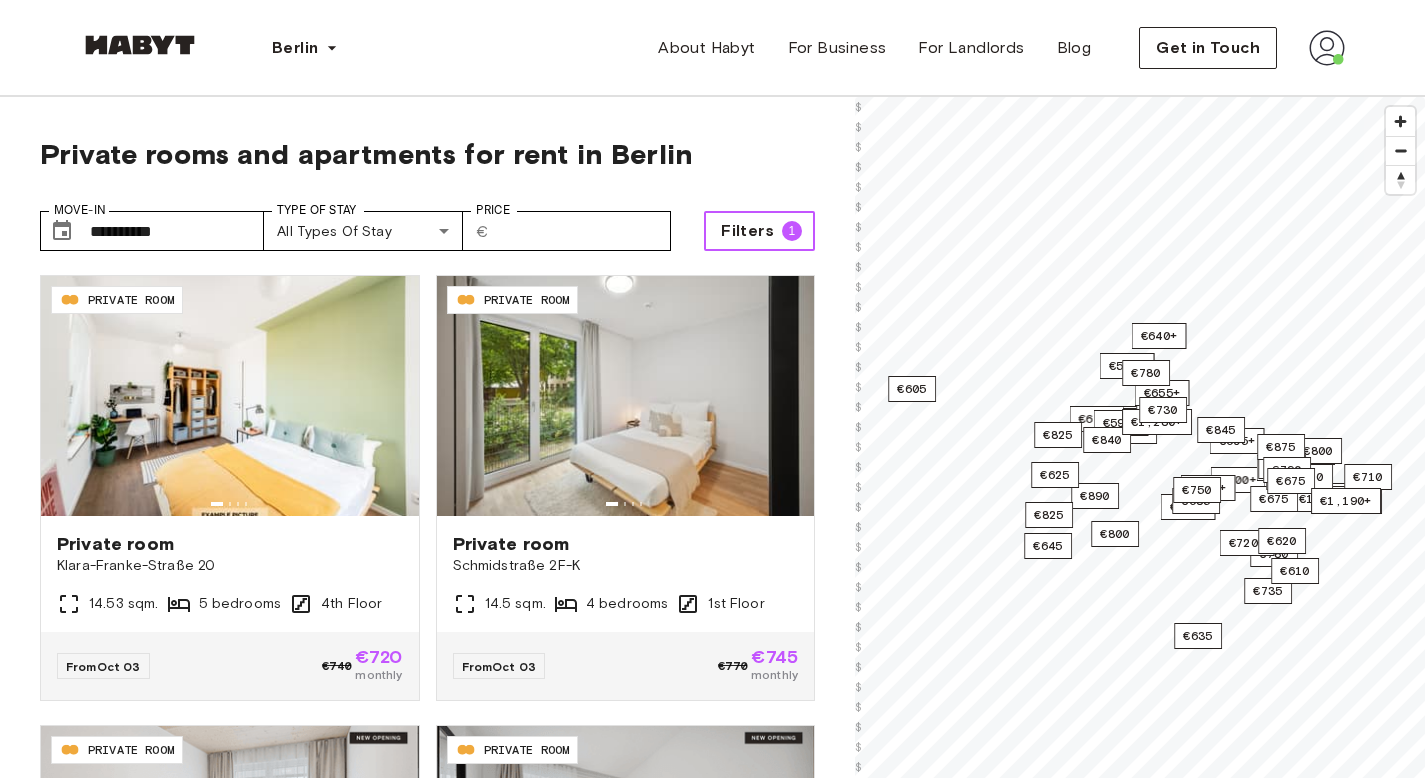 click on "Filters" at bounding box center (747, 231) 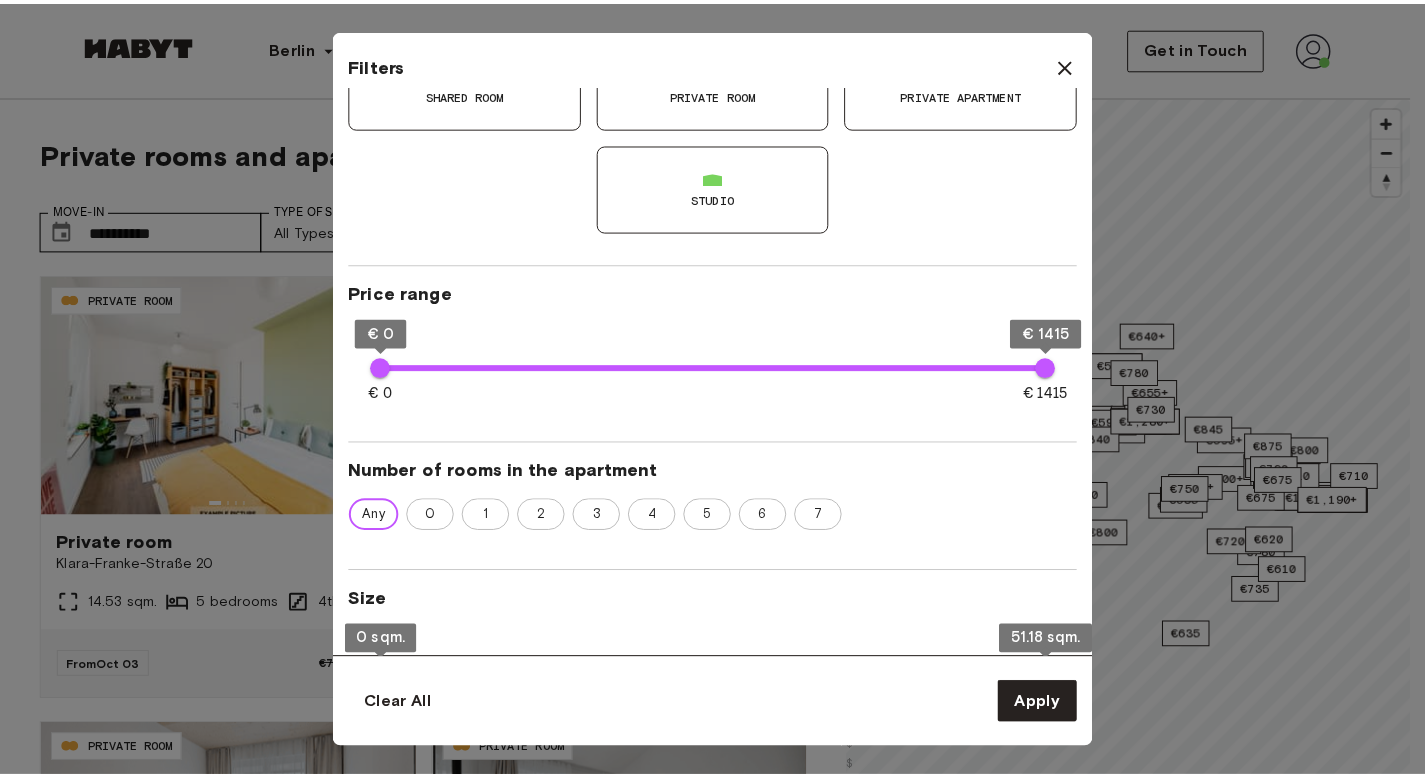 scroll, scrollTop: 243, scrollLeft: 0, axis: vertical 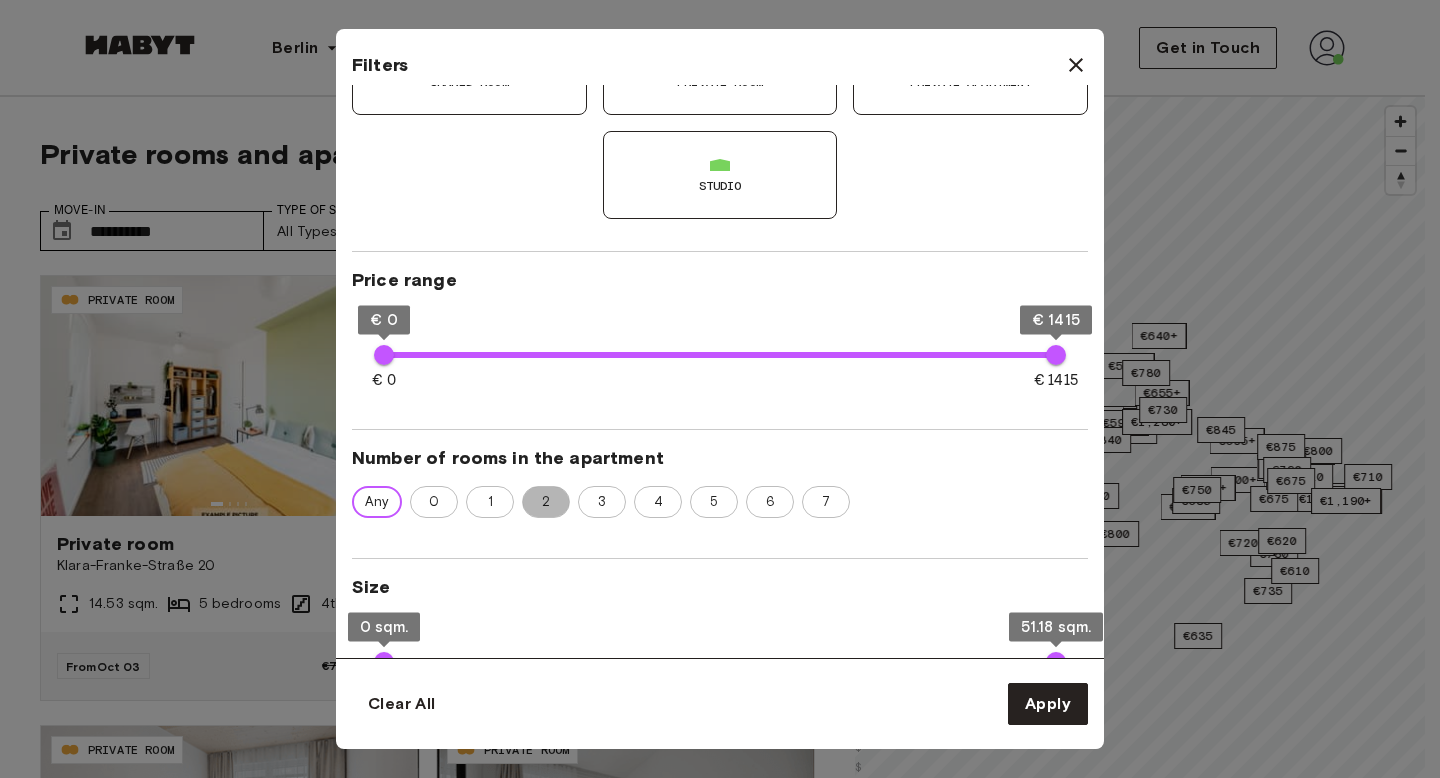 click on "2" at bounding box center (546, 502) 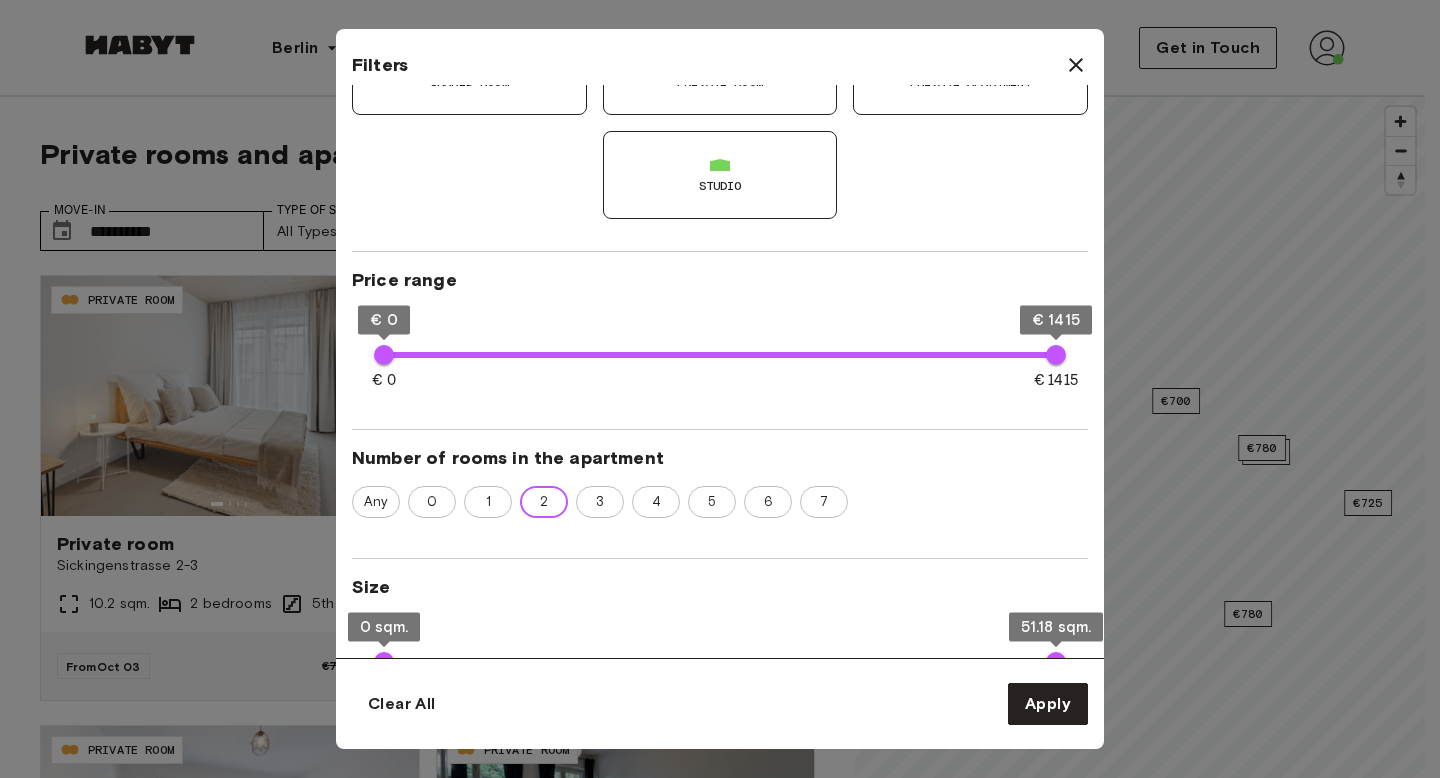 type on "**" 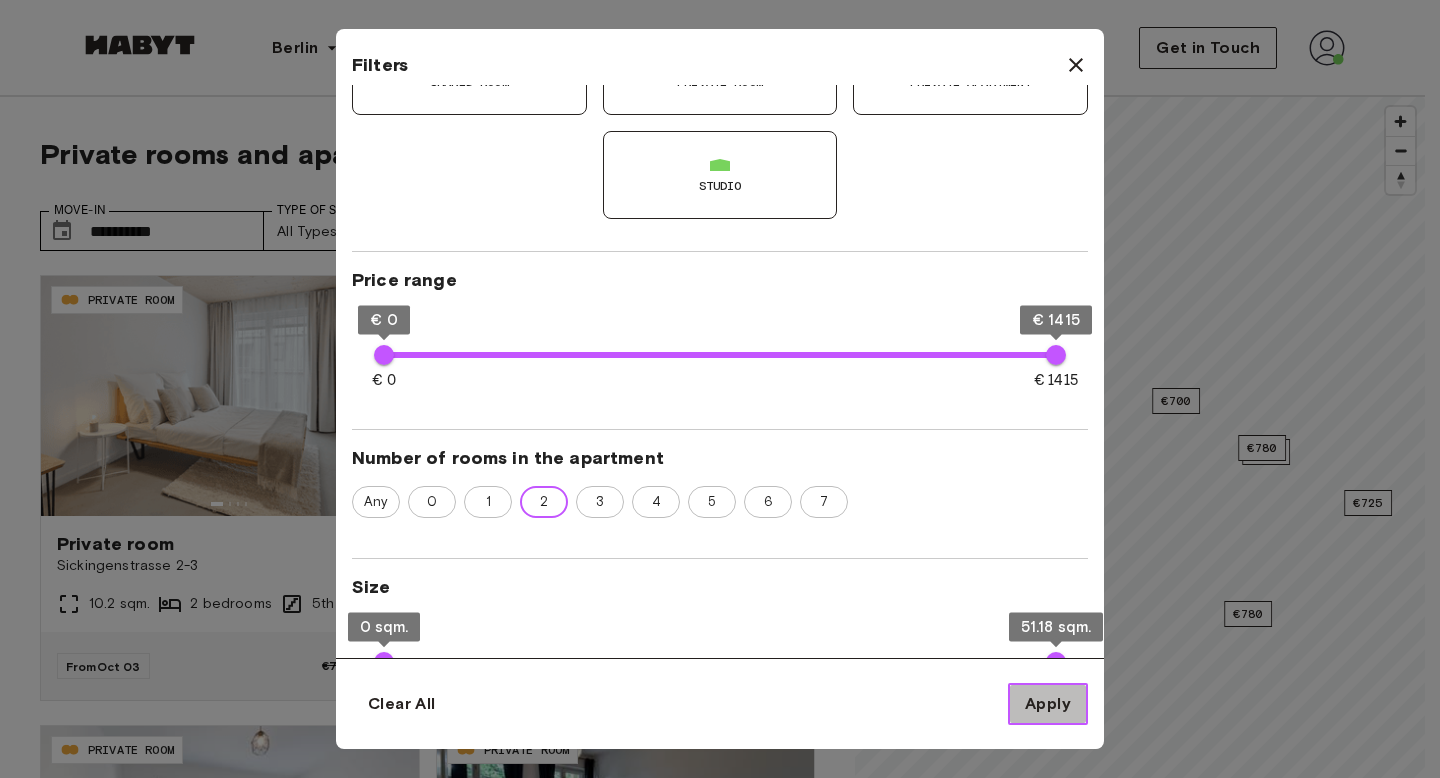 click on "Apply" at bounding box center (1048, 704) 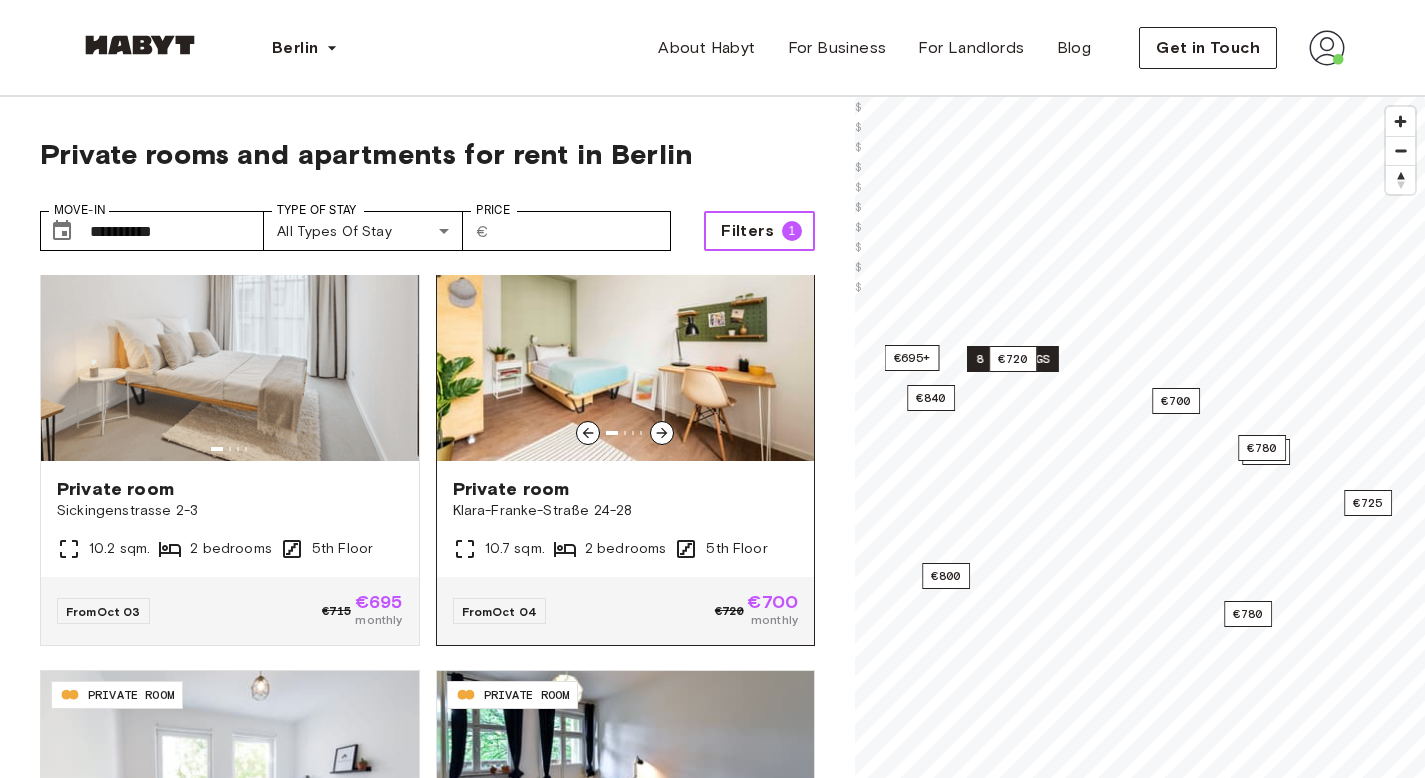 scroll, scrollTop: 53, scrollLeft: 0, axis: vertical 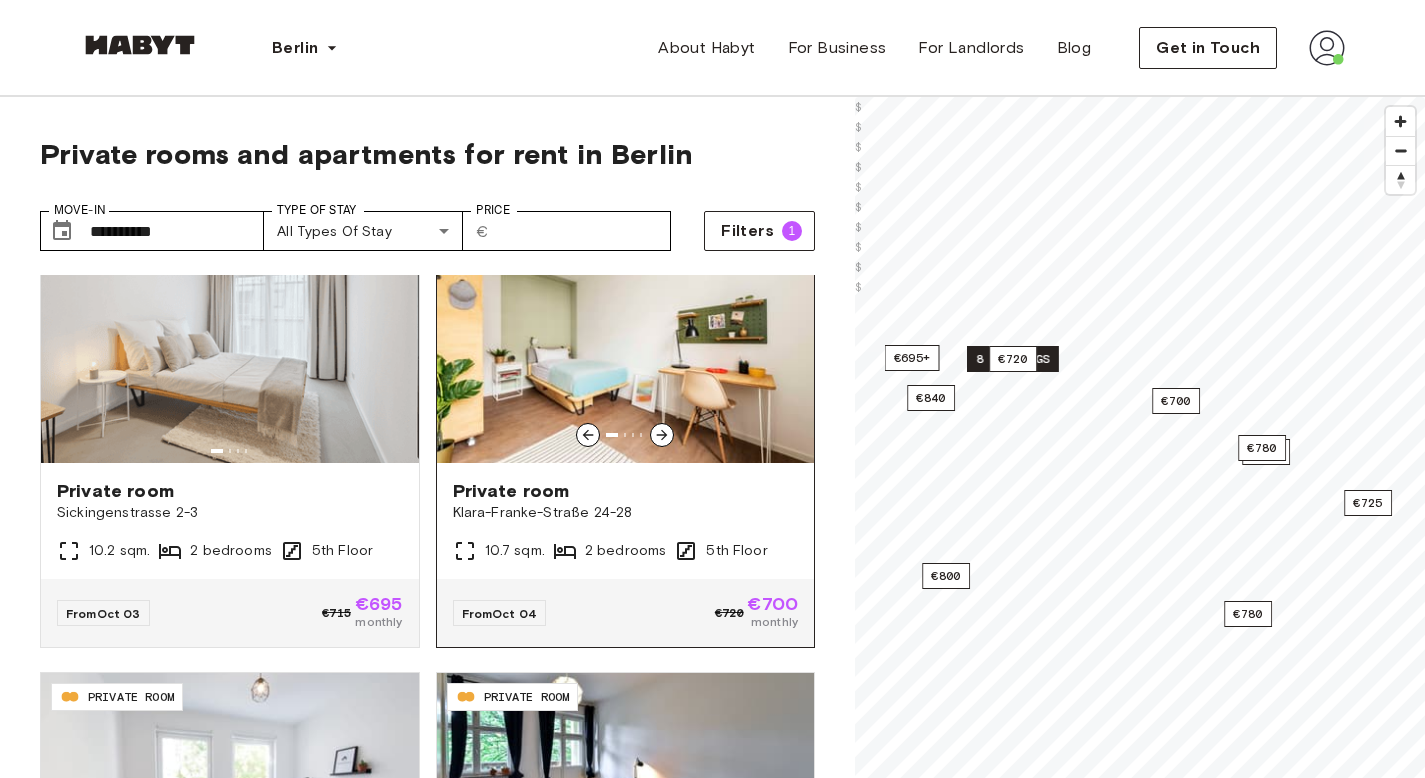 click 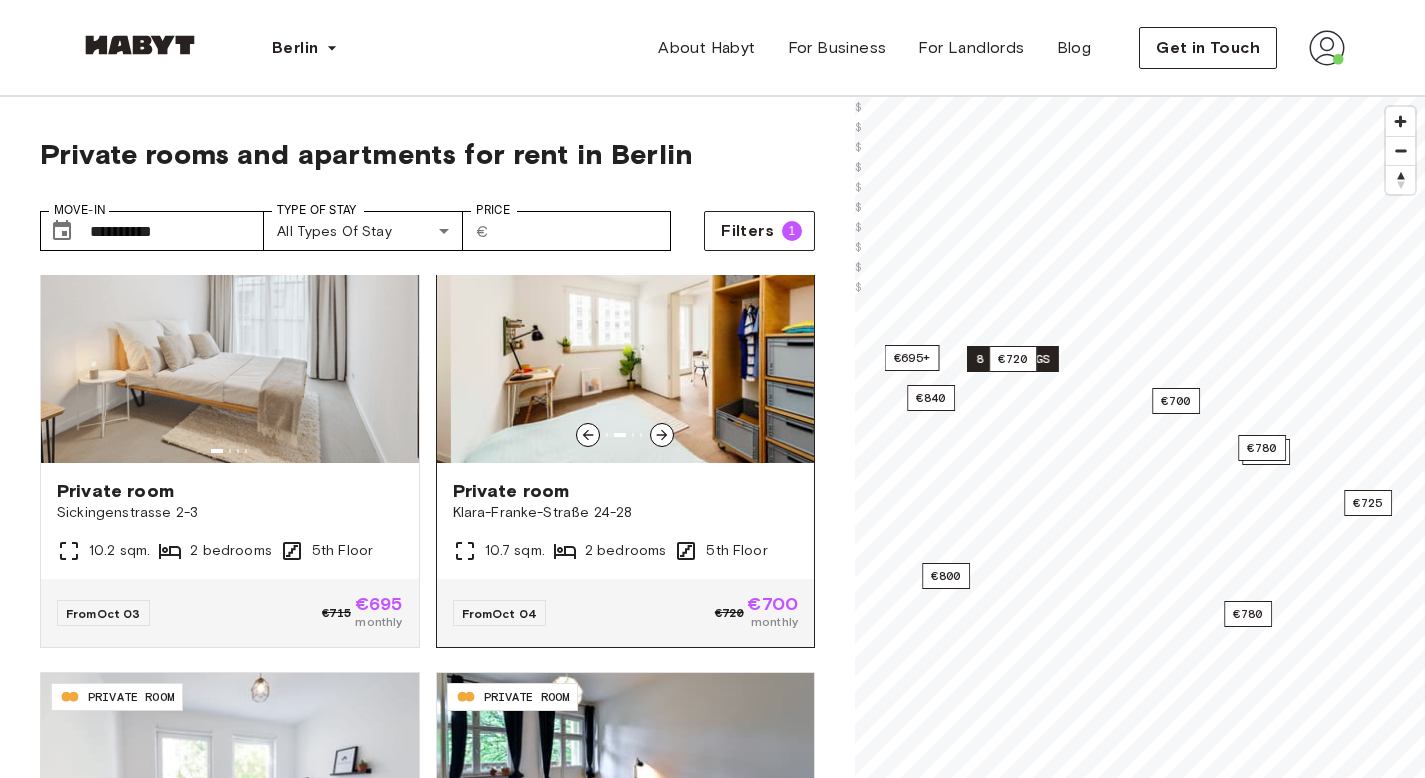 click 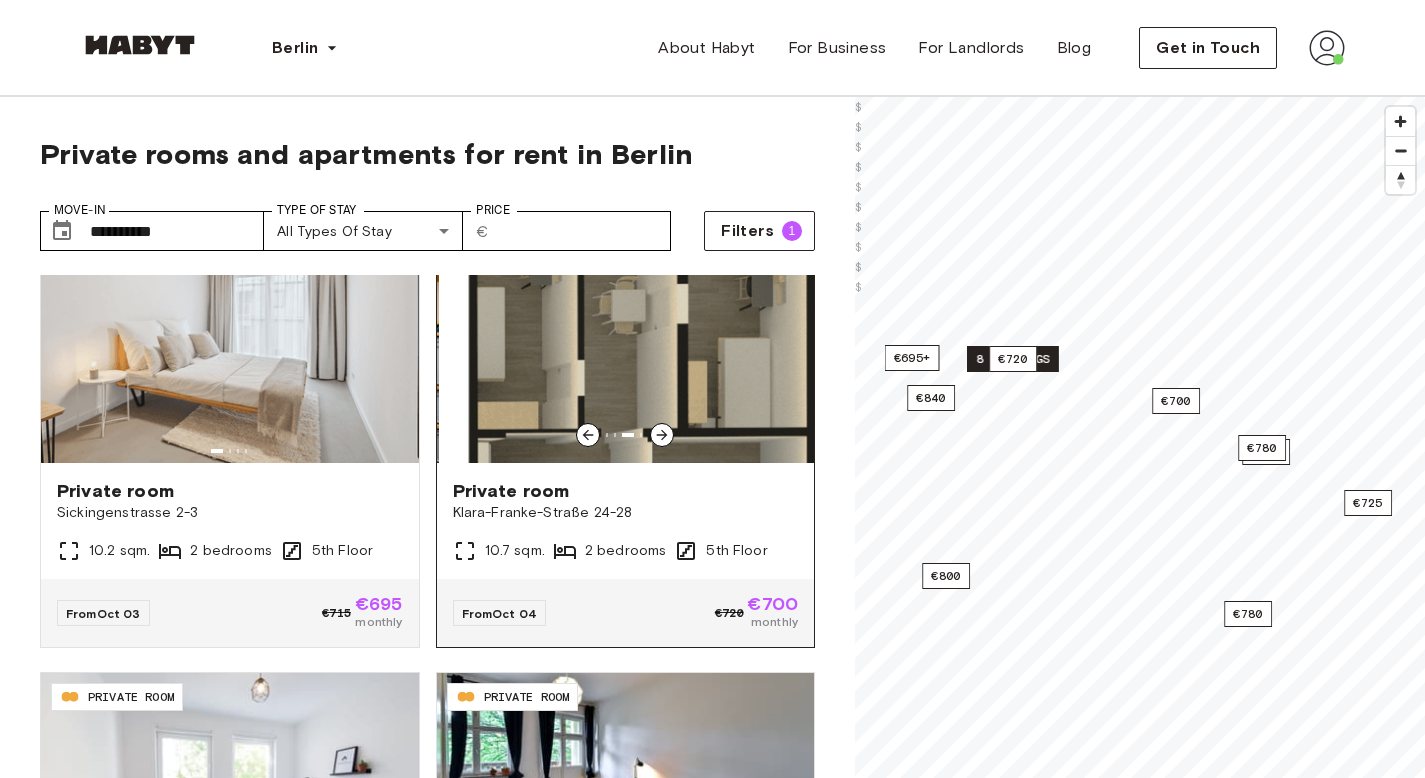 click 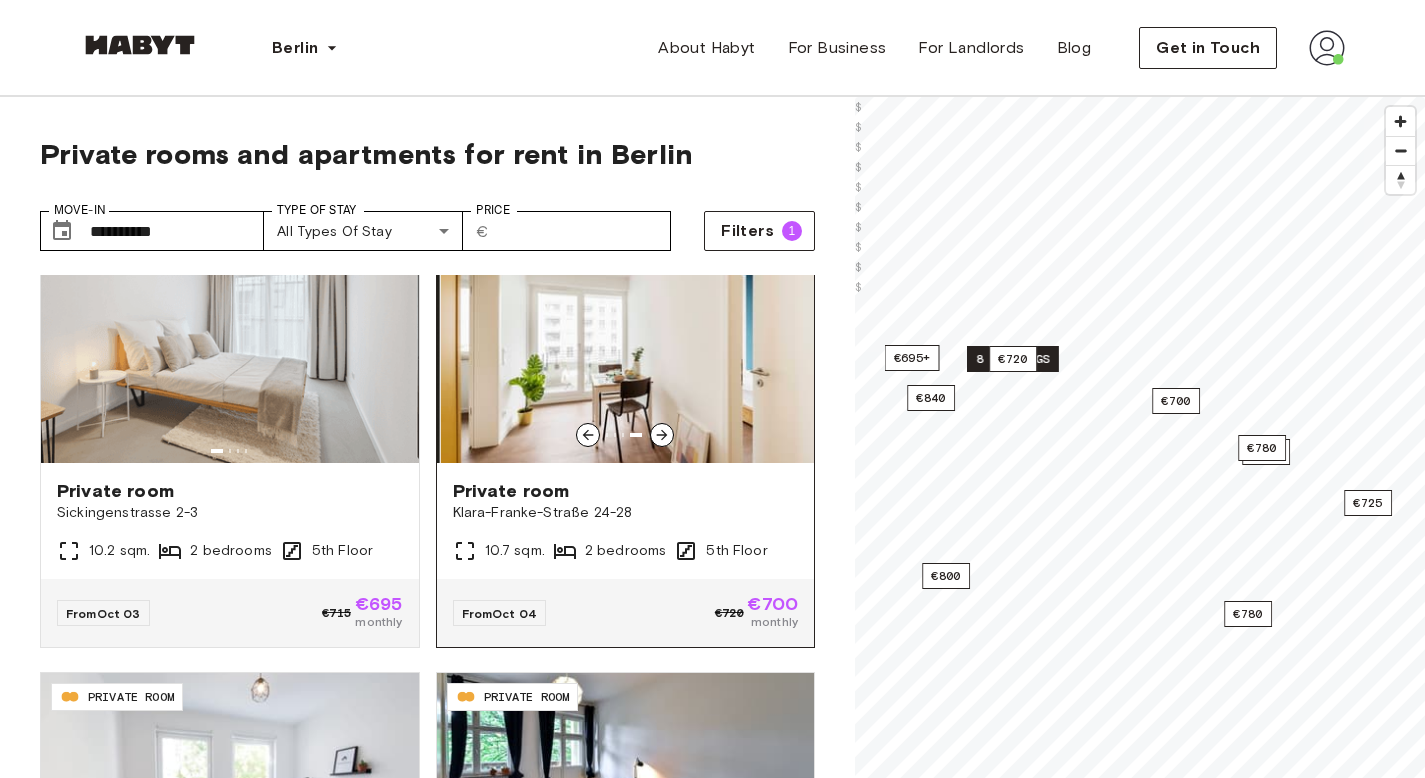 click 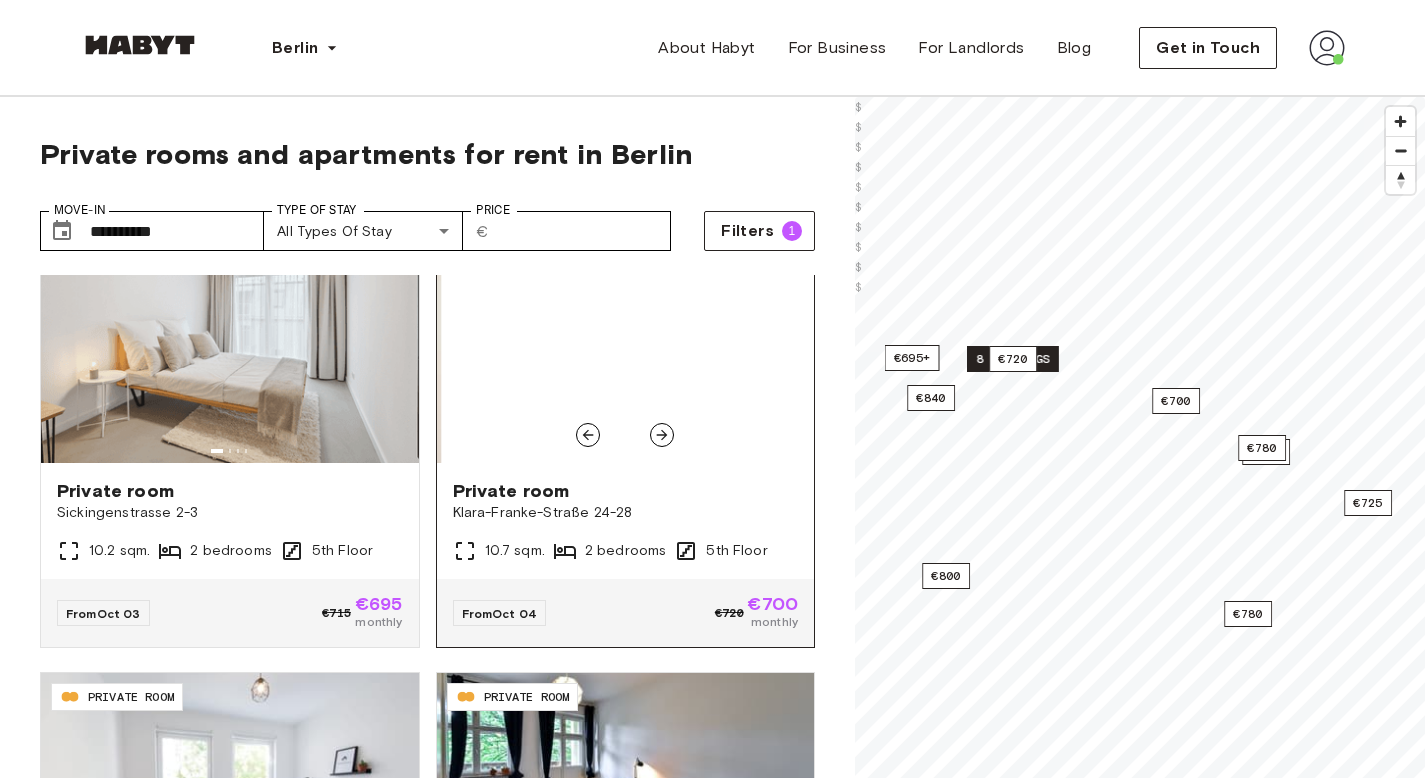 click 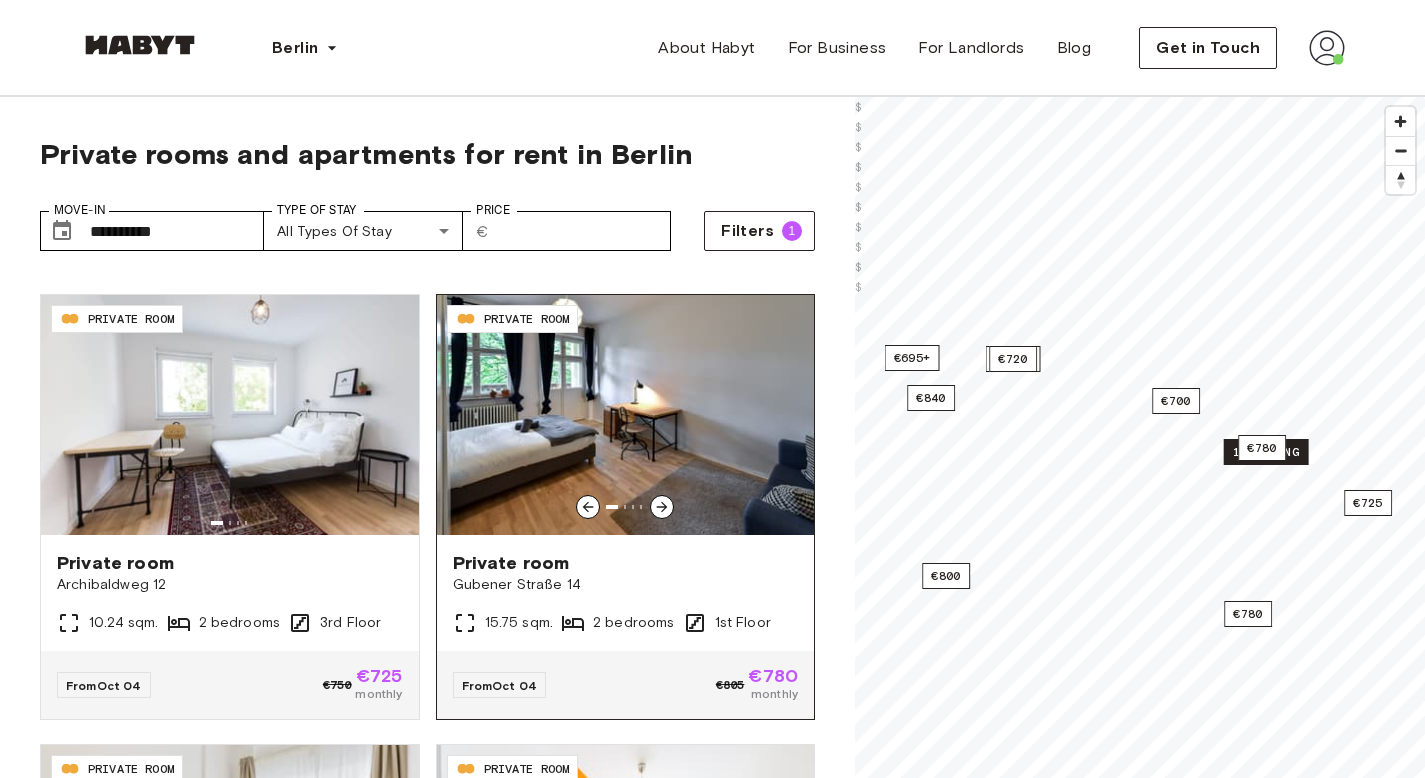 scroll, scrollTop: 484, scrollLeft: 0, axis: vertical 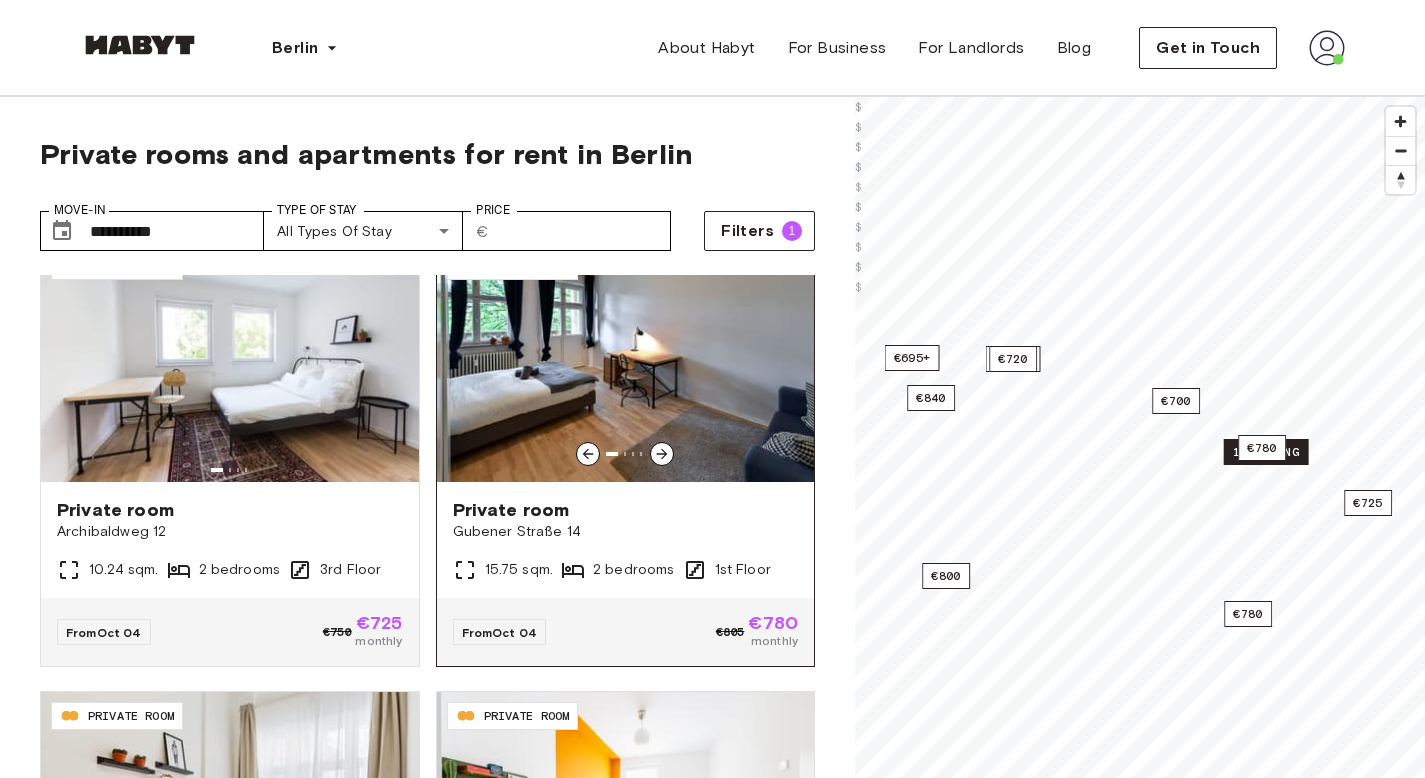 click 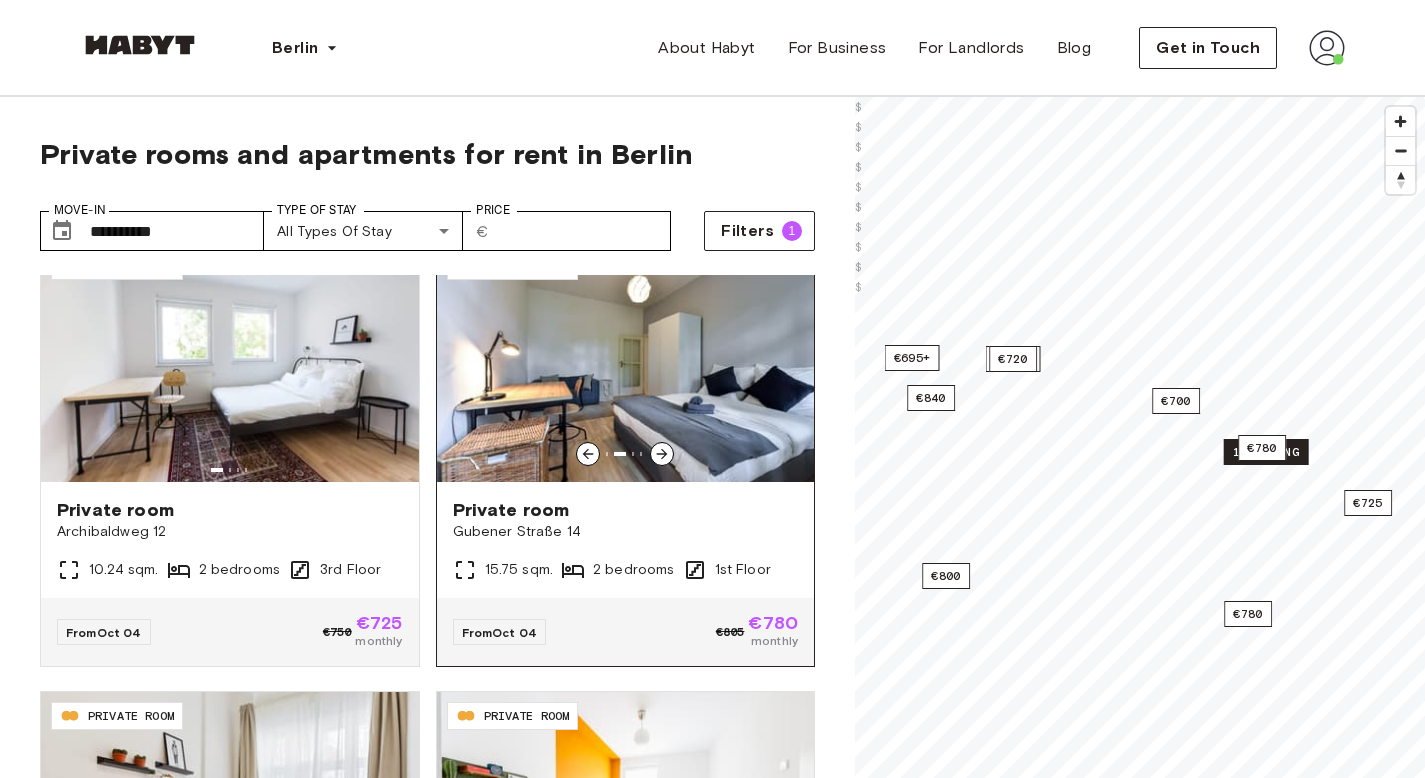 click 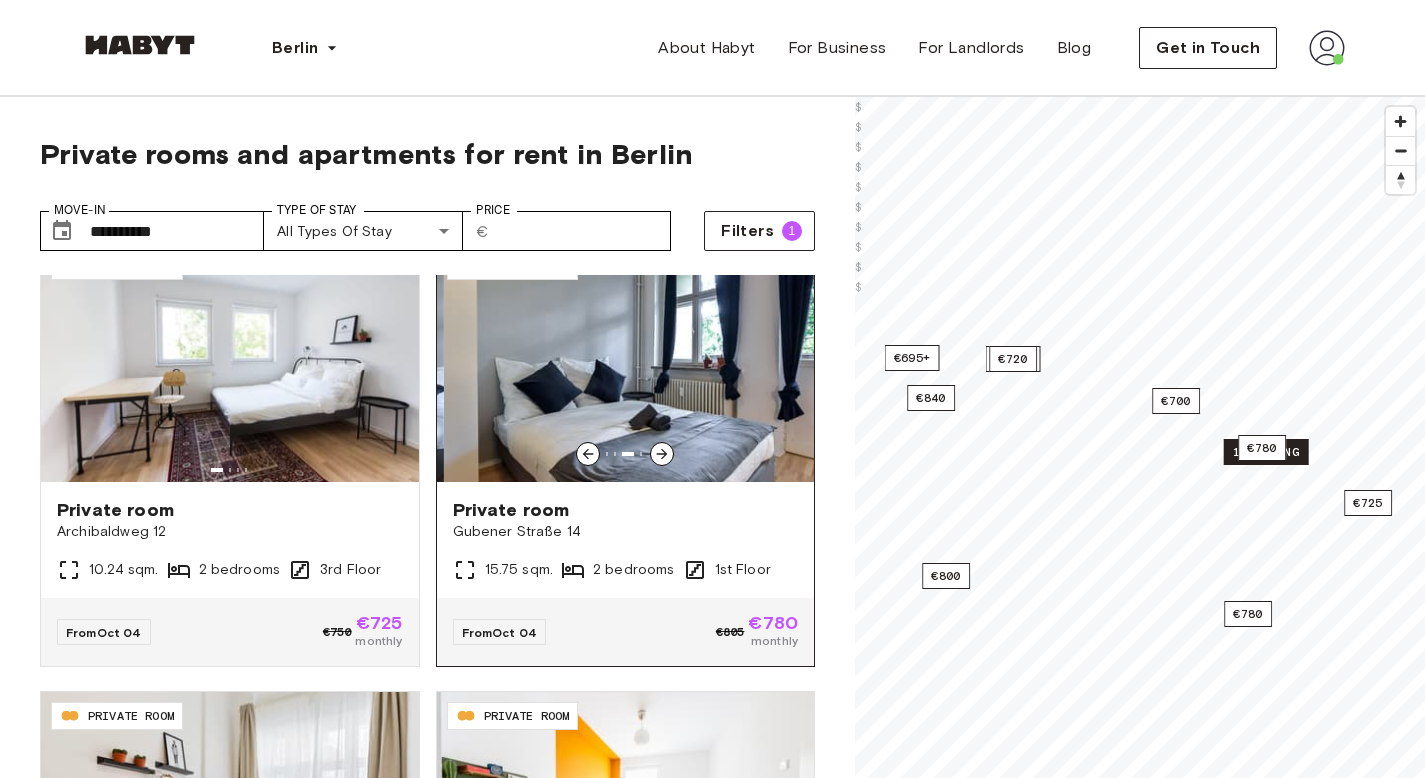 click 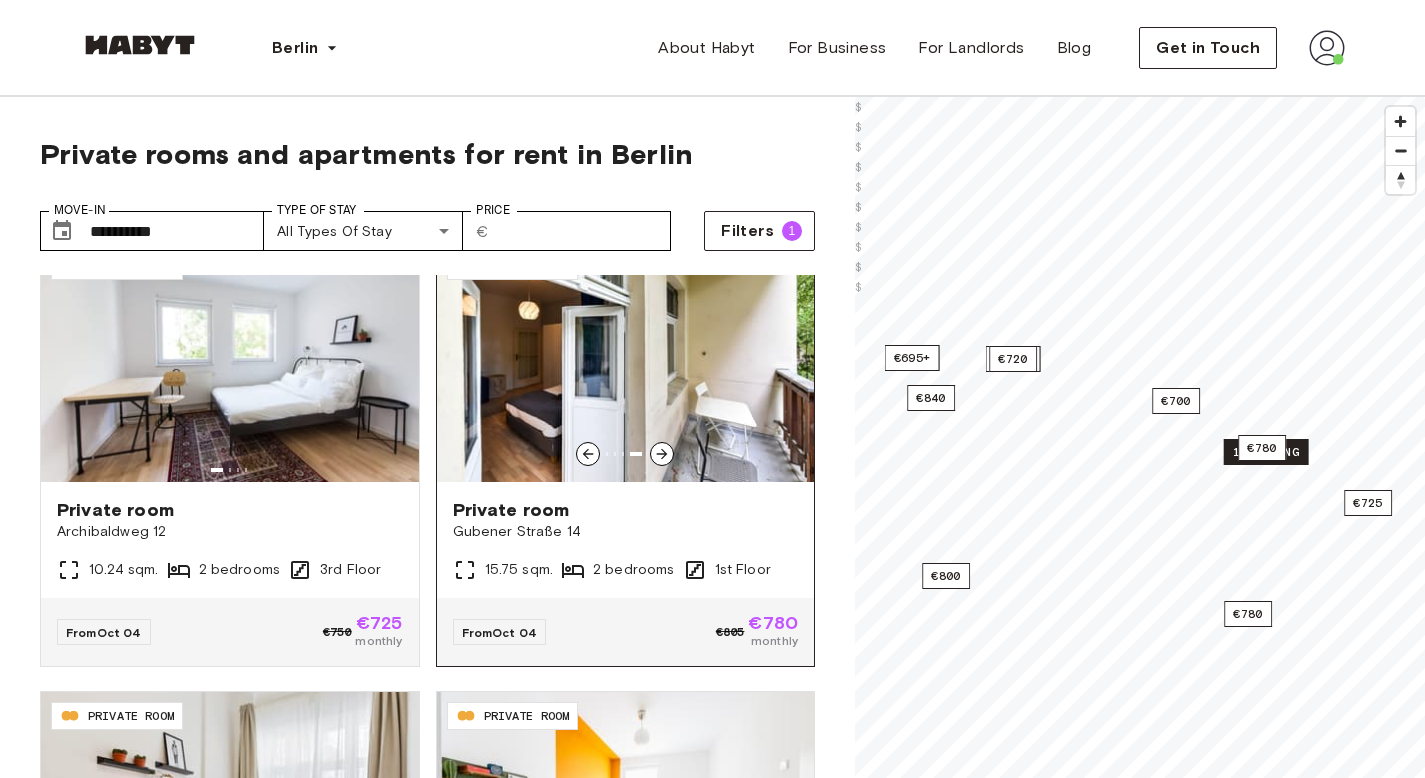 click 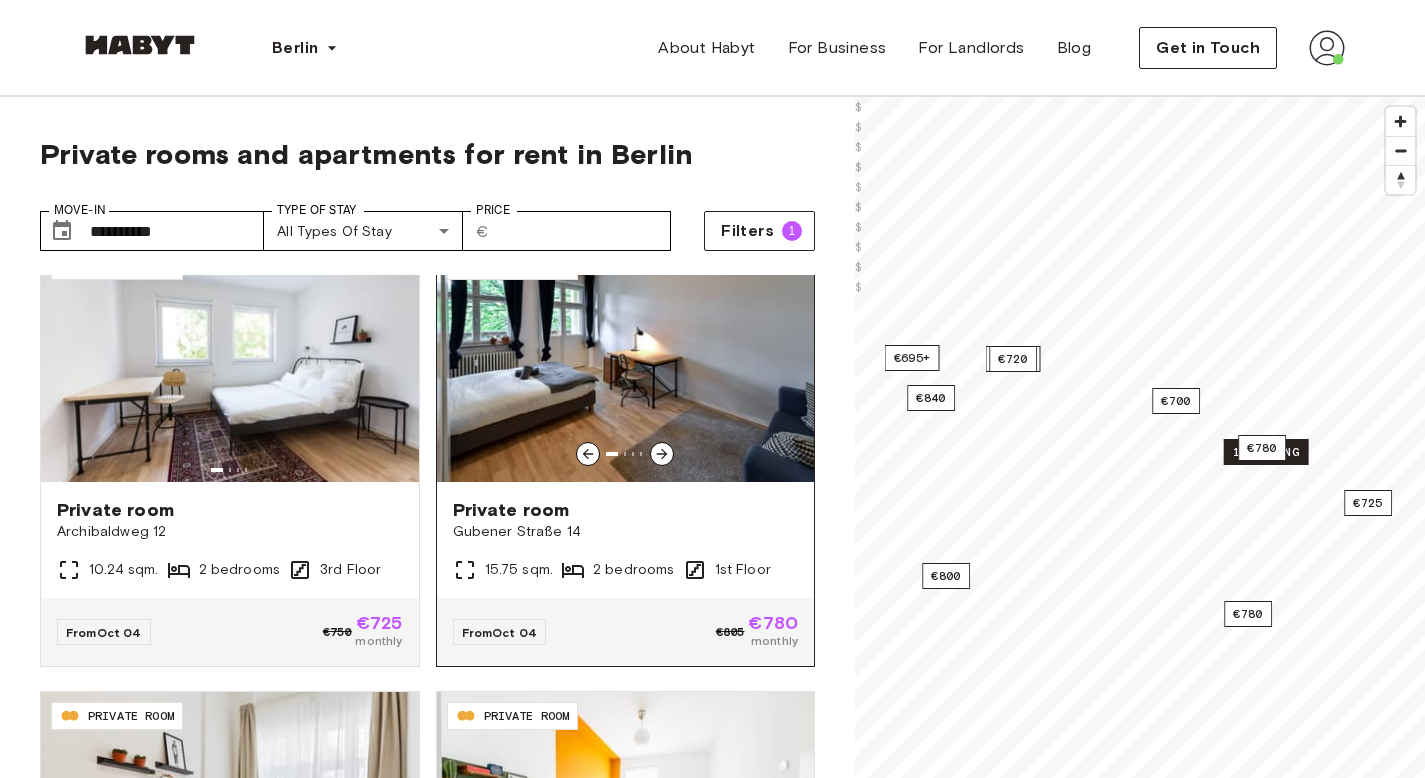 click 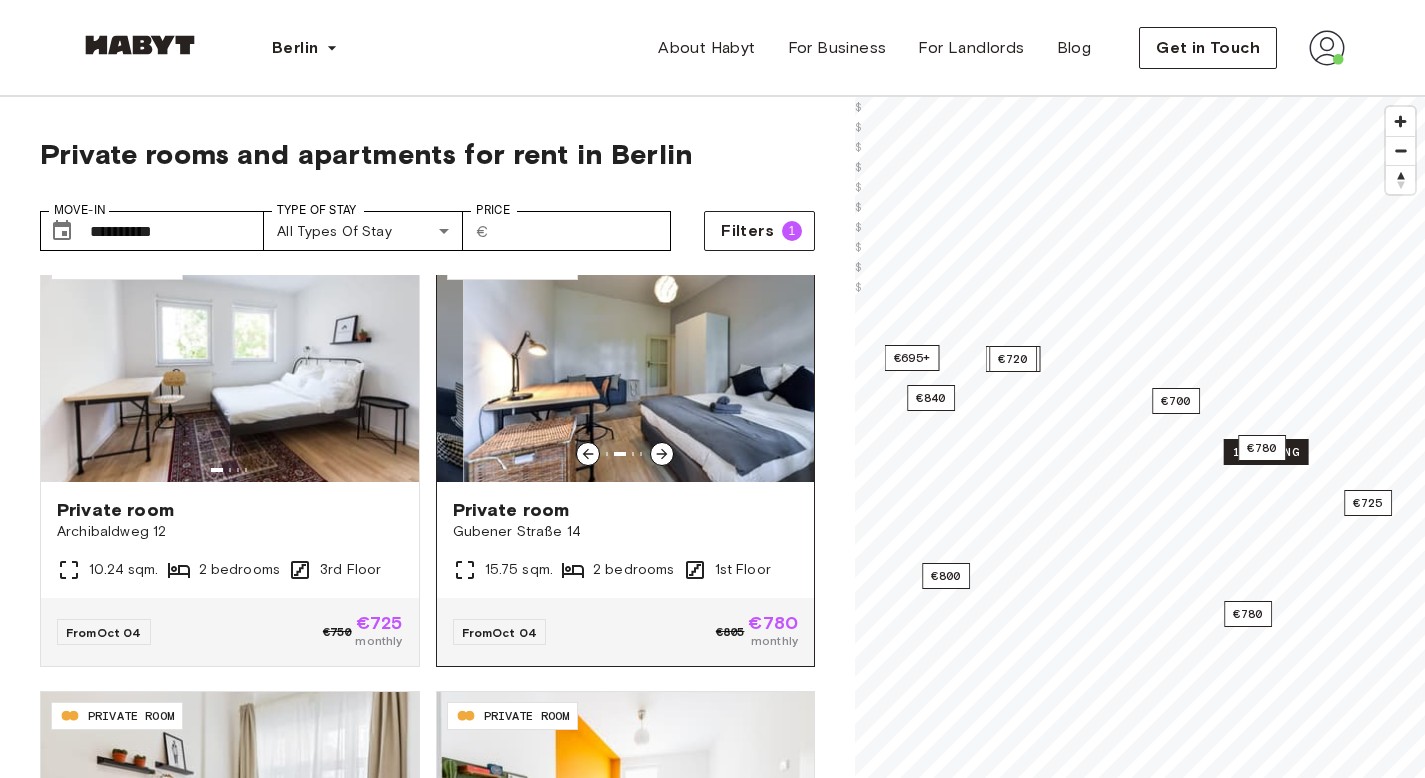 click at bounding box center [652, 362] 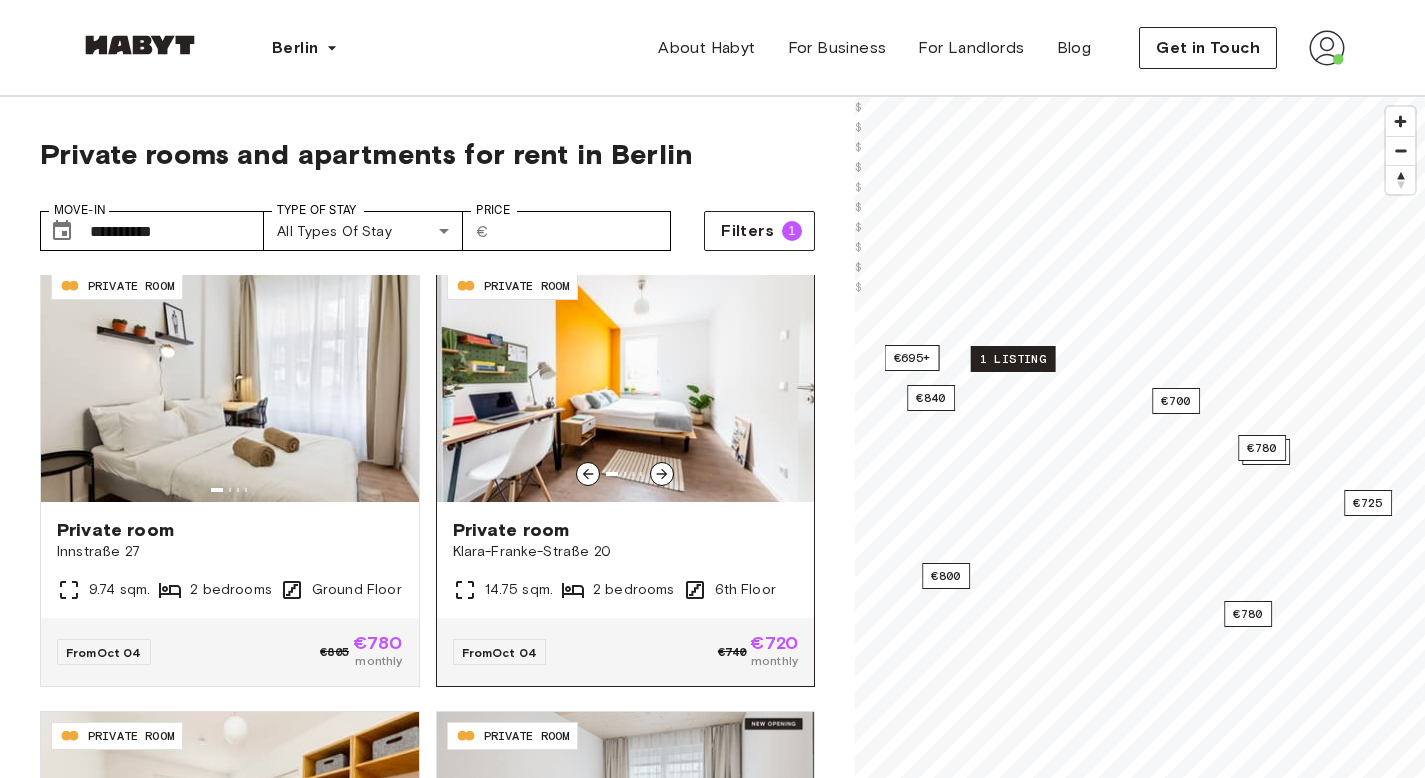 scroll, scrollTop: 917, scrollLeft: 0, axis: vertical 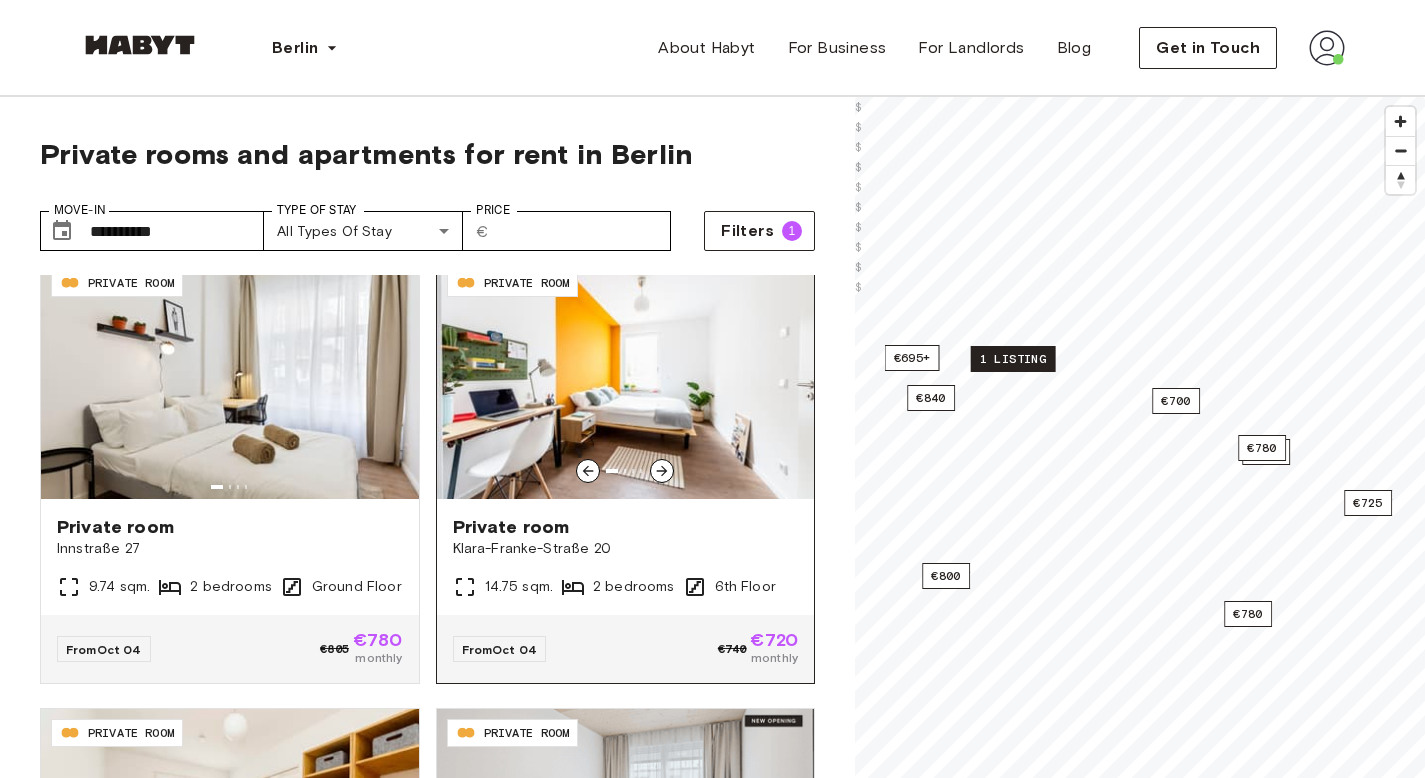 click 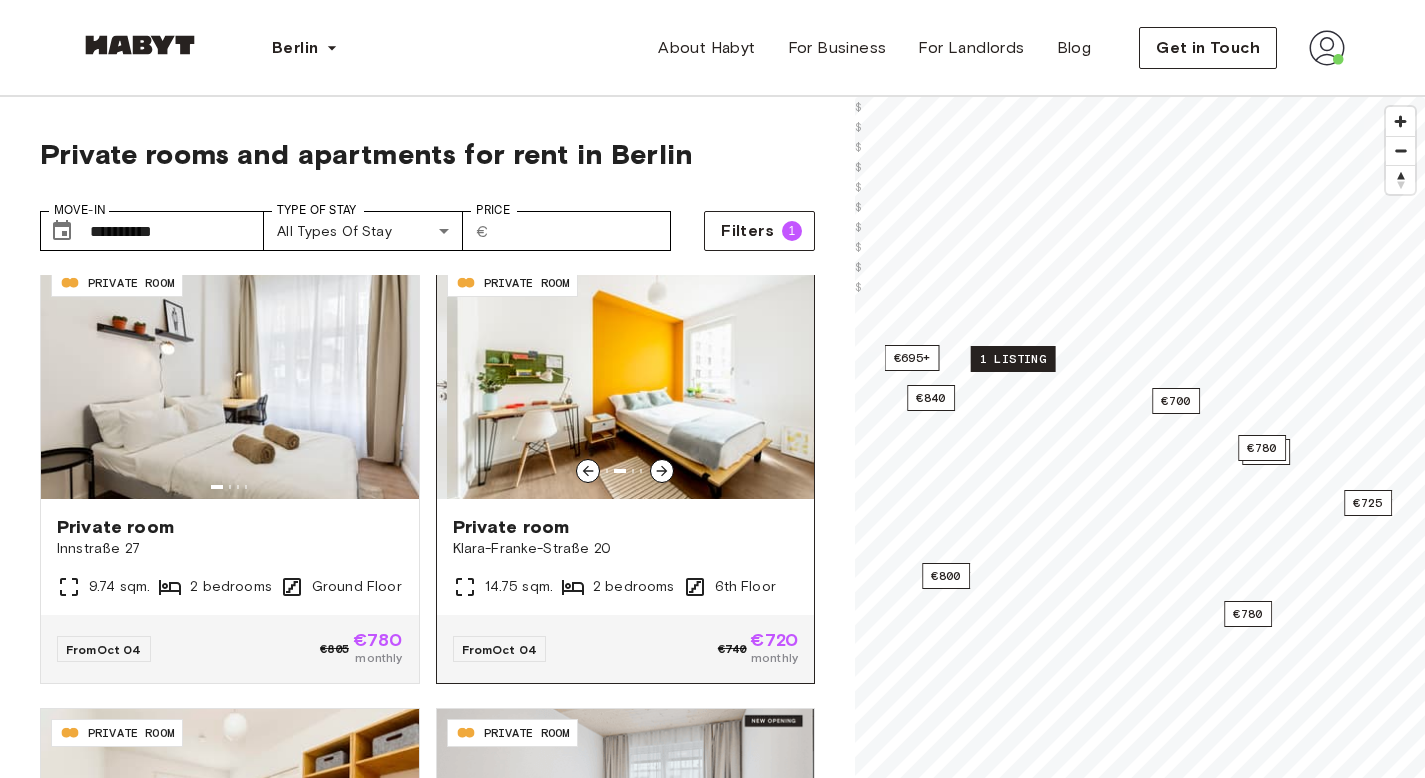 click 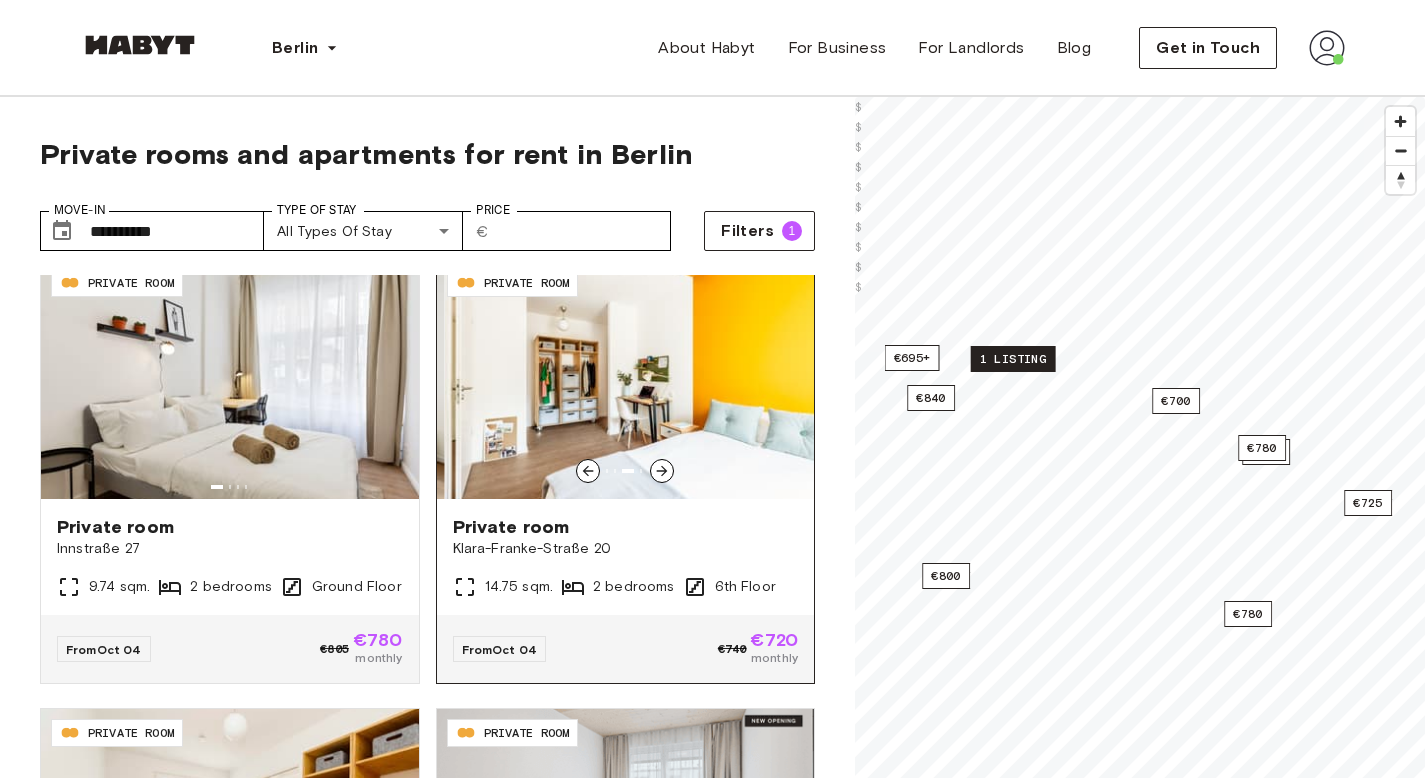 click 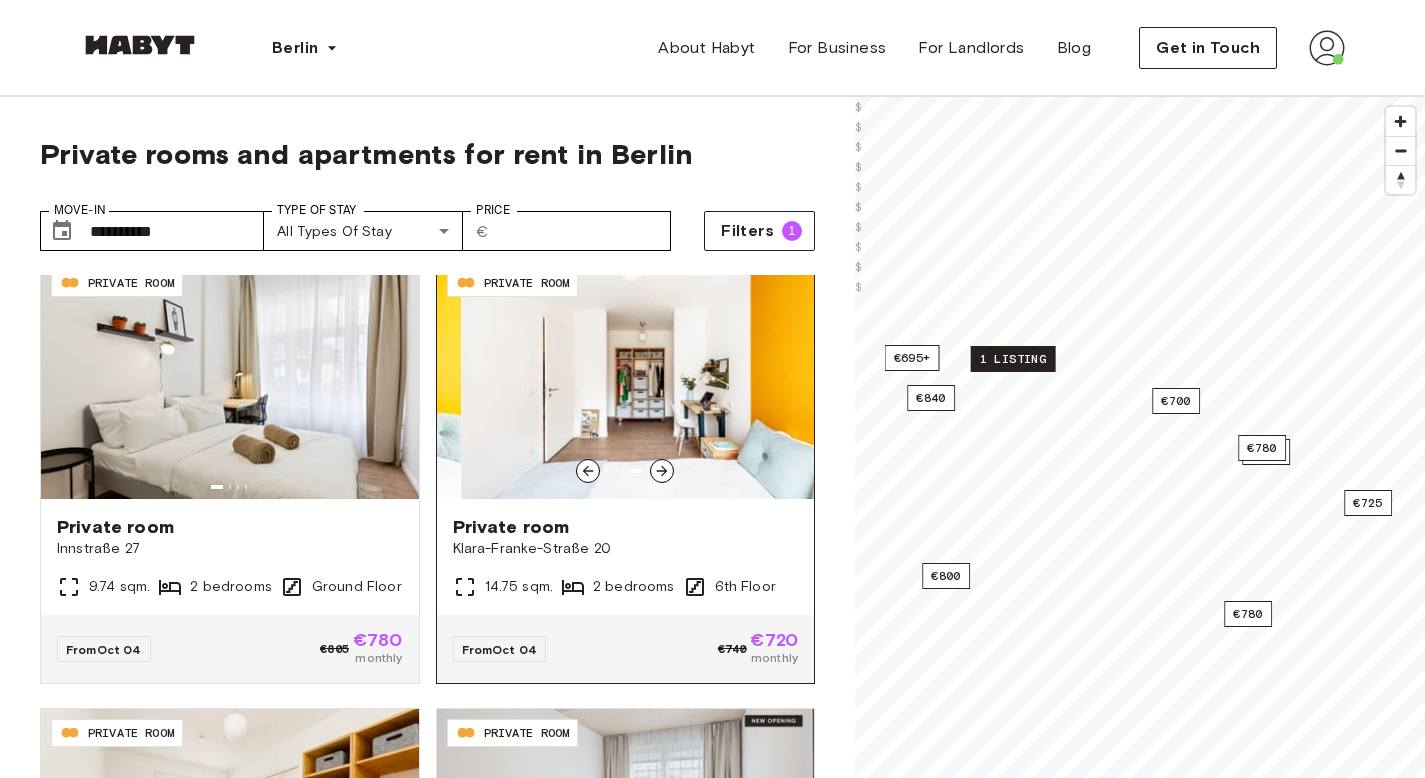 click 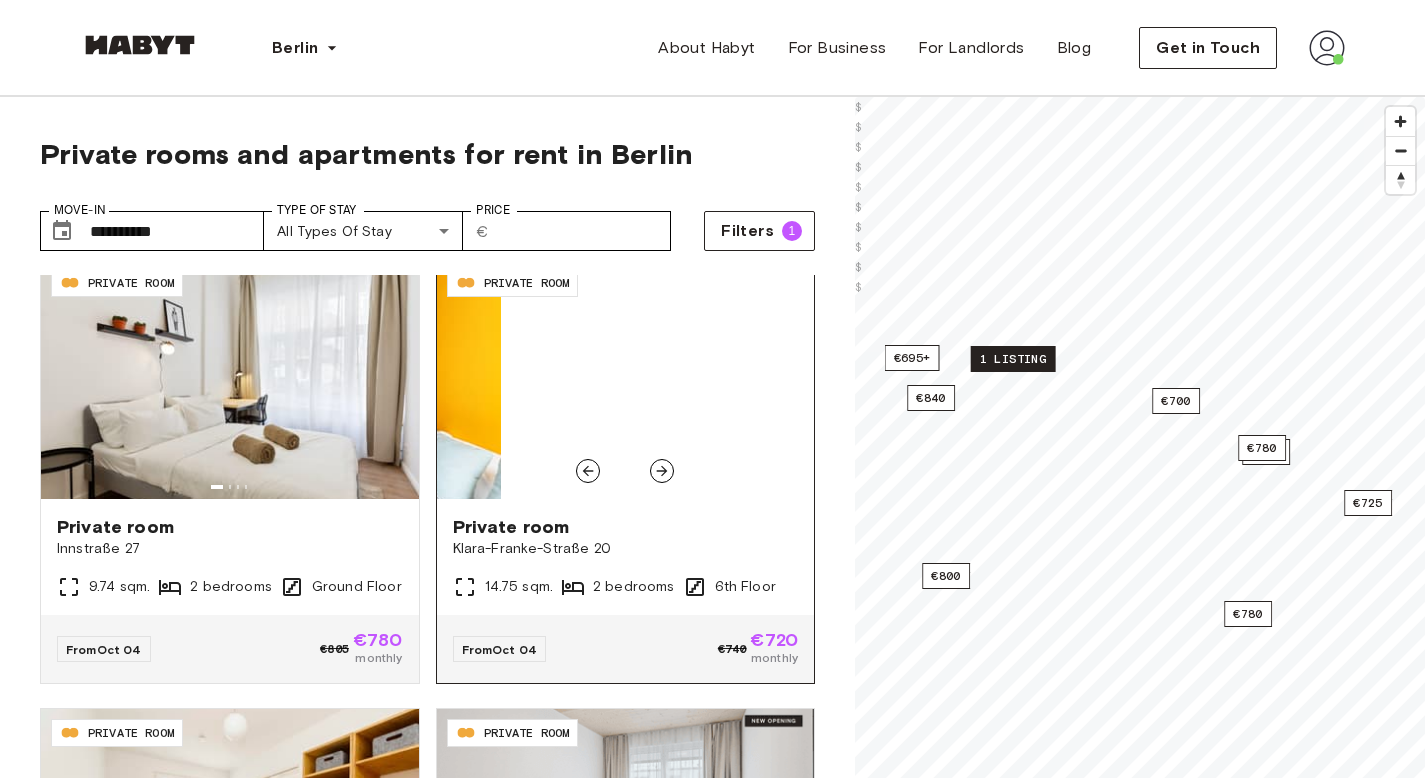 click 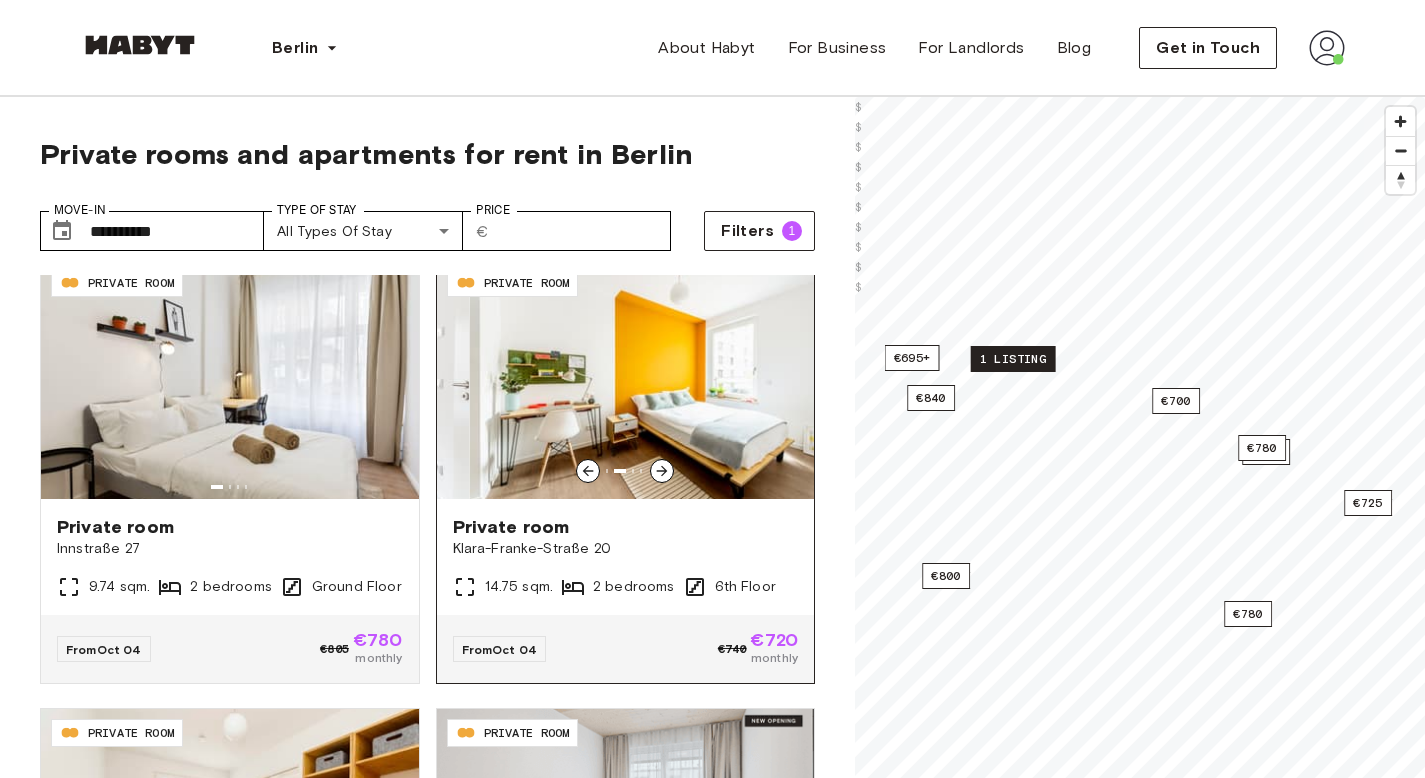 click 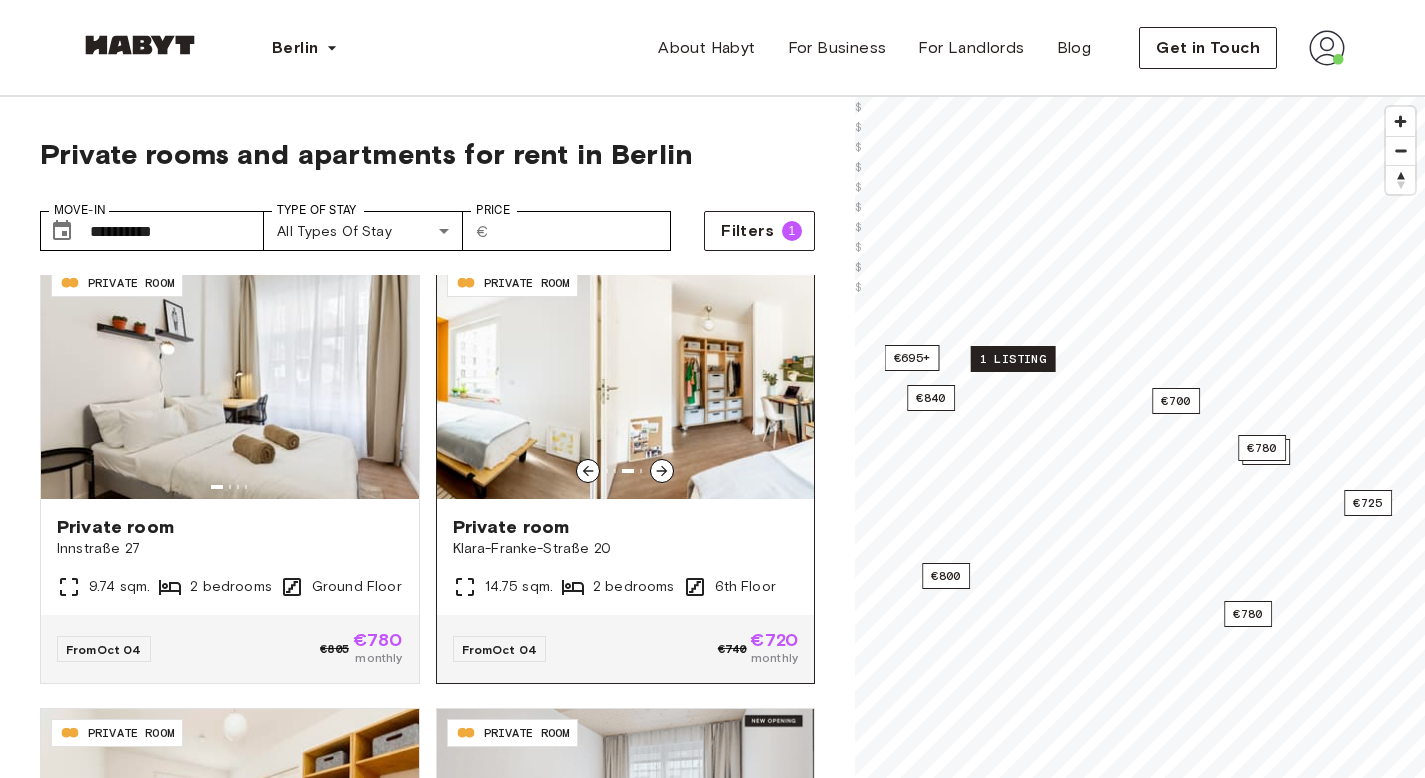 click 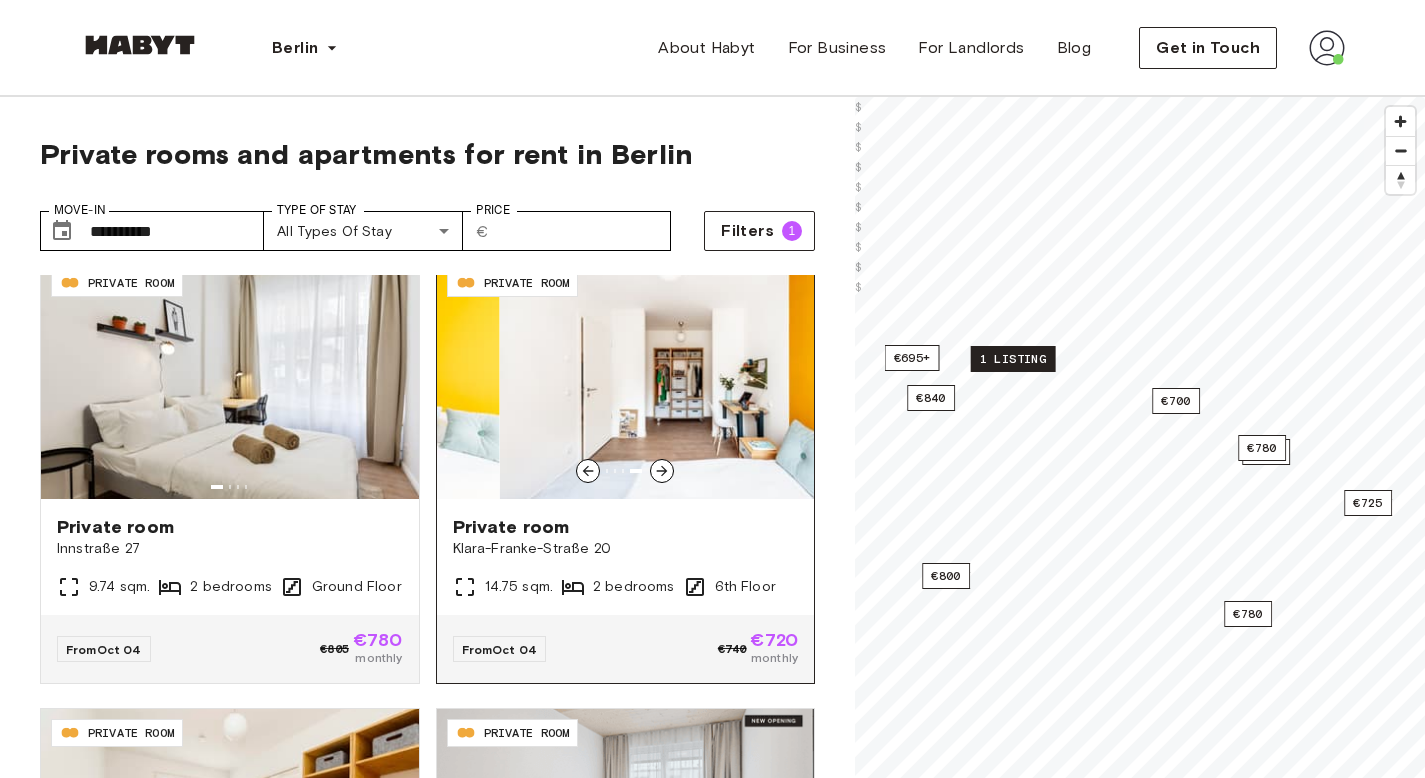 click at bounding box center [689, 379] 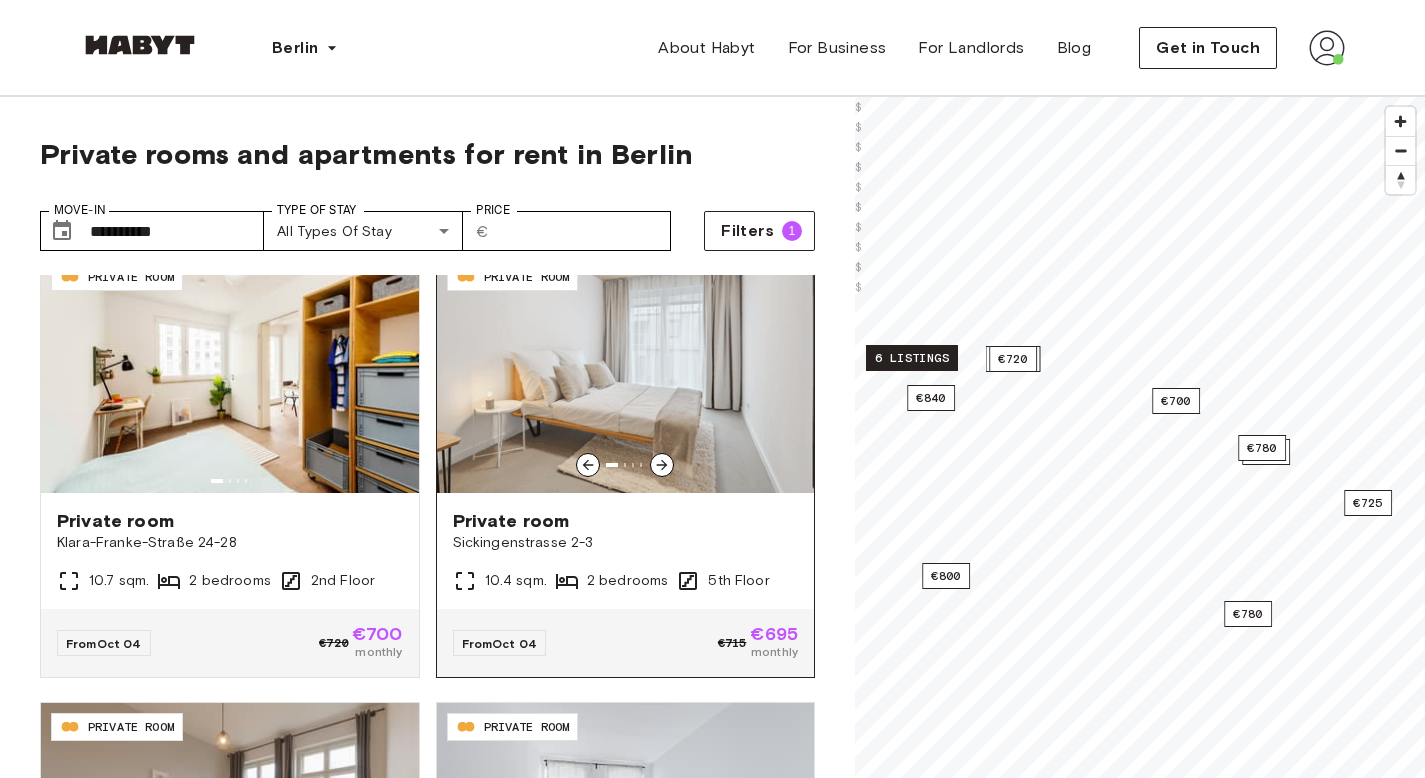 scroll, scrollTop: 1371, scrollLeft: 0, axis: vertical 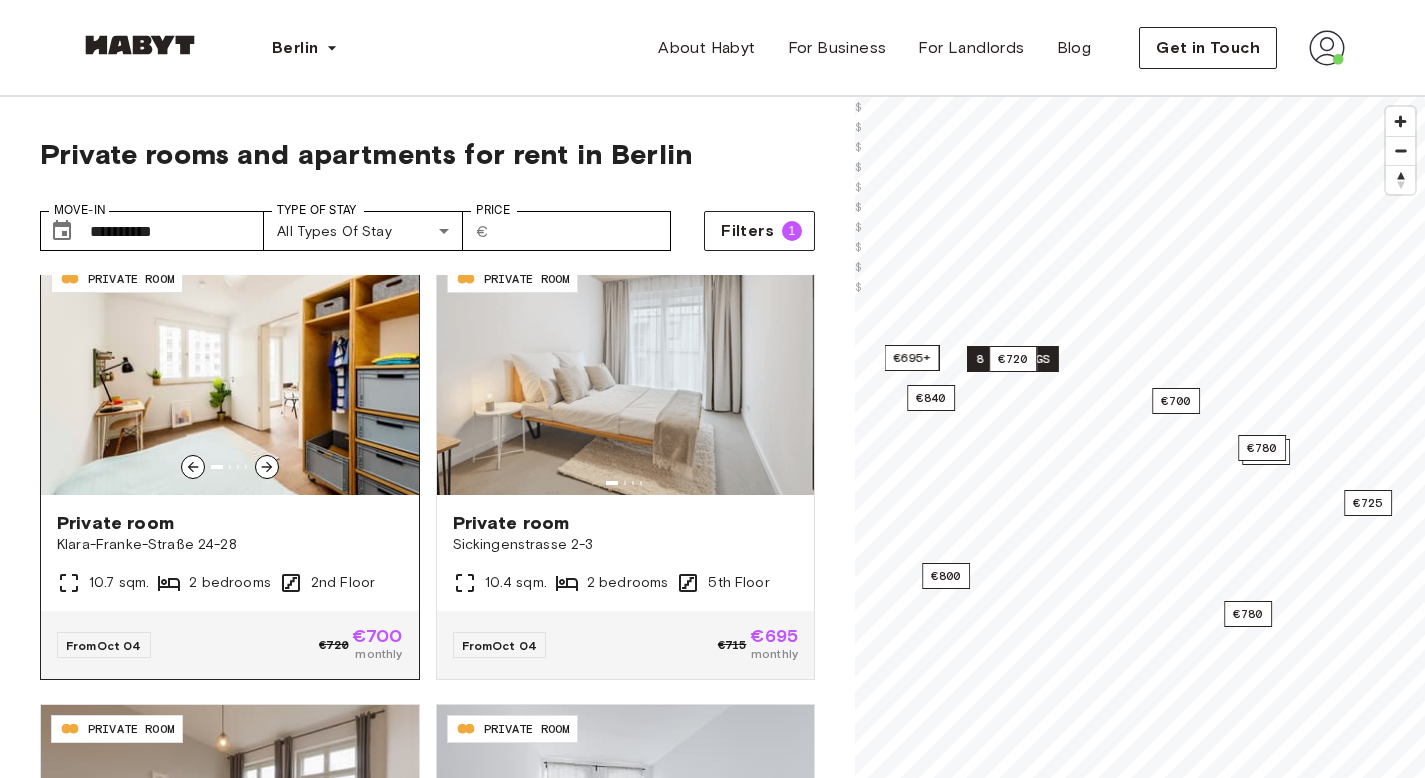 click 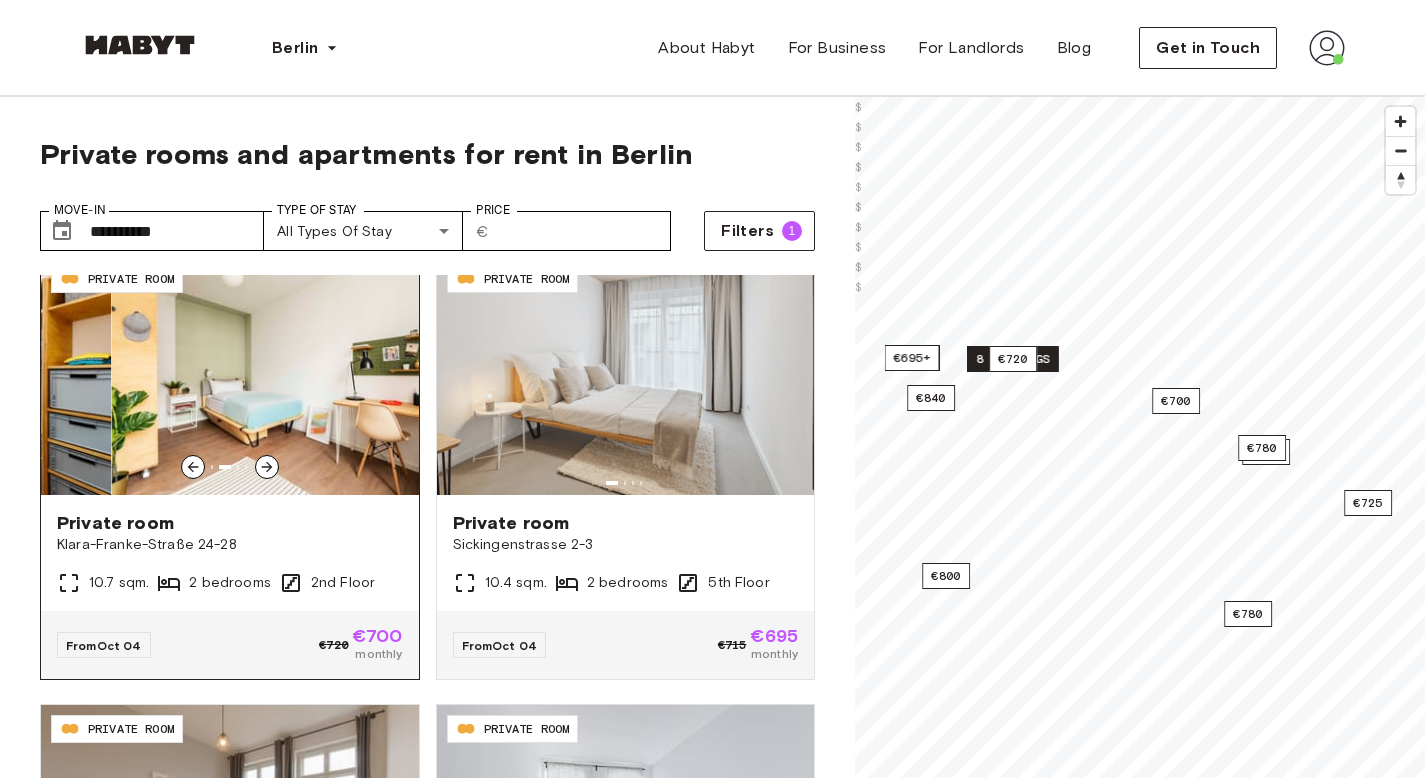 click 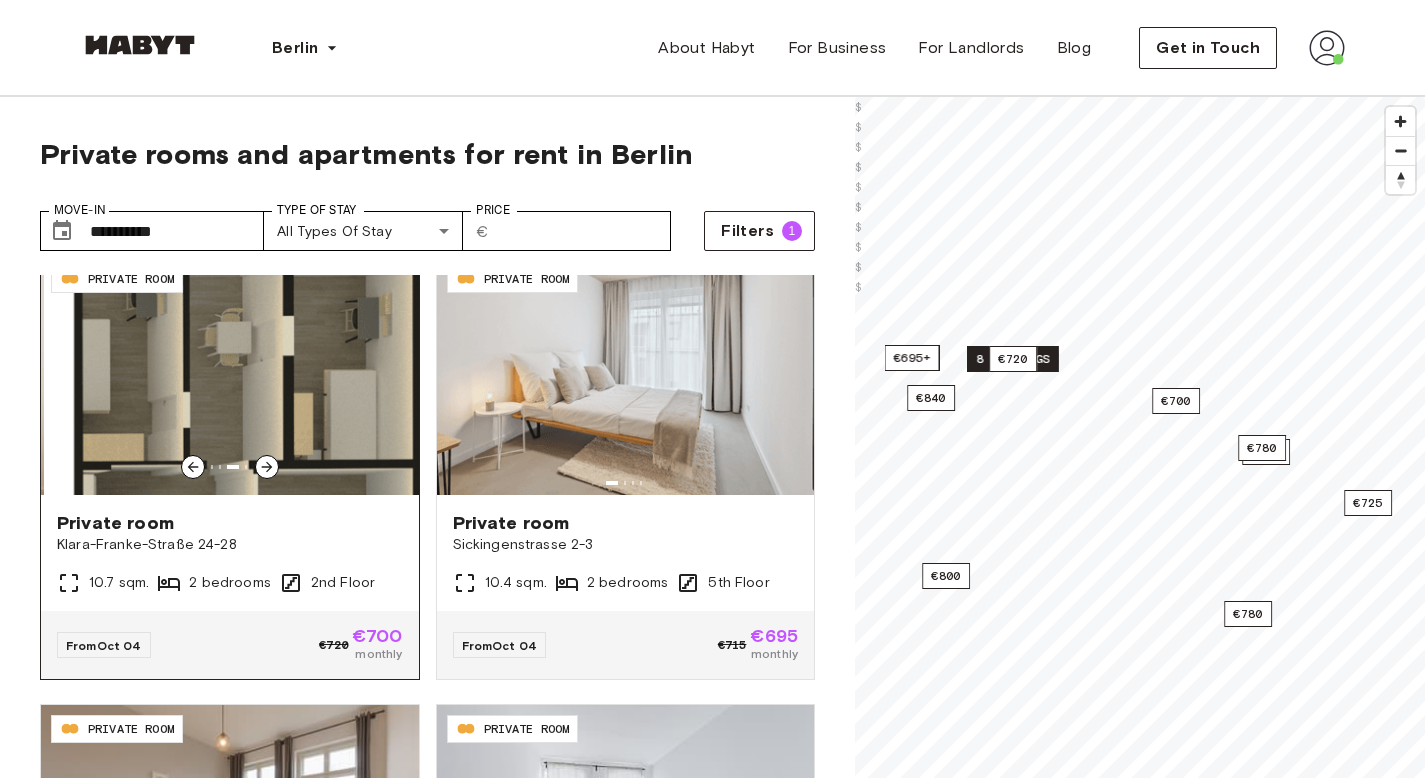 click 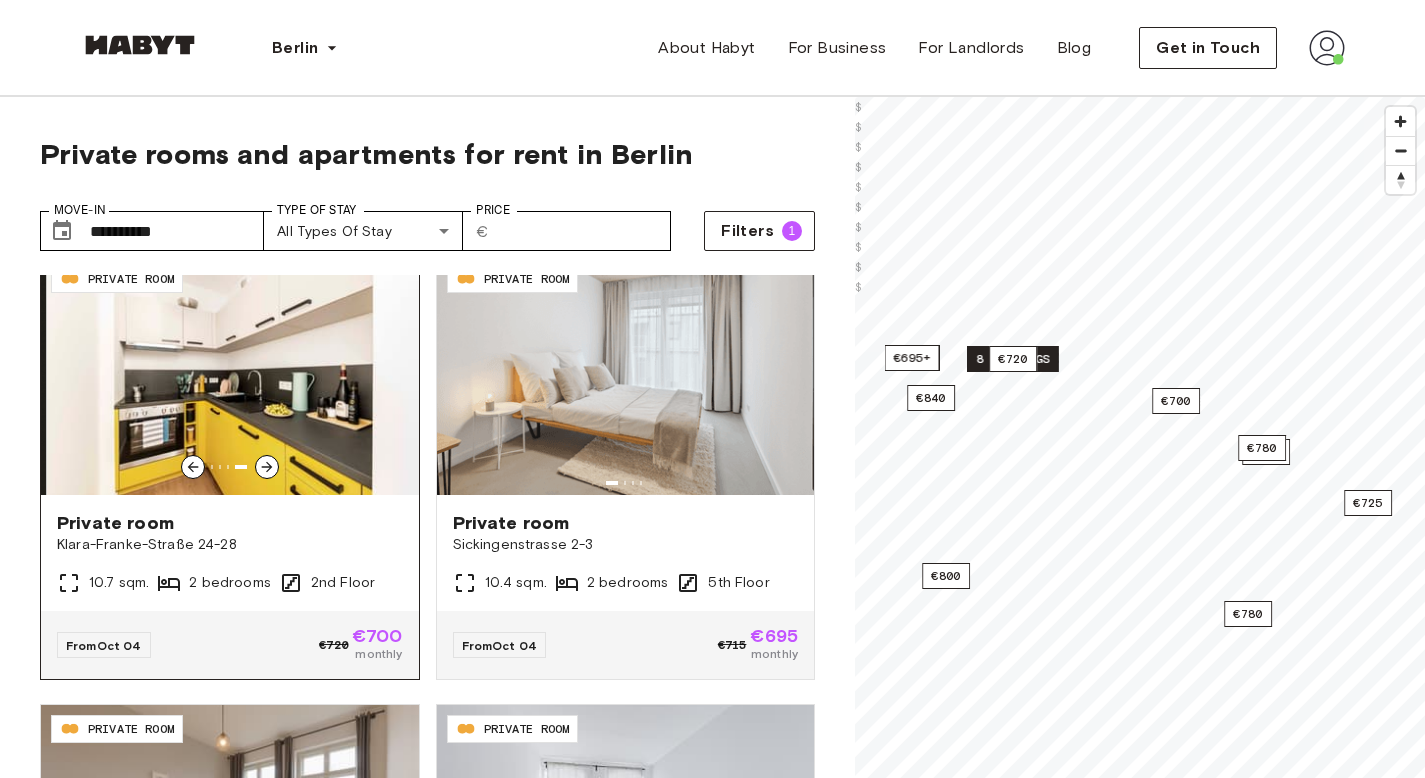 click 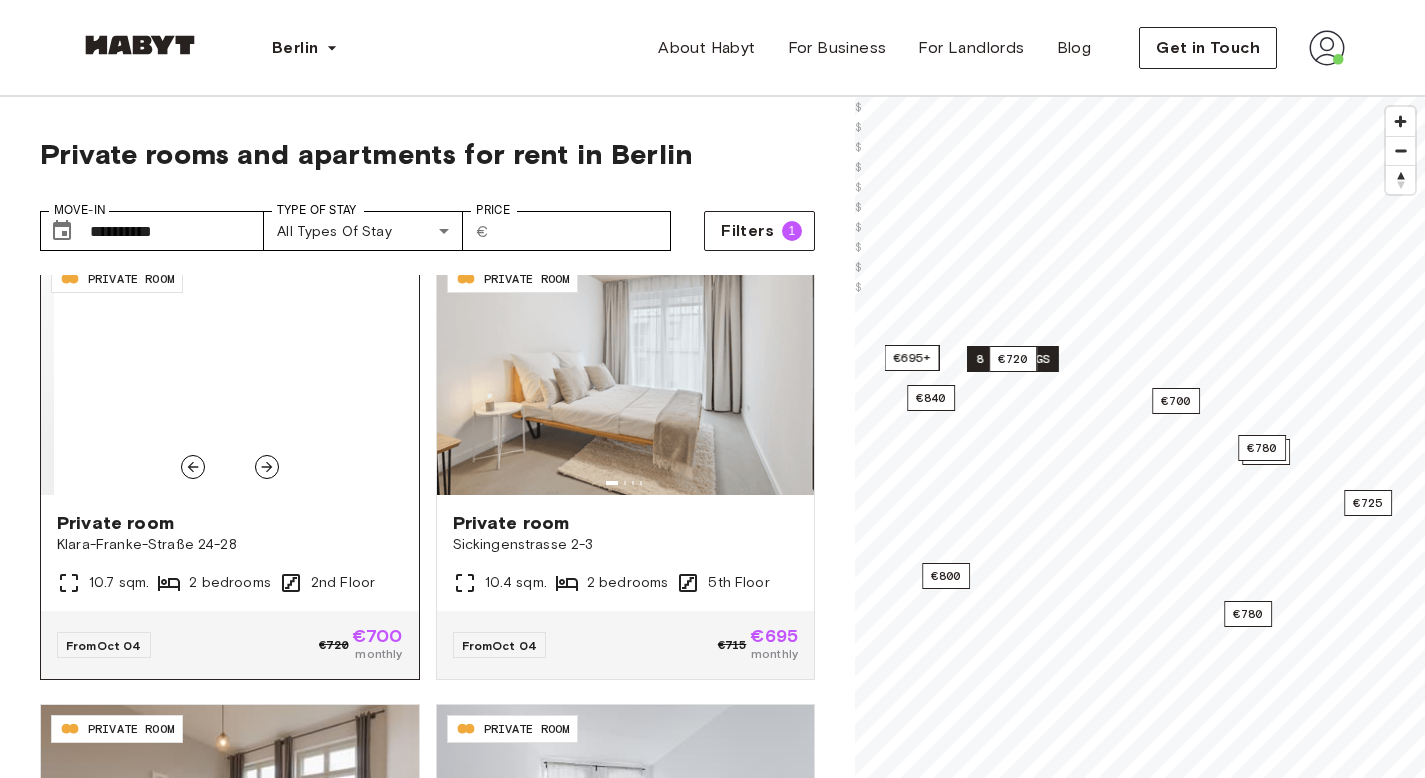 click 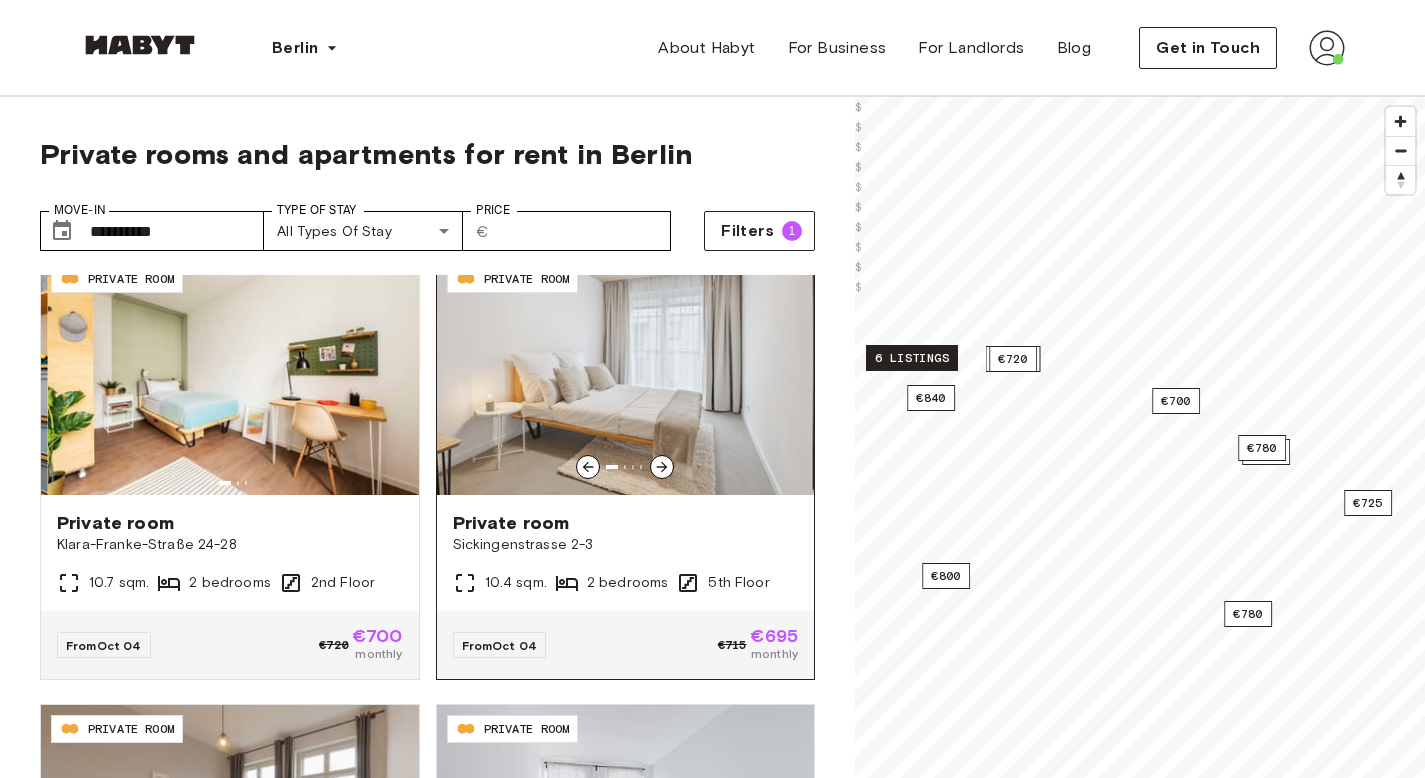 click at bounding box center (626, 375) 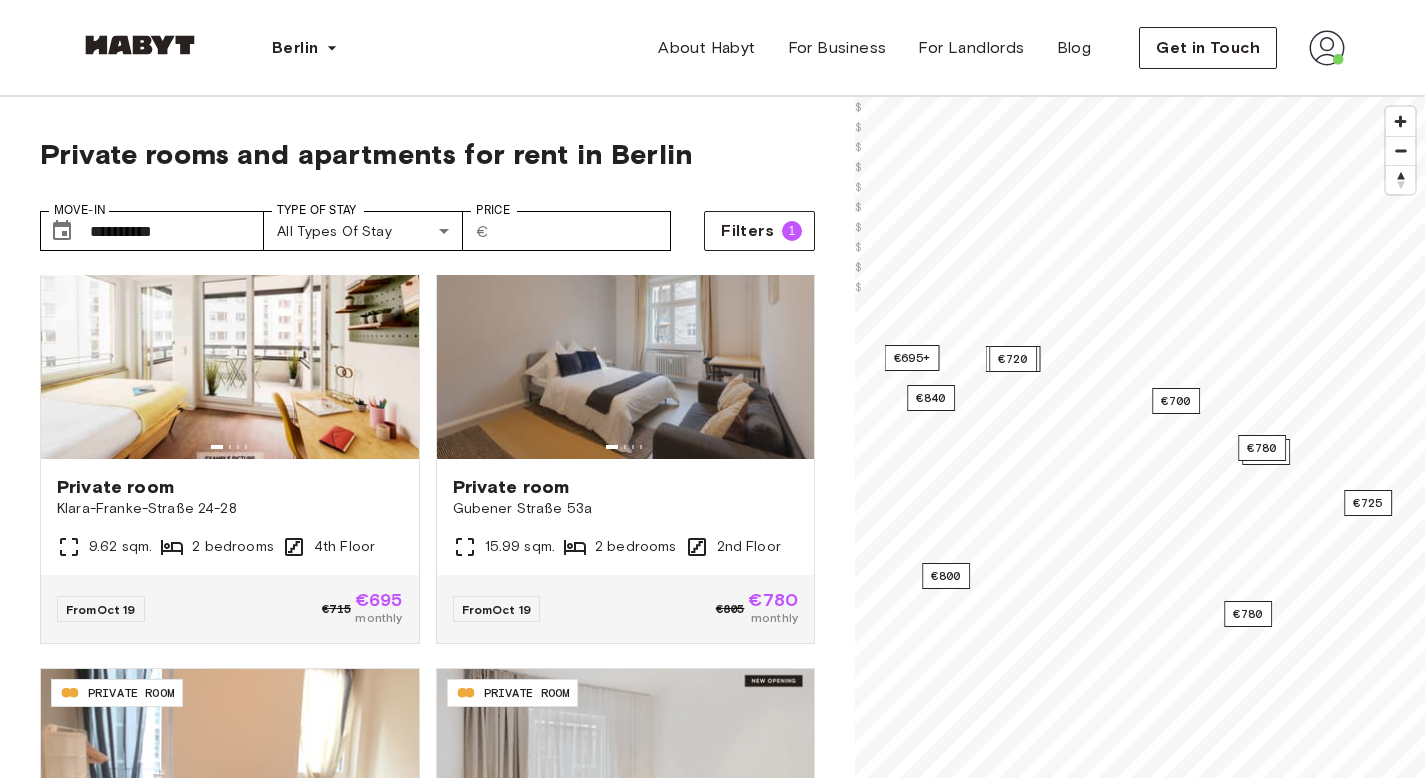 scroll, scrollTop: 2305, scrollLeft: 0, axis: vertical 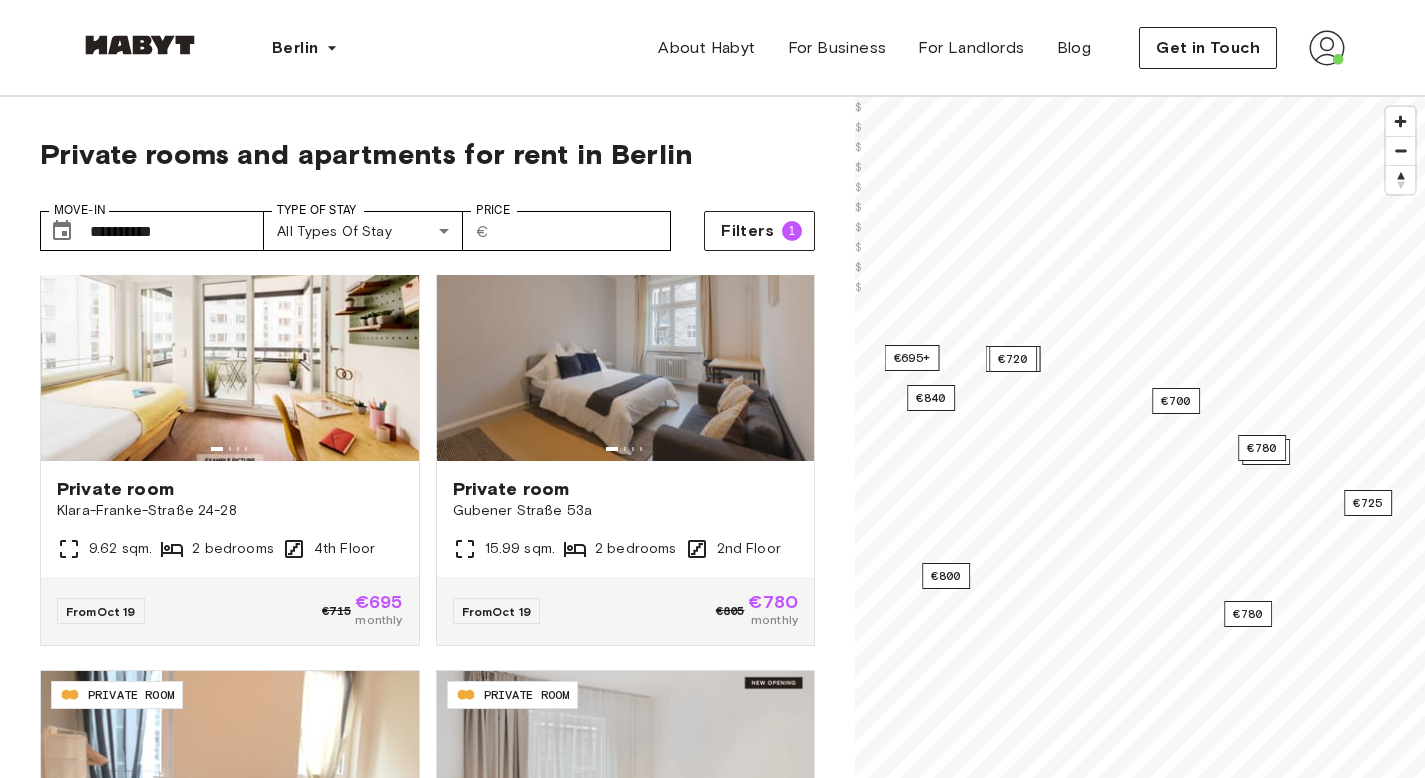 click at bounding box center [1327, 48] 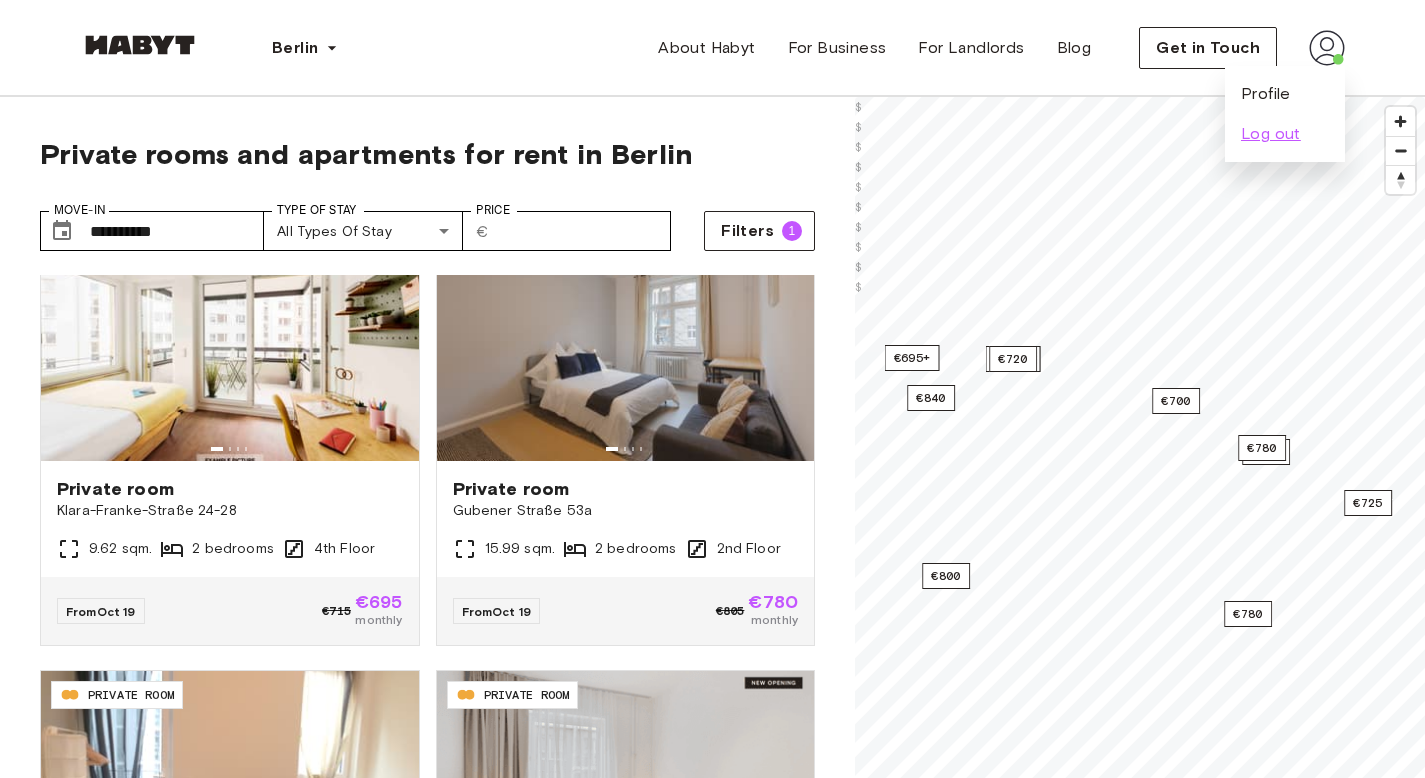 click on "Log out" at bounding box center [1271, 134] 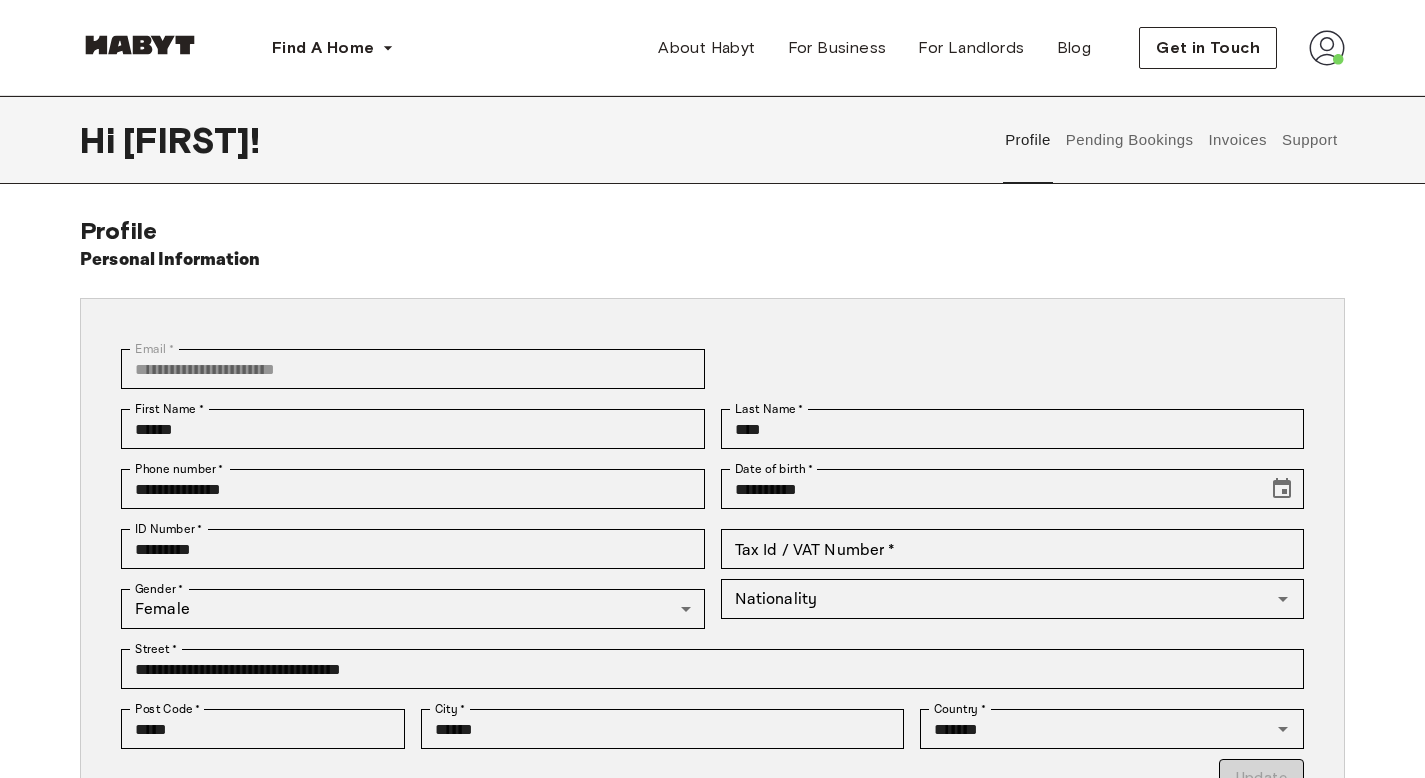scroll, scrollTop: 0, scrollLeft: 0, axis: both 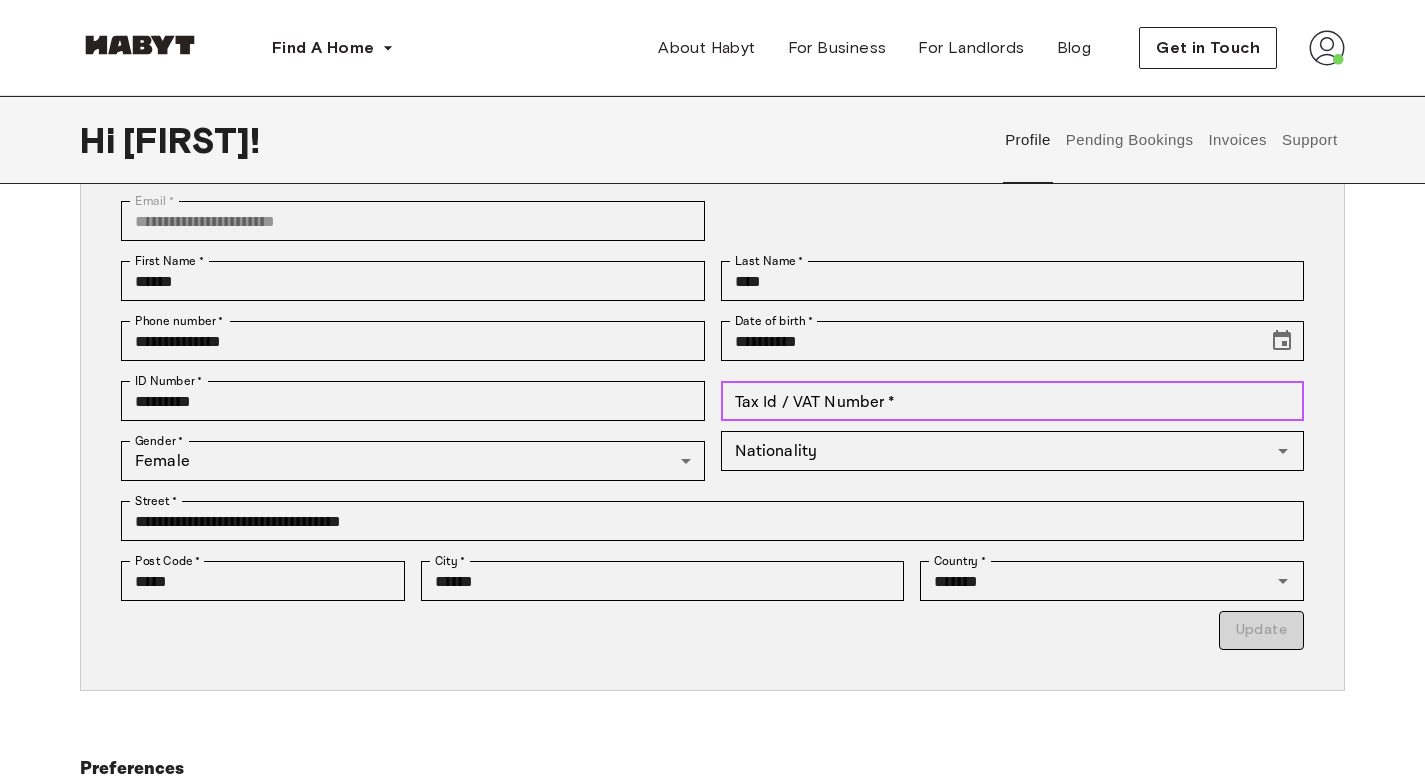 click on "Tax Id / VAT Number   *" at bounding box center [1013, 401] 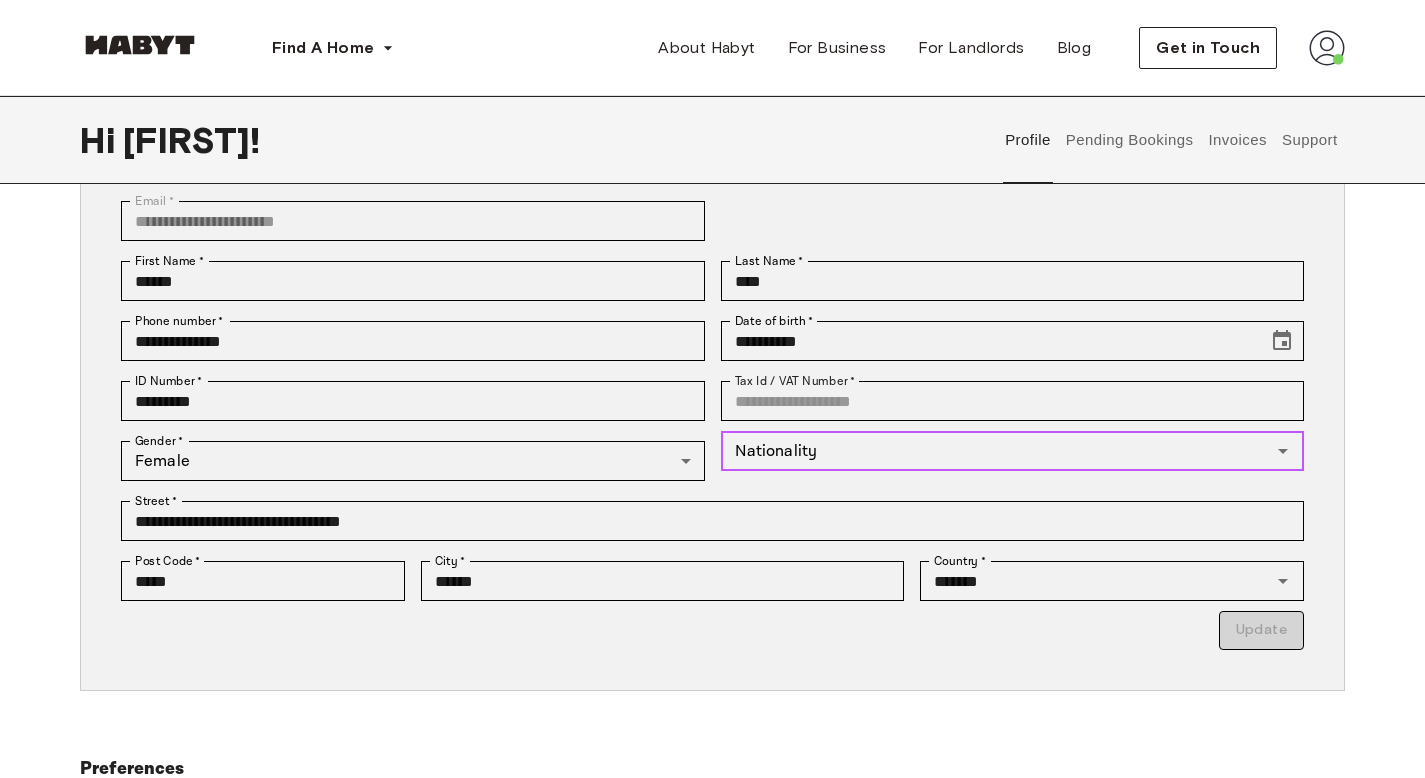 click on "Nationality Nationality" at bounding box center (1013, 451) 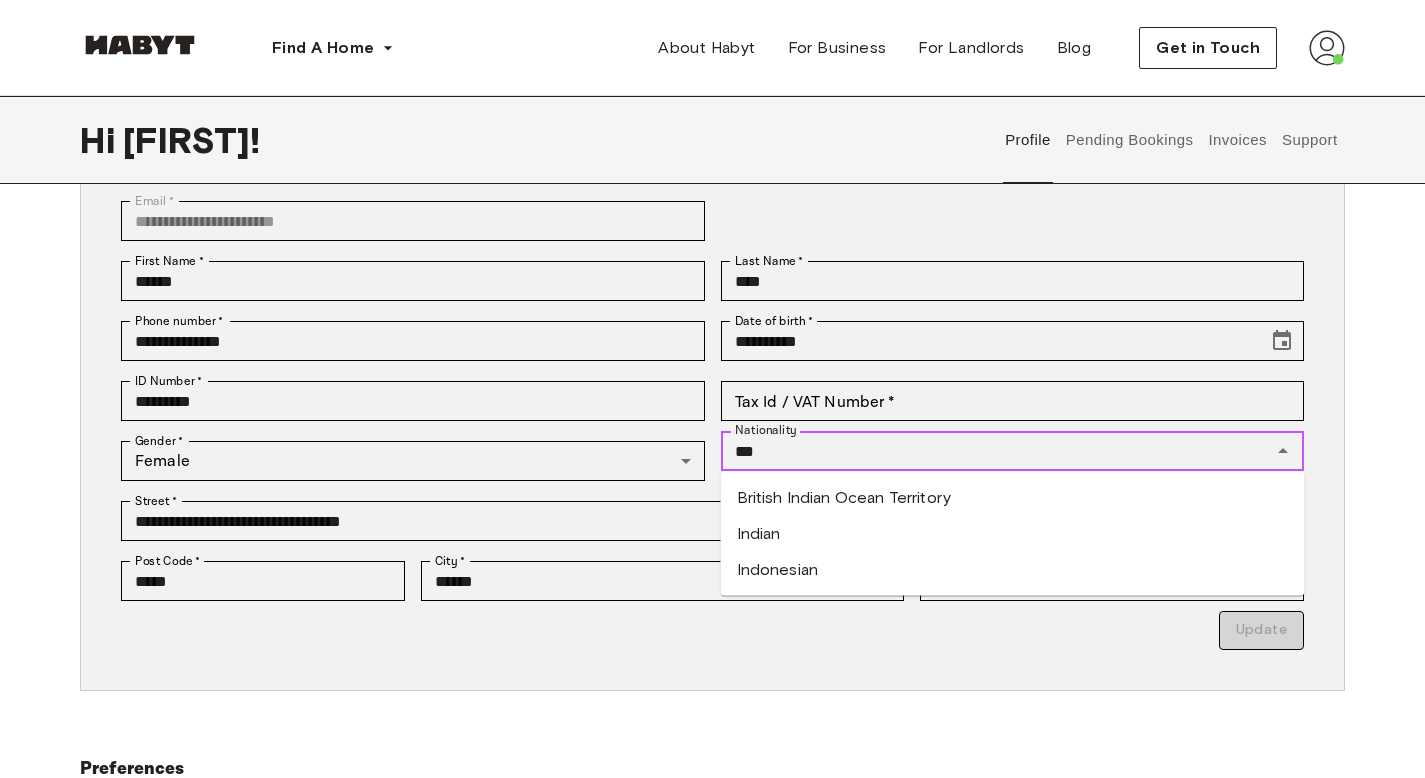 click on "Indian" at bounding box center (1013, 534) 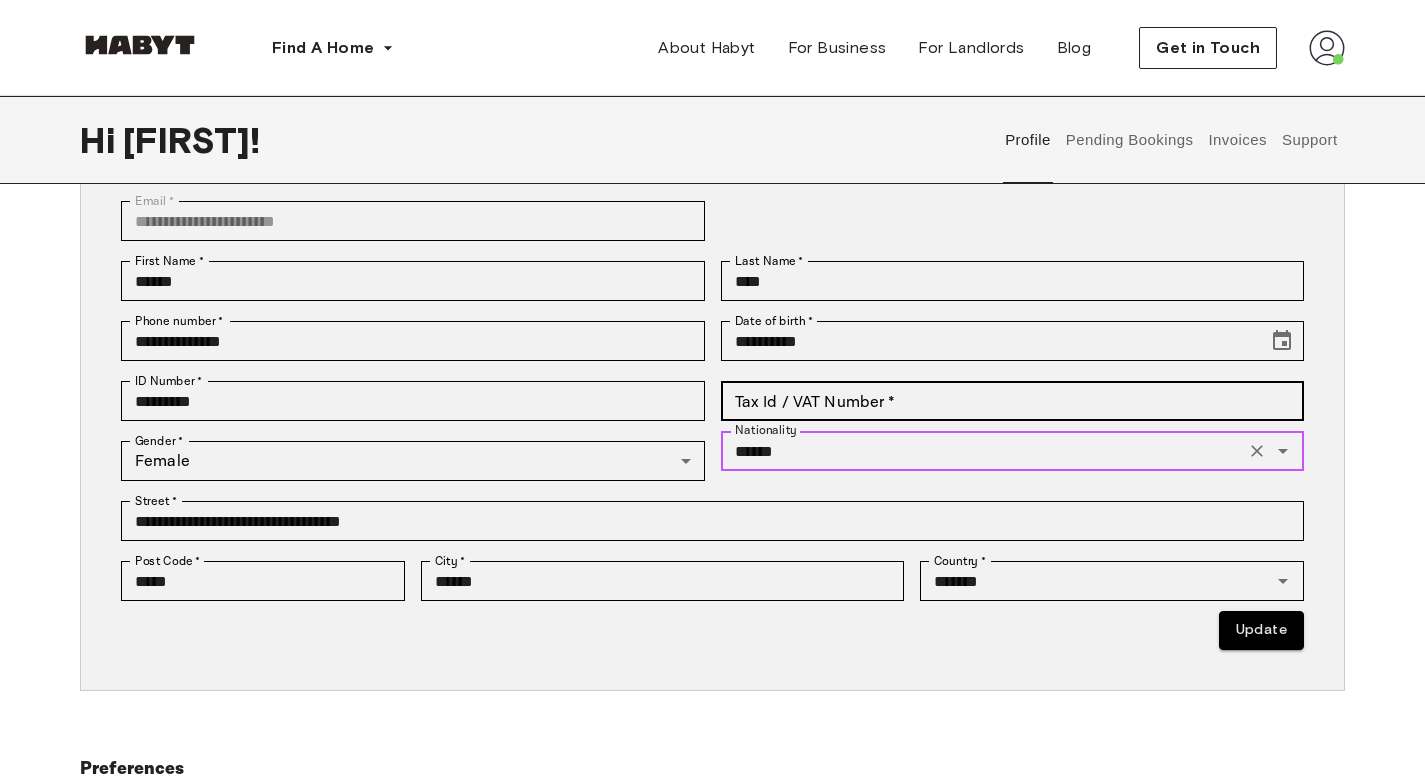 type on "******" 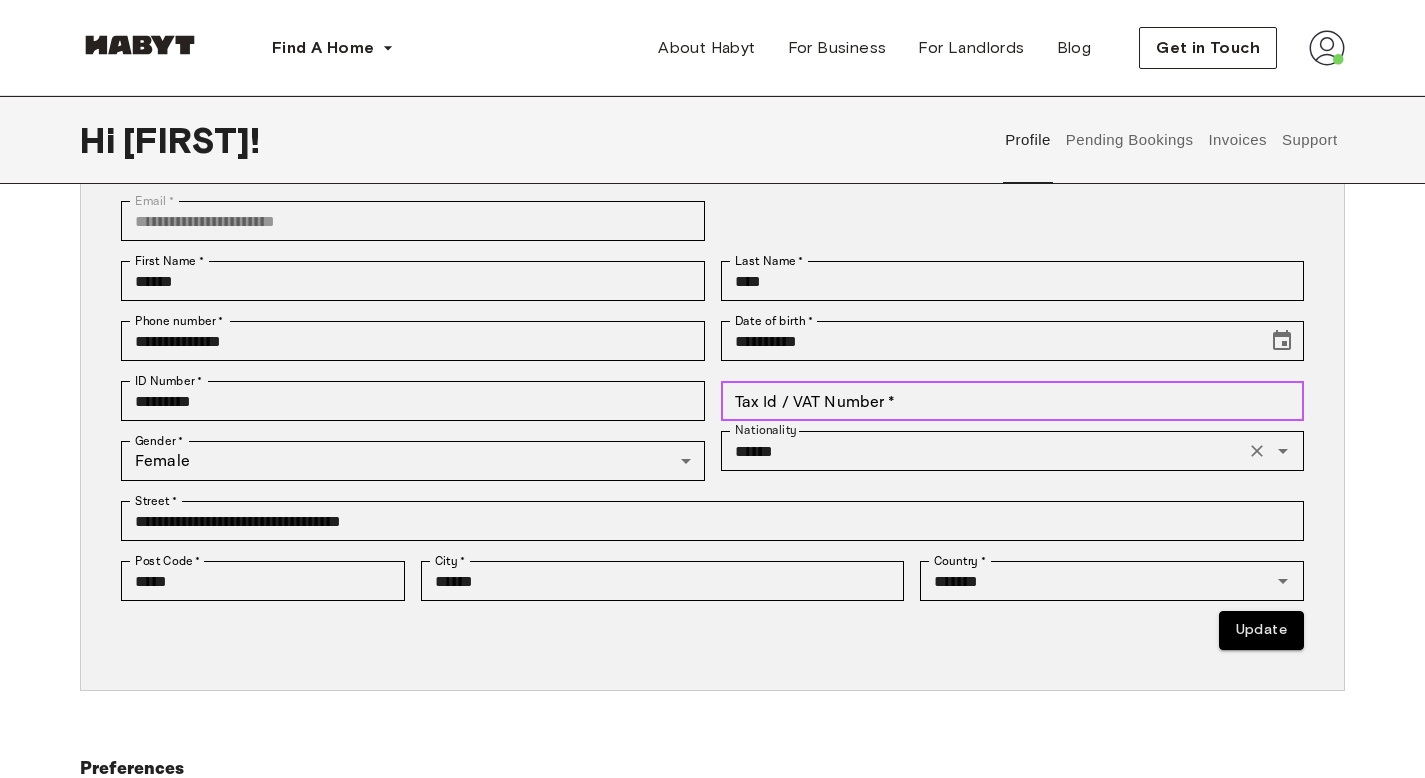 click on "Tax Id / VAT Number   *" at bounding box center (1013, 401) 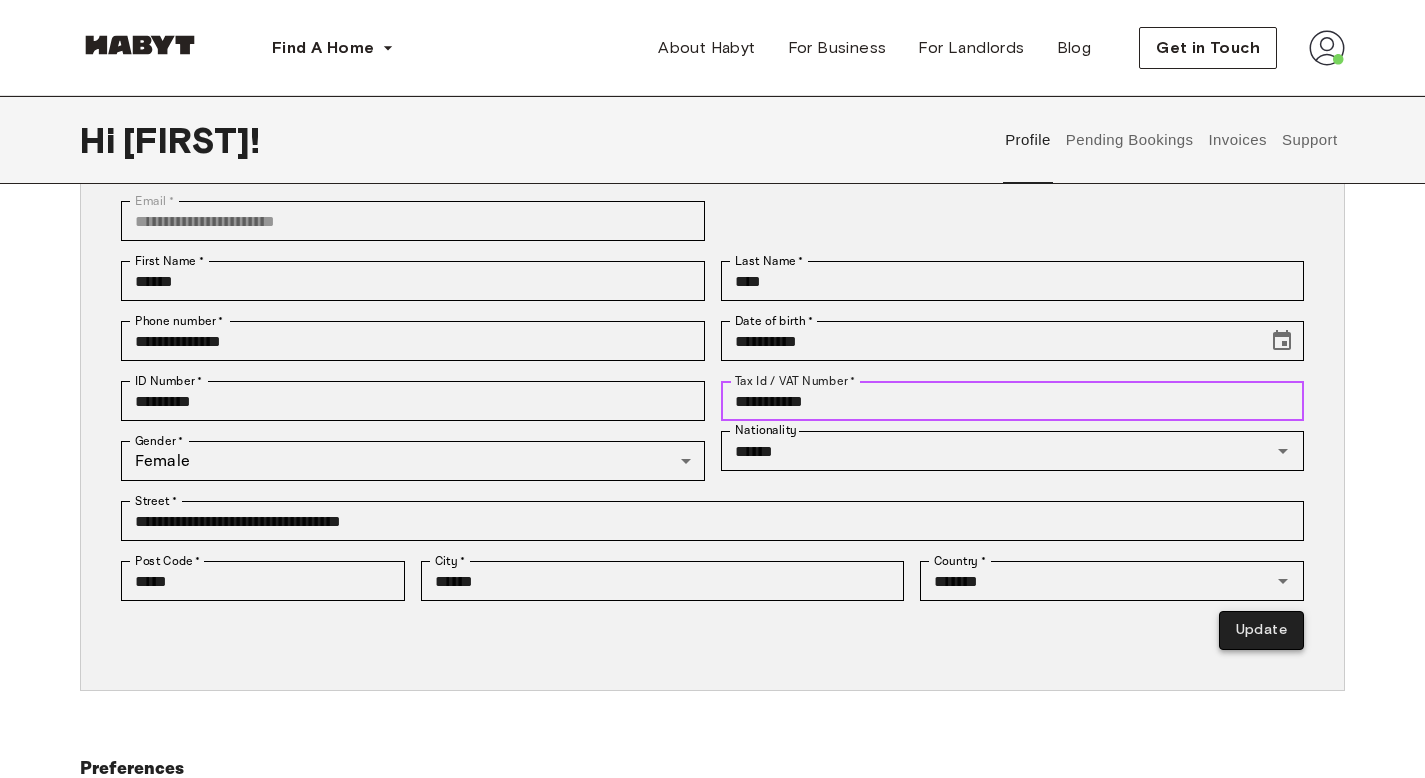 type on "**********" 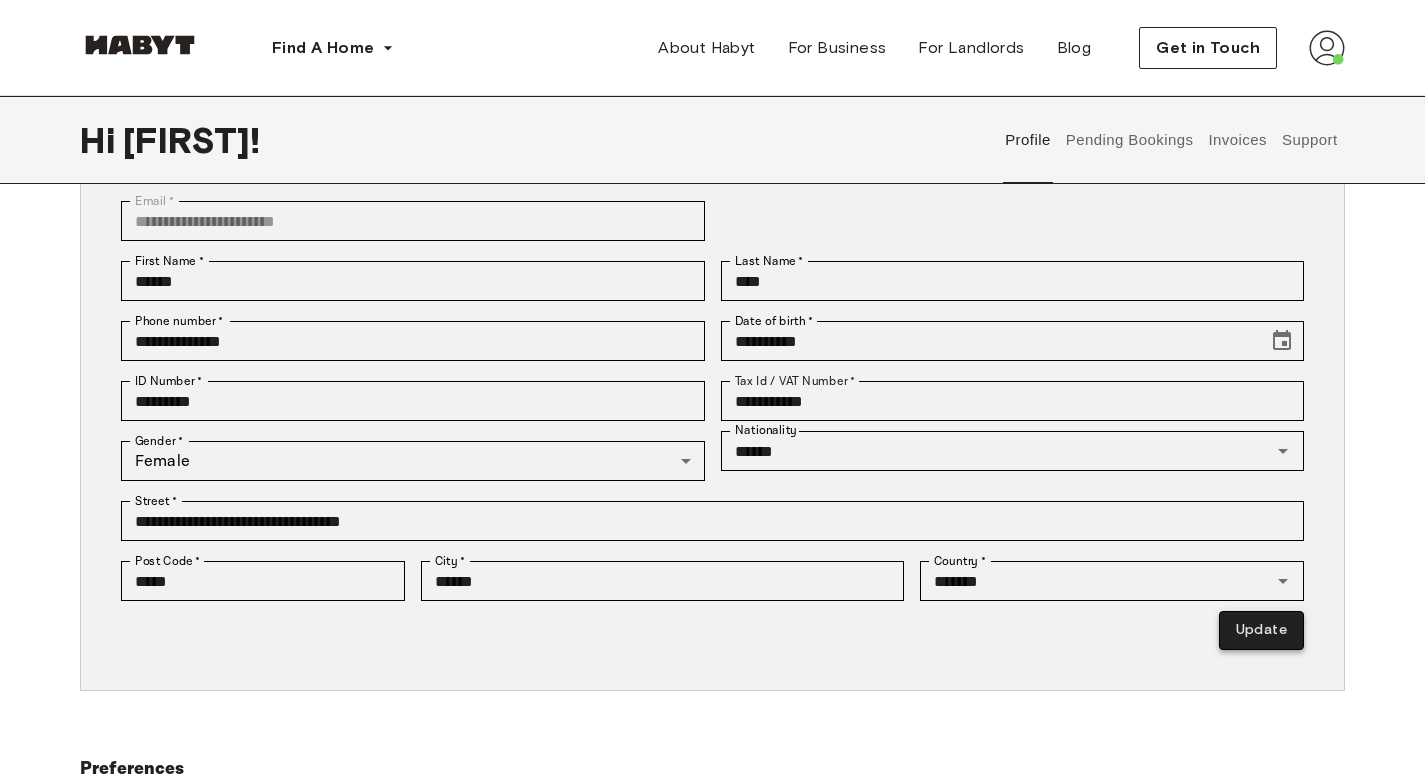 click on "Update" at bounding box center [1261, 630] 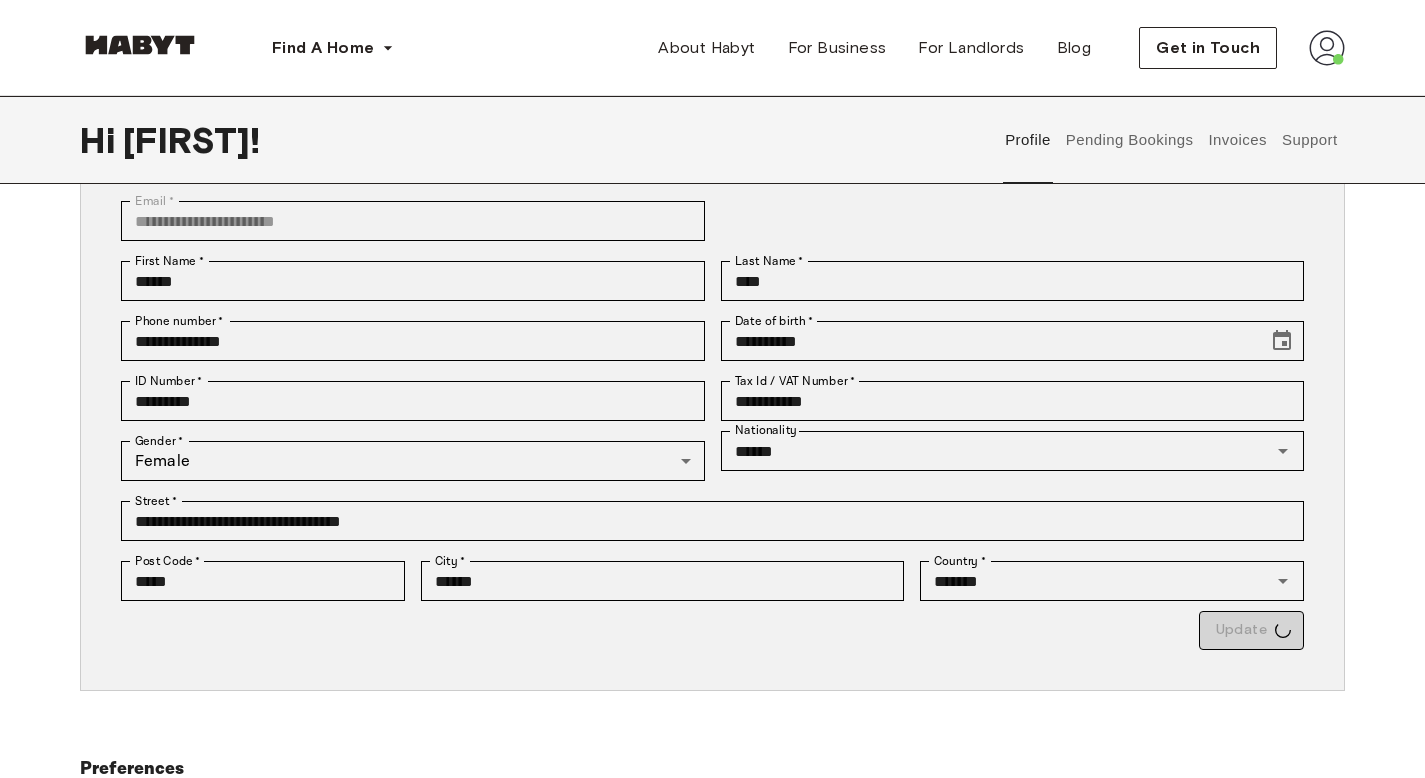 type on "*********" 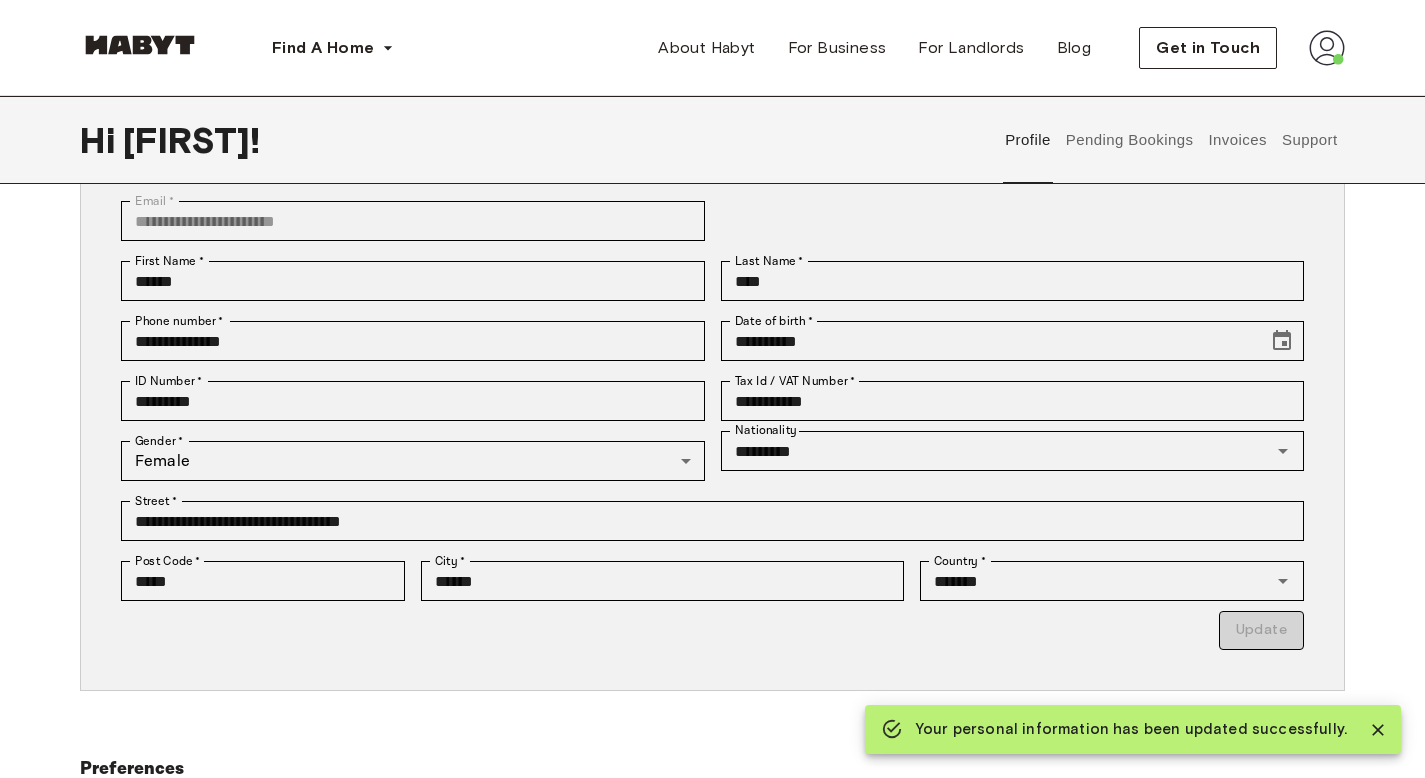 click on "Pending Bookings" at bounding box center (1129, 140) 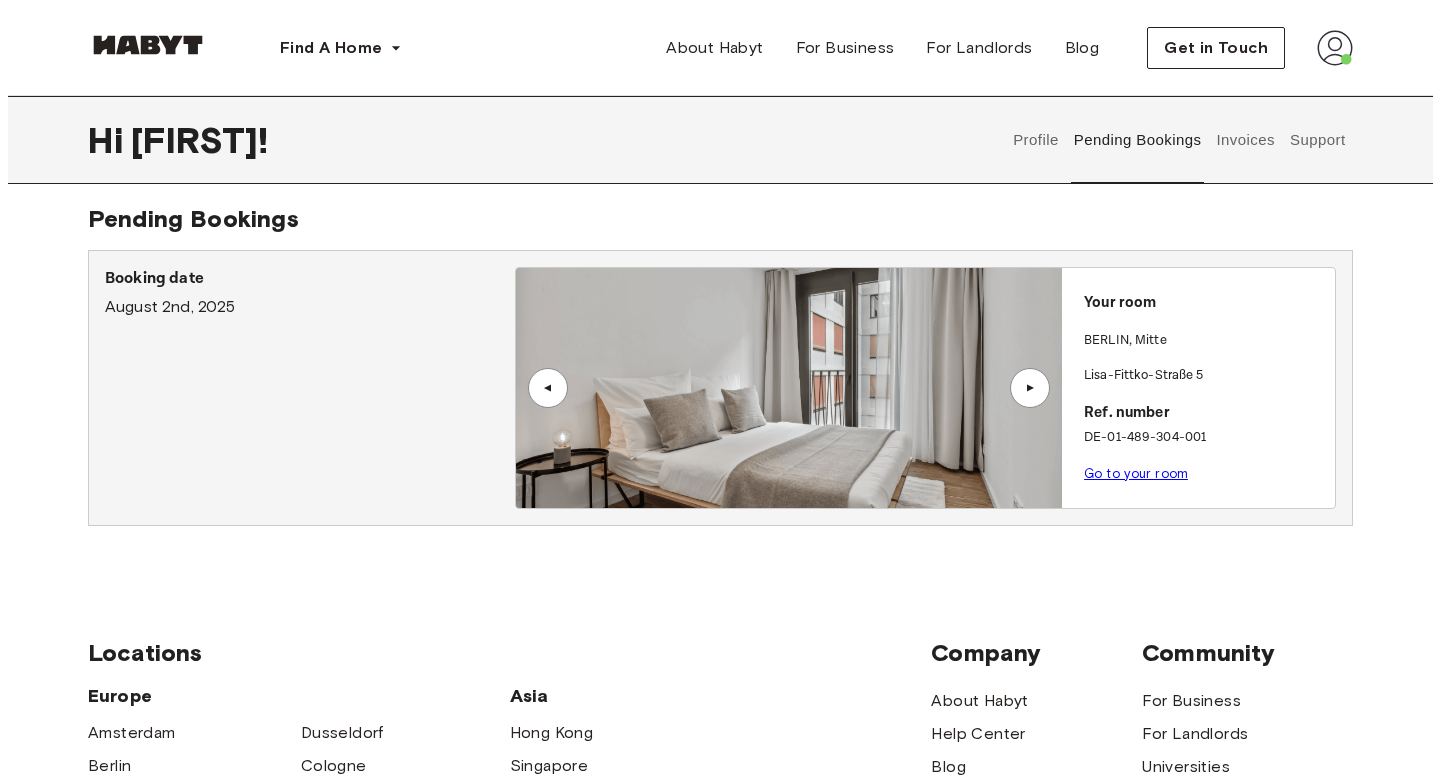 scroll, scrollTop: 0, scrollLeft: 0, axis: both 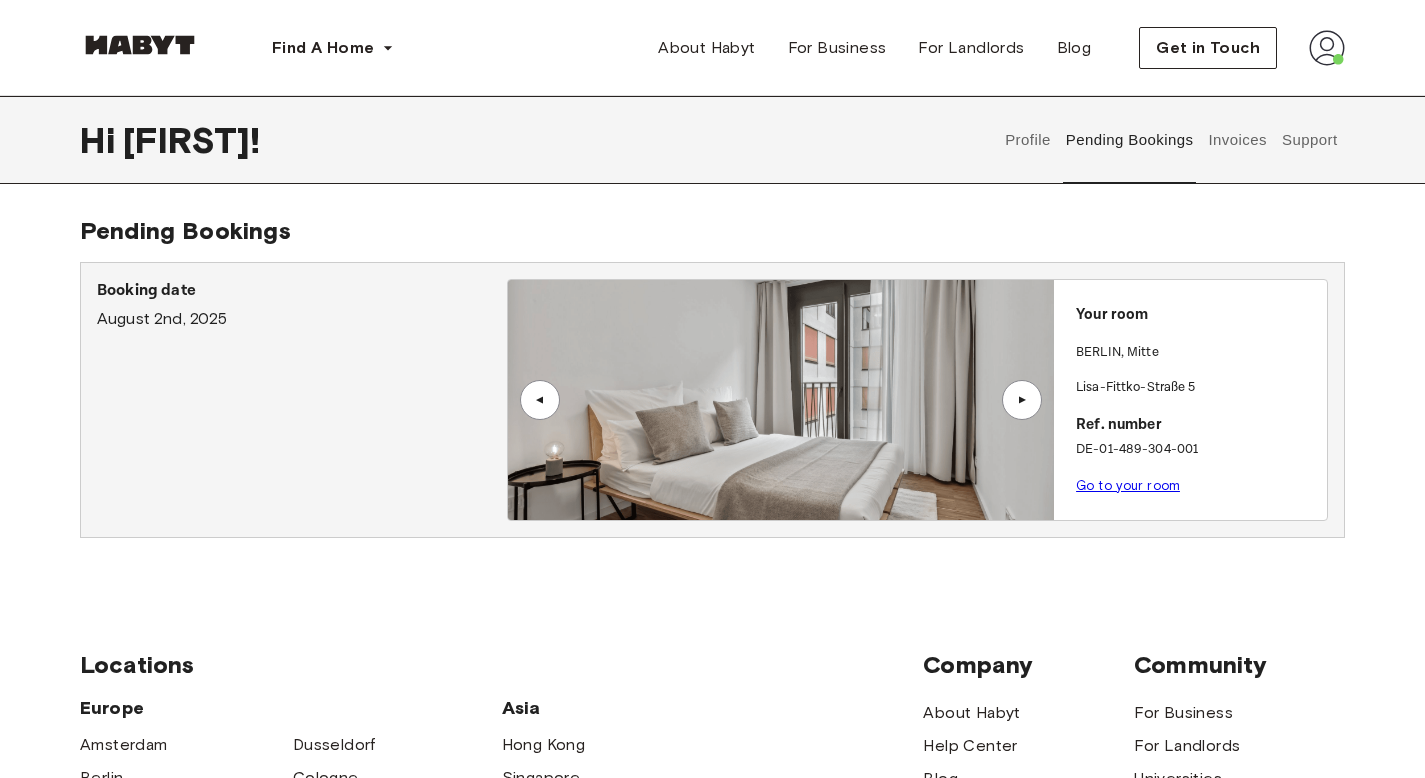 click on "Go to your room" at bounding box center [1128, 485] 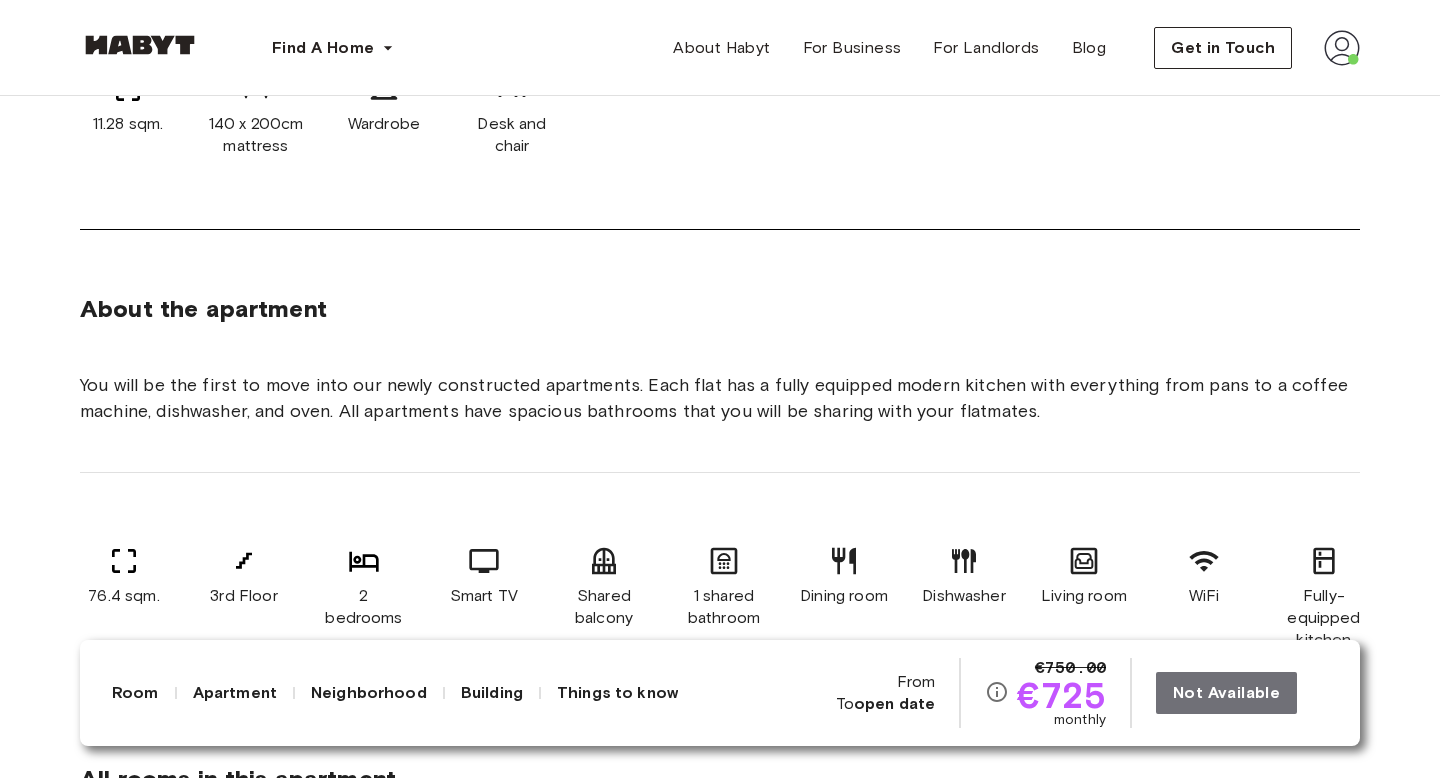 scroll, scrollTop: 1201, scrollLeft: 0, axis: vertical 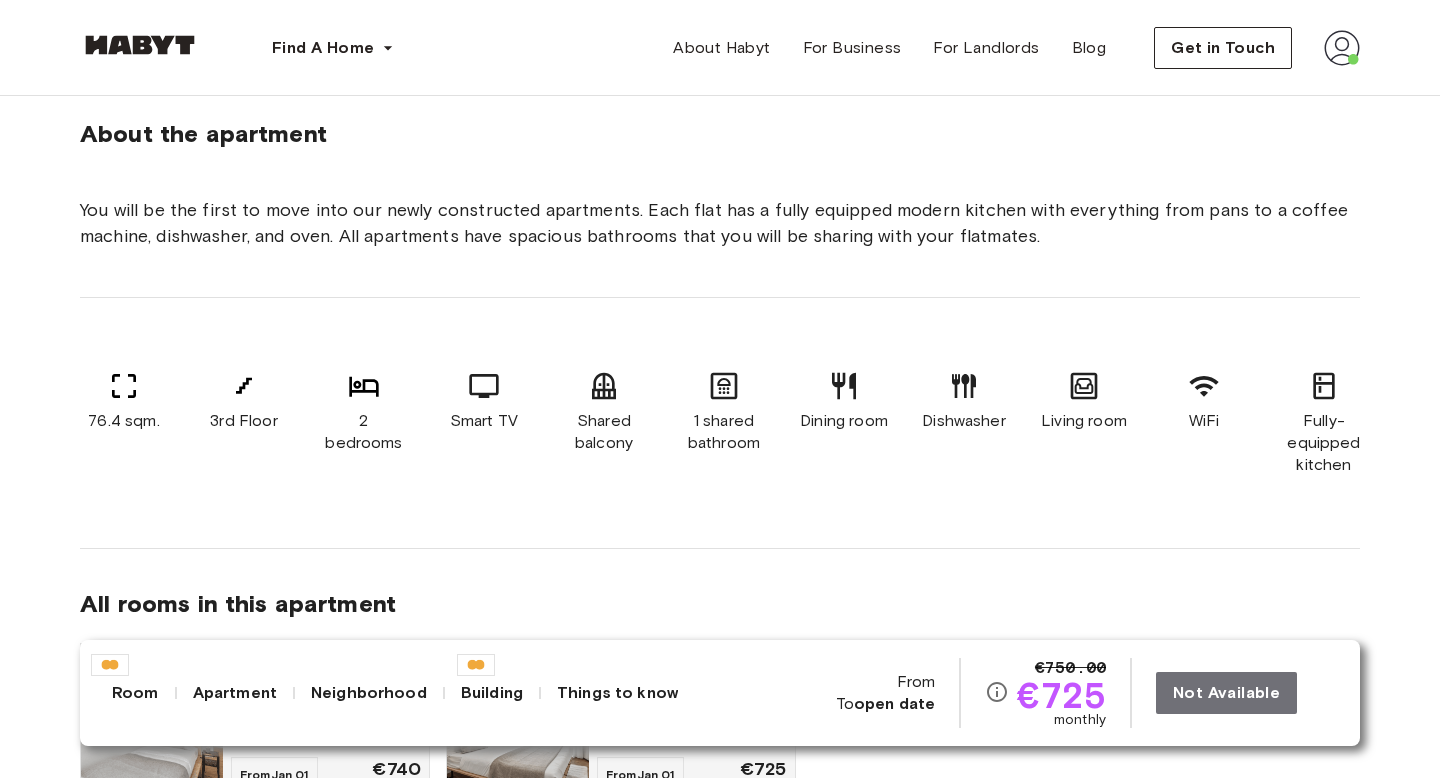 click on "Not Available" at bounding box center (1242, 693) 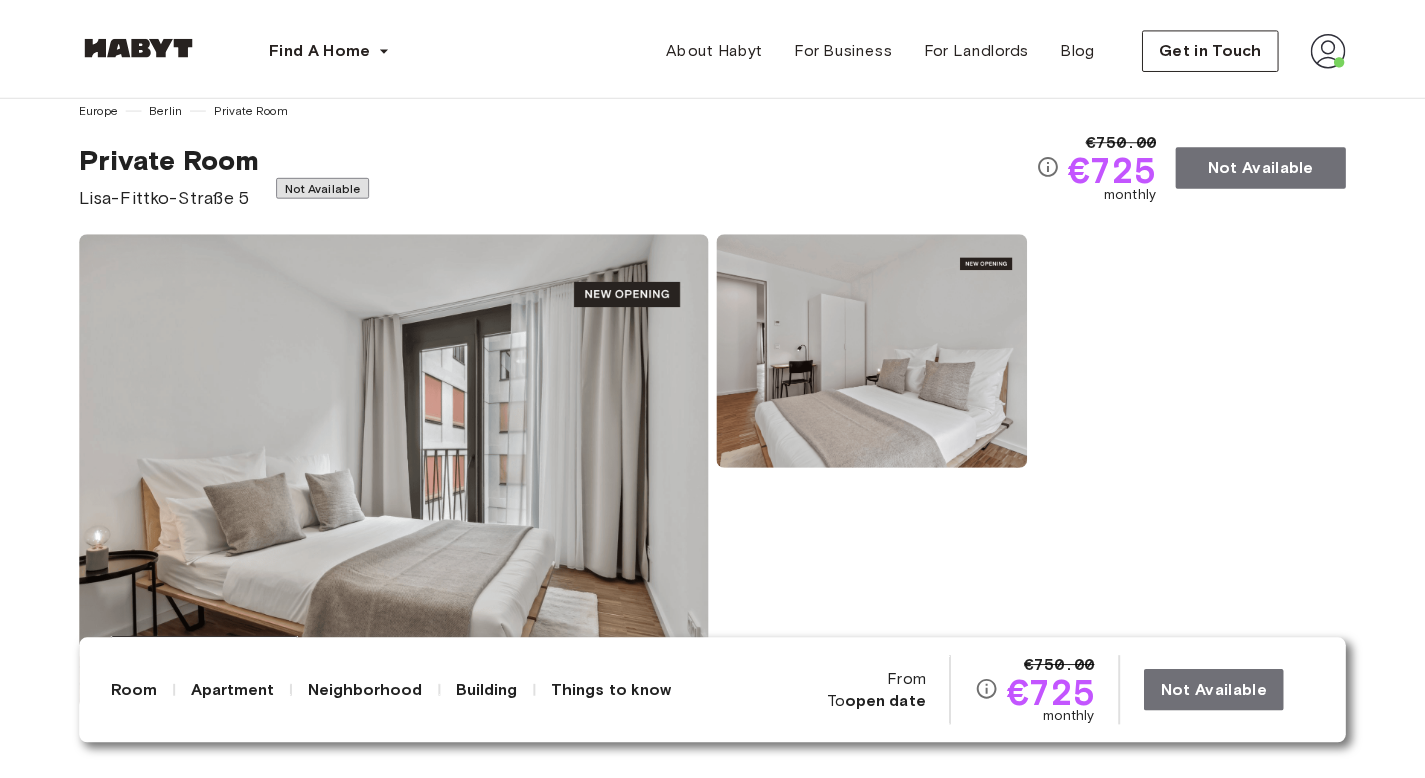 scroll, scrollTop: 0, scrollLeft: 0, axis: both 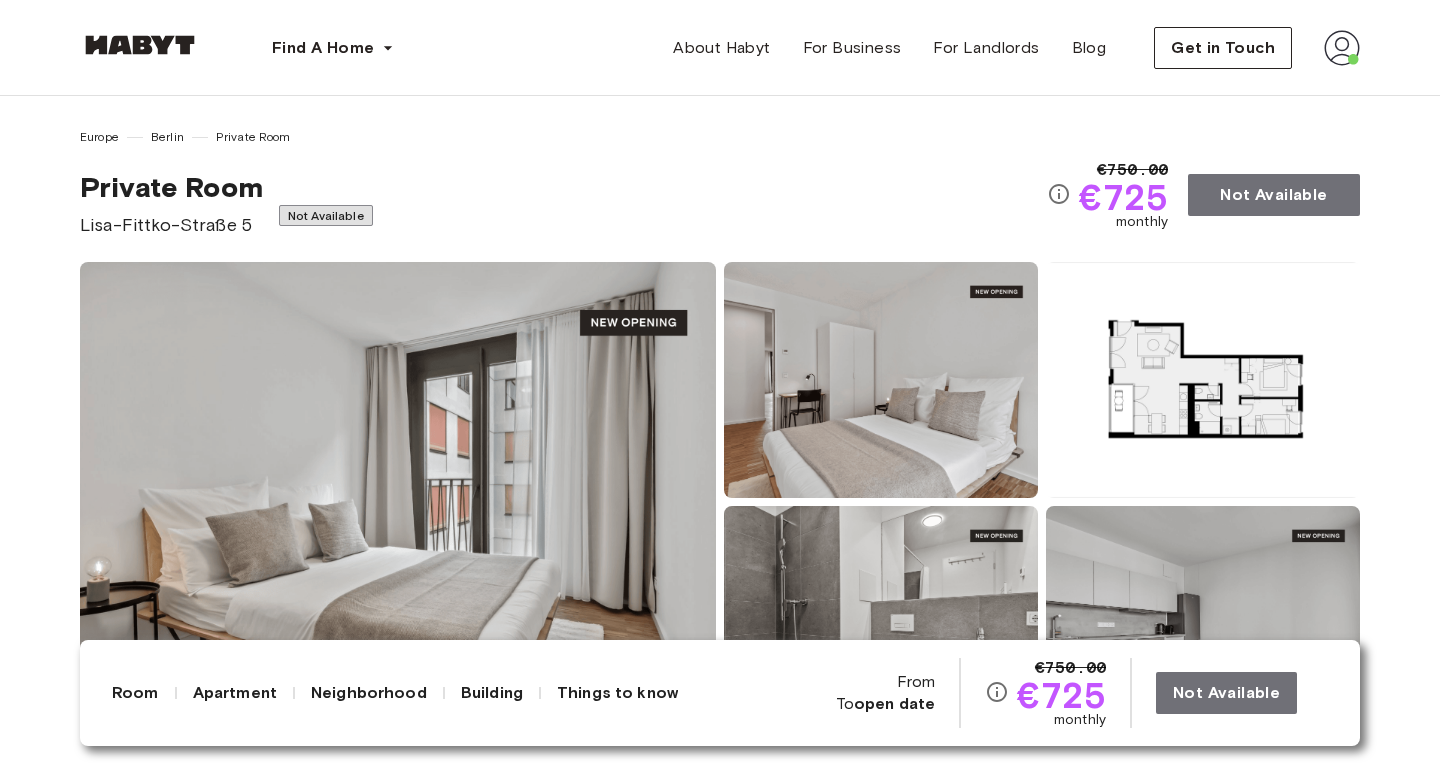 click at bounding box center [1342, 48] 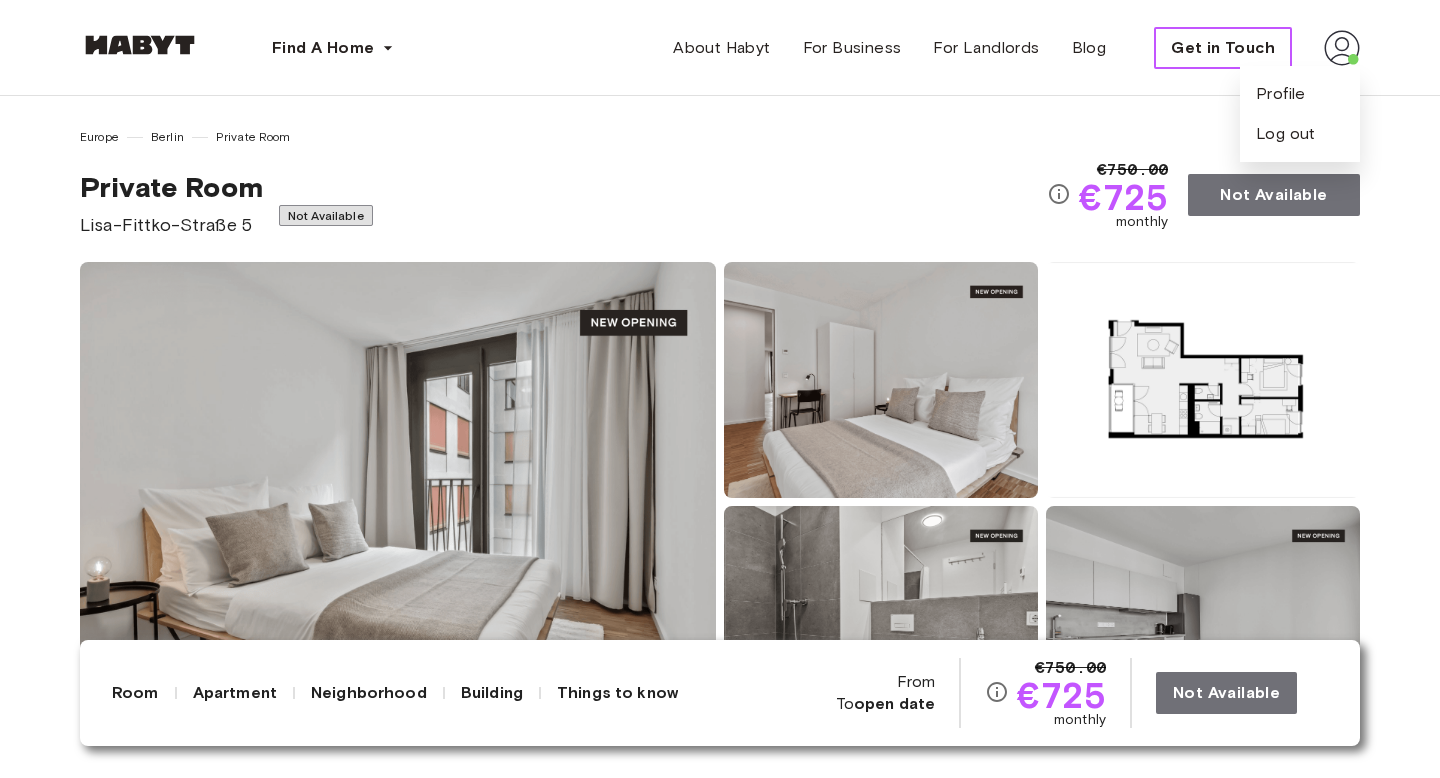 click on "Get in Touch" at bounding box center (1223, 48) 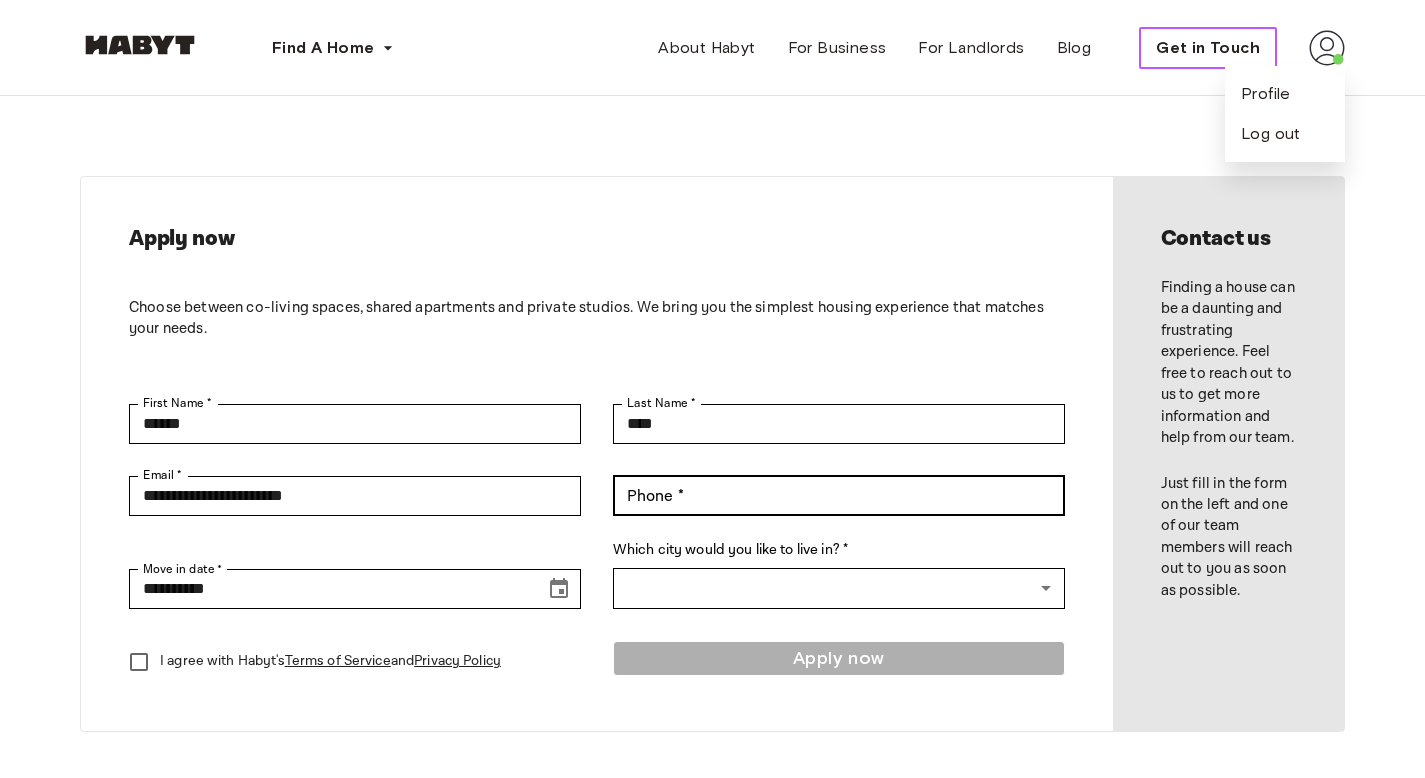 scroll, scrollTop: 56, scrollLeft: 0, axis: vertical 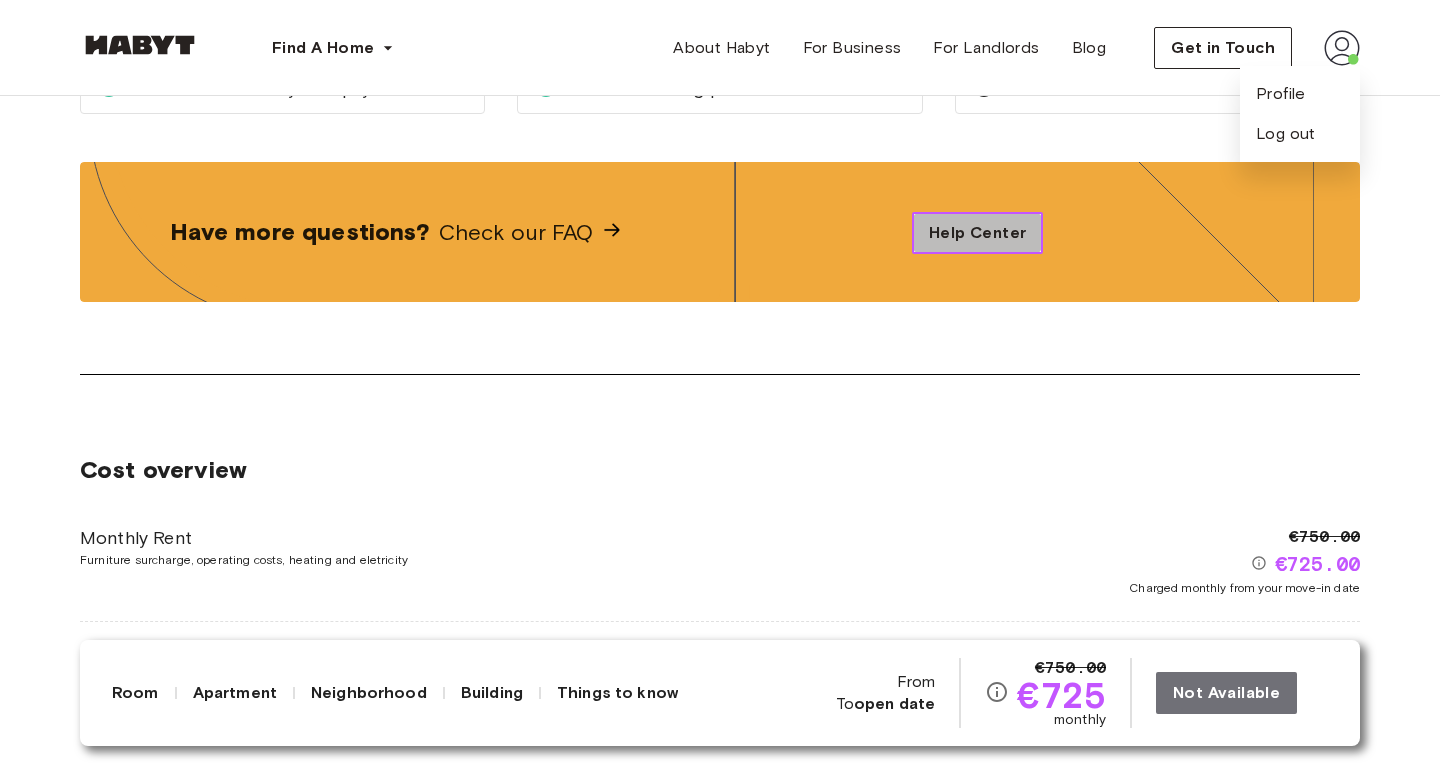 click on "Help Center" at bounding box center (977, 233) 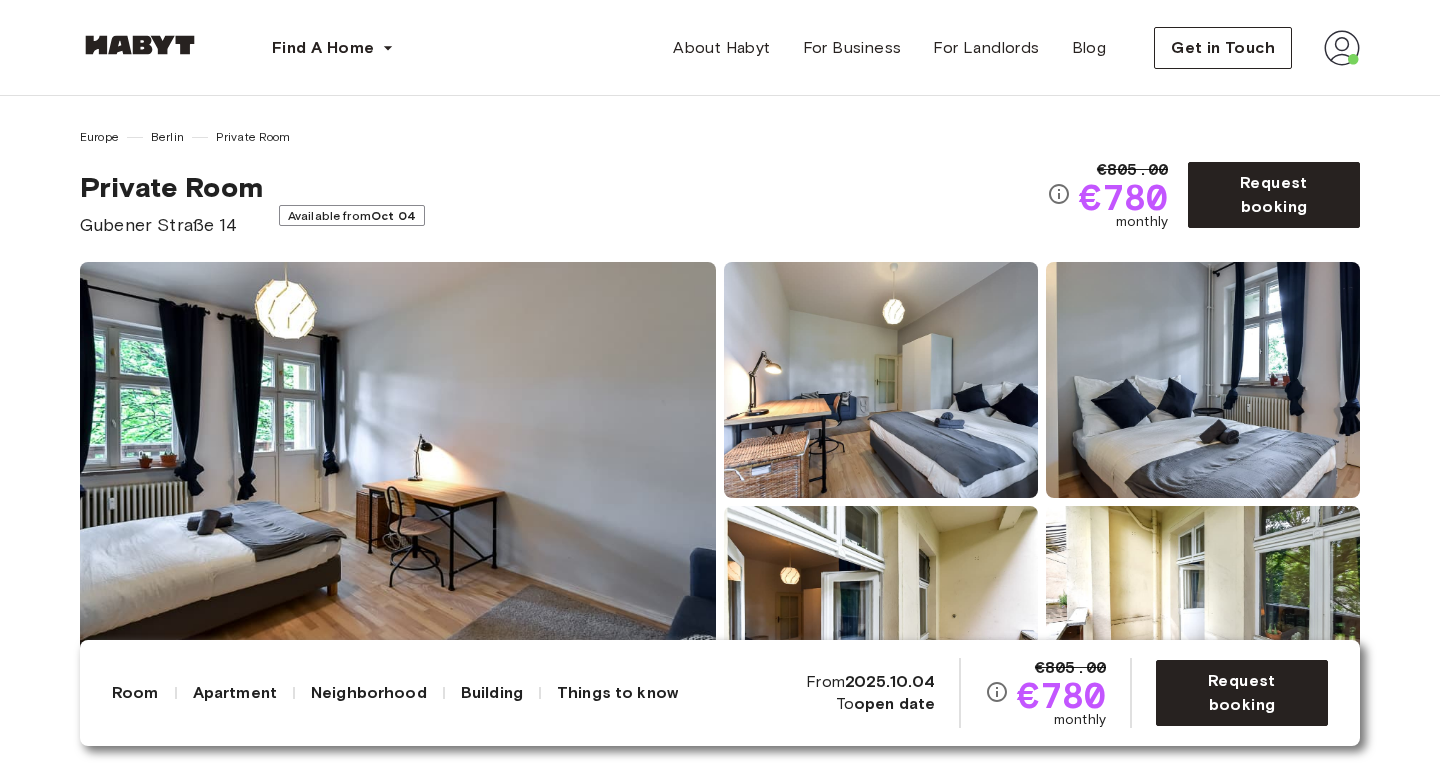 scroll, scrollTop: 0, scrollLeft: 0, axis: both 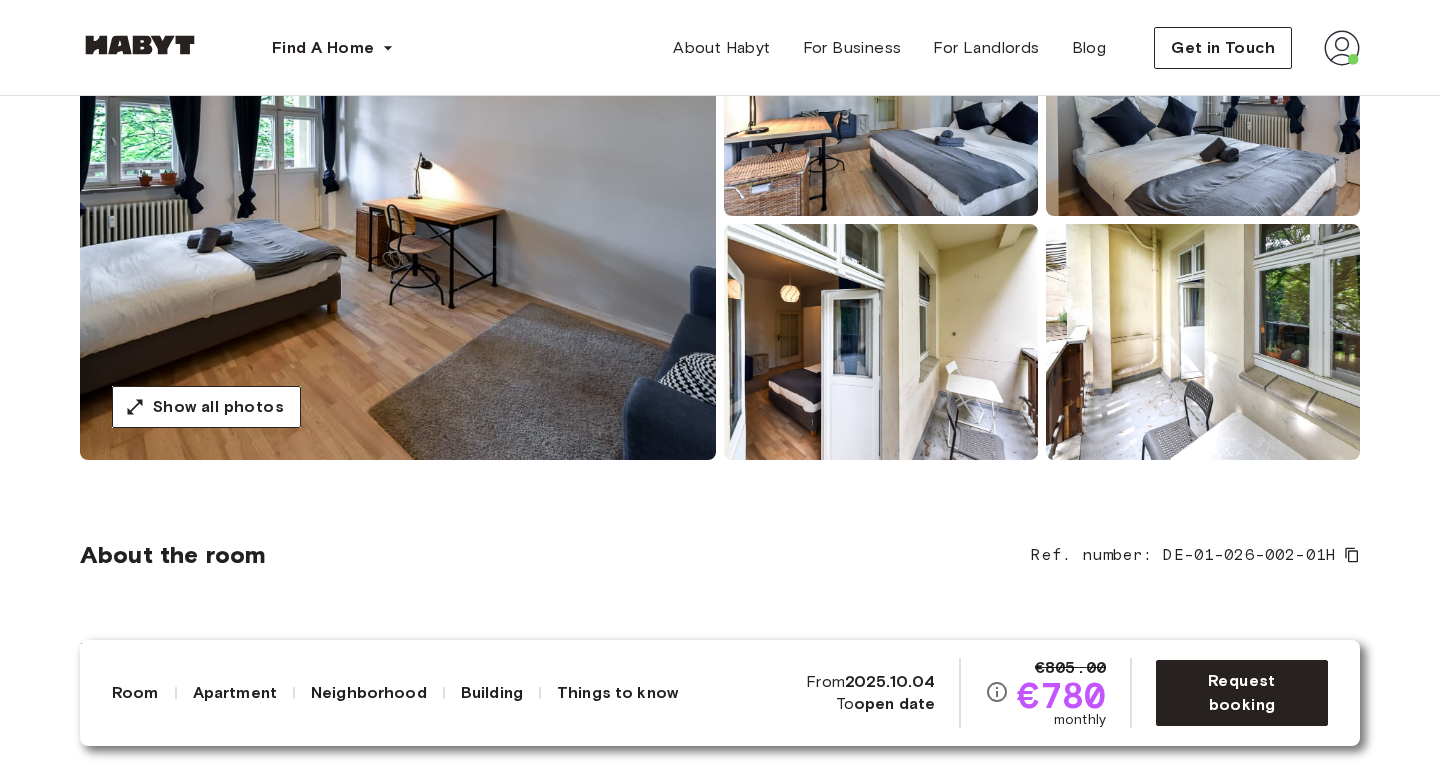 click at bounding box center (881, 342) 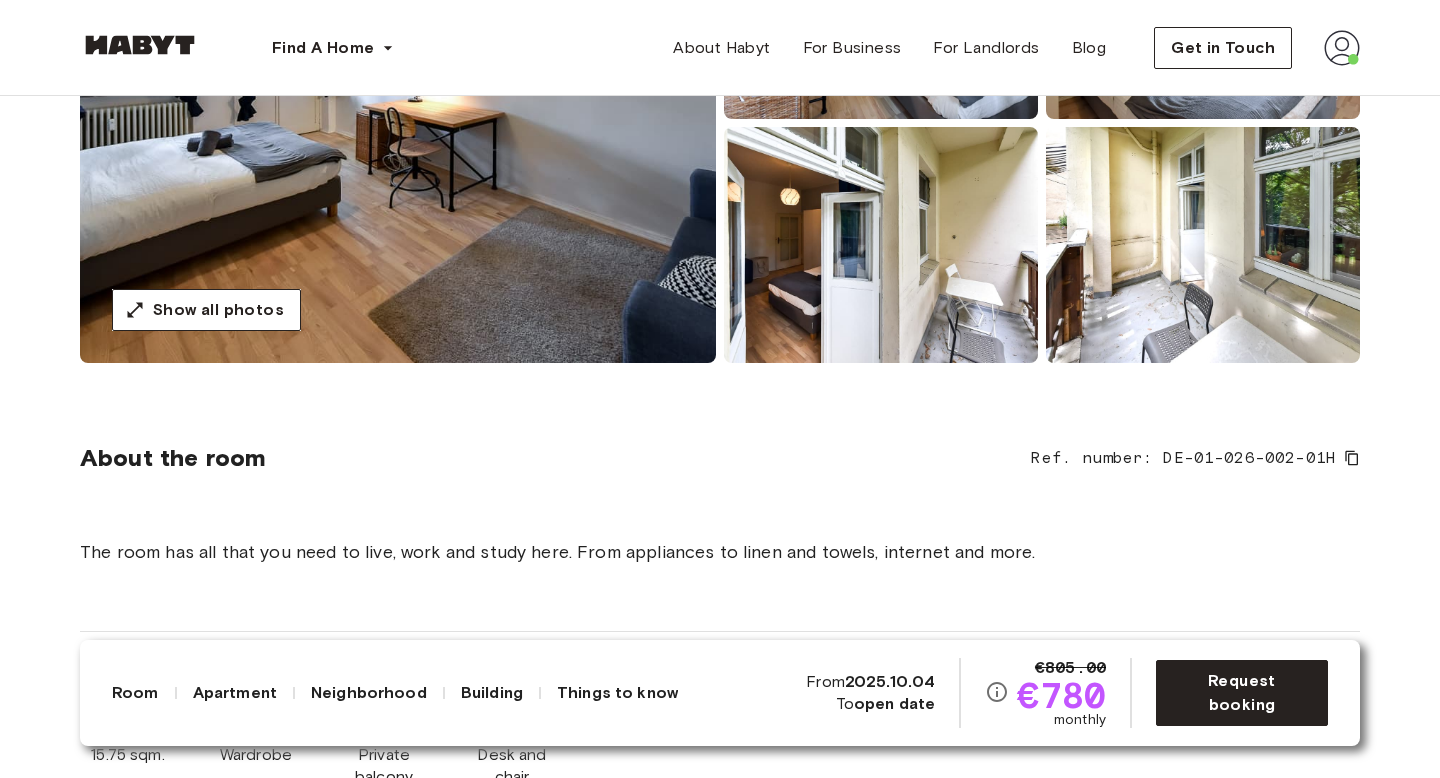 scroll, scrollTop: 380, scrollLeft: 0, axis: vertical 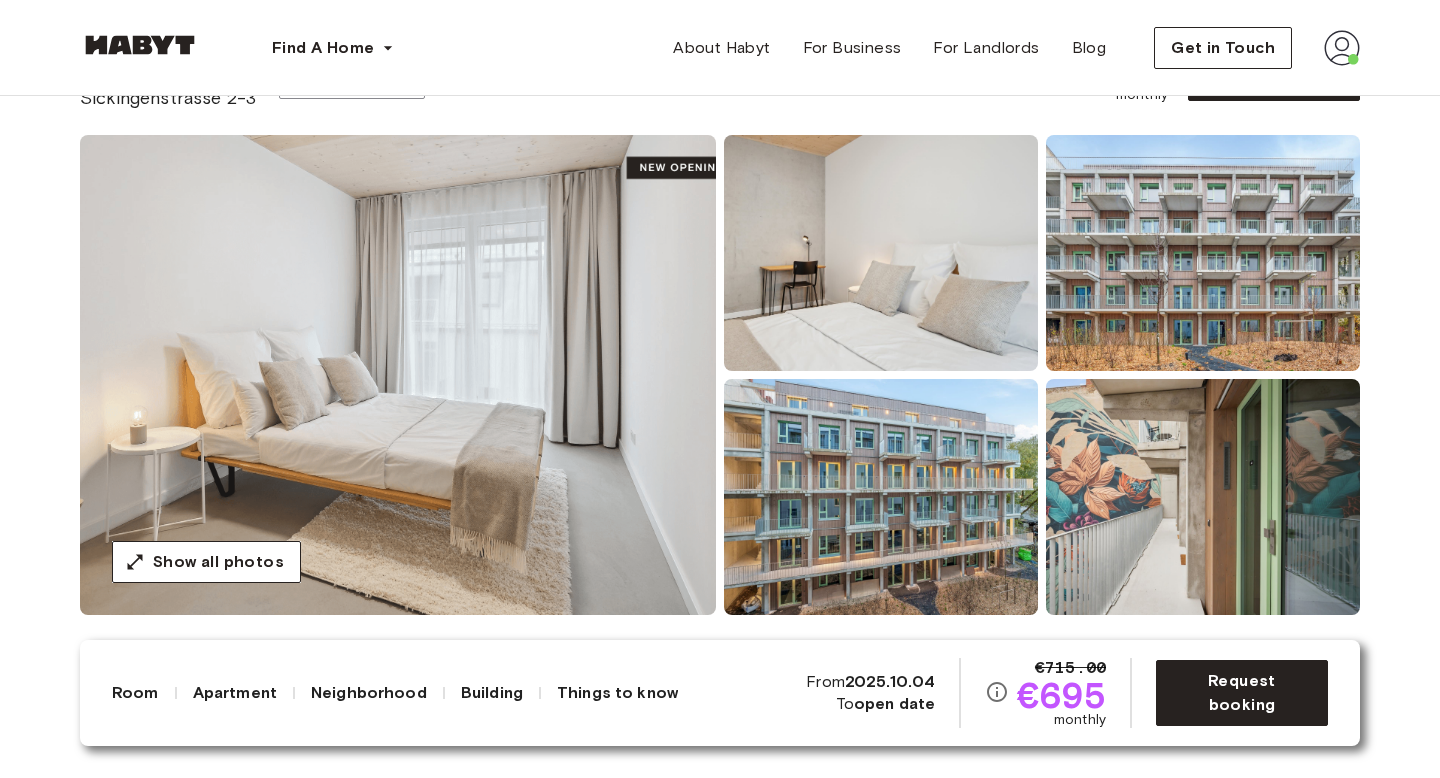 click at bounding box center (881, 497) 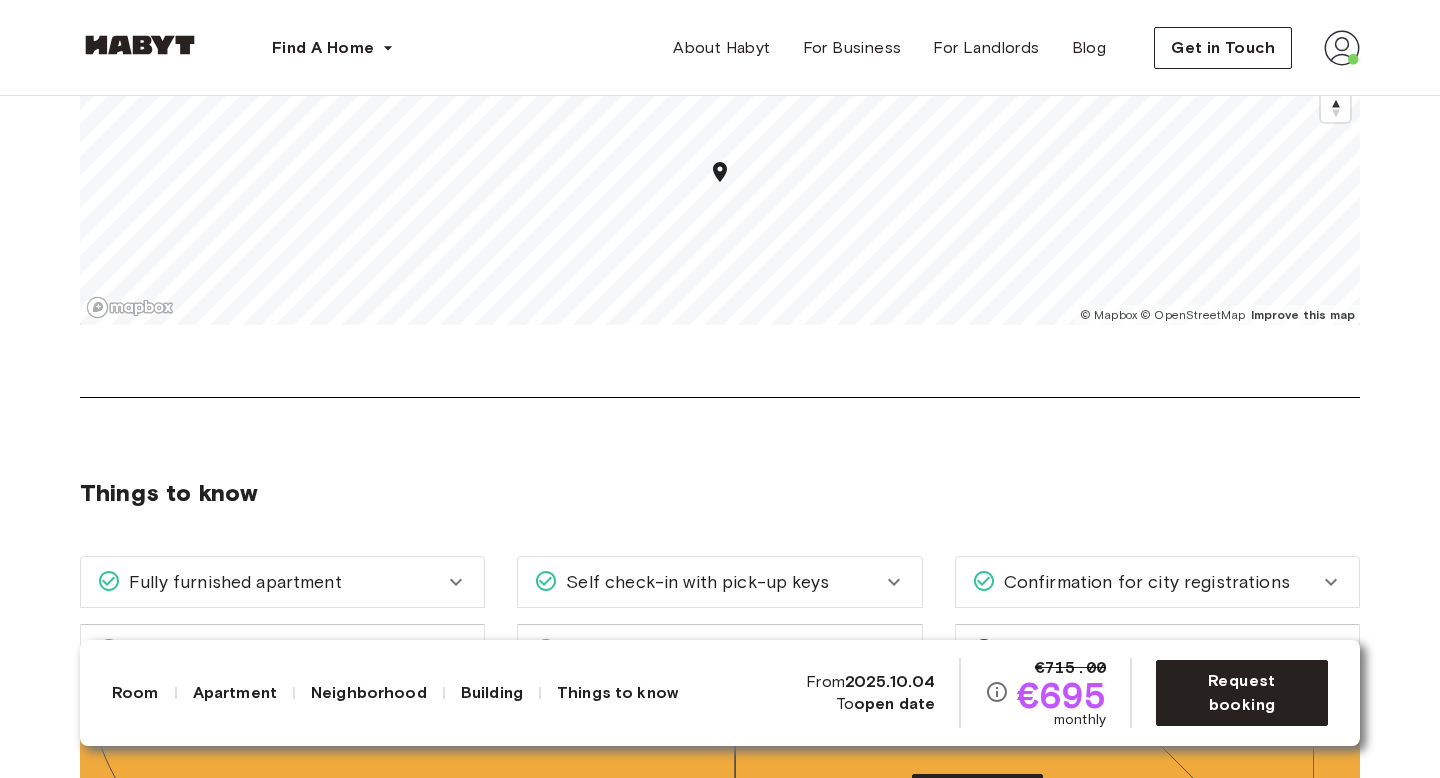 scroll, scrollTop: 2975, scrollLeft: 0, axis: vertical 